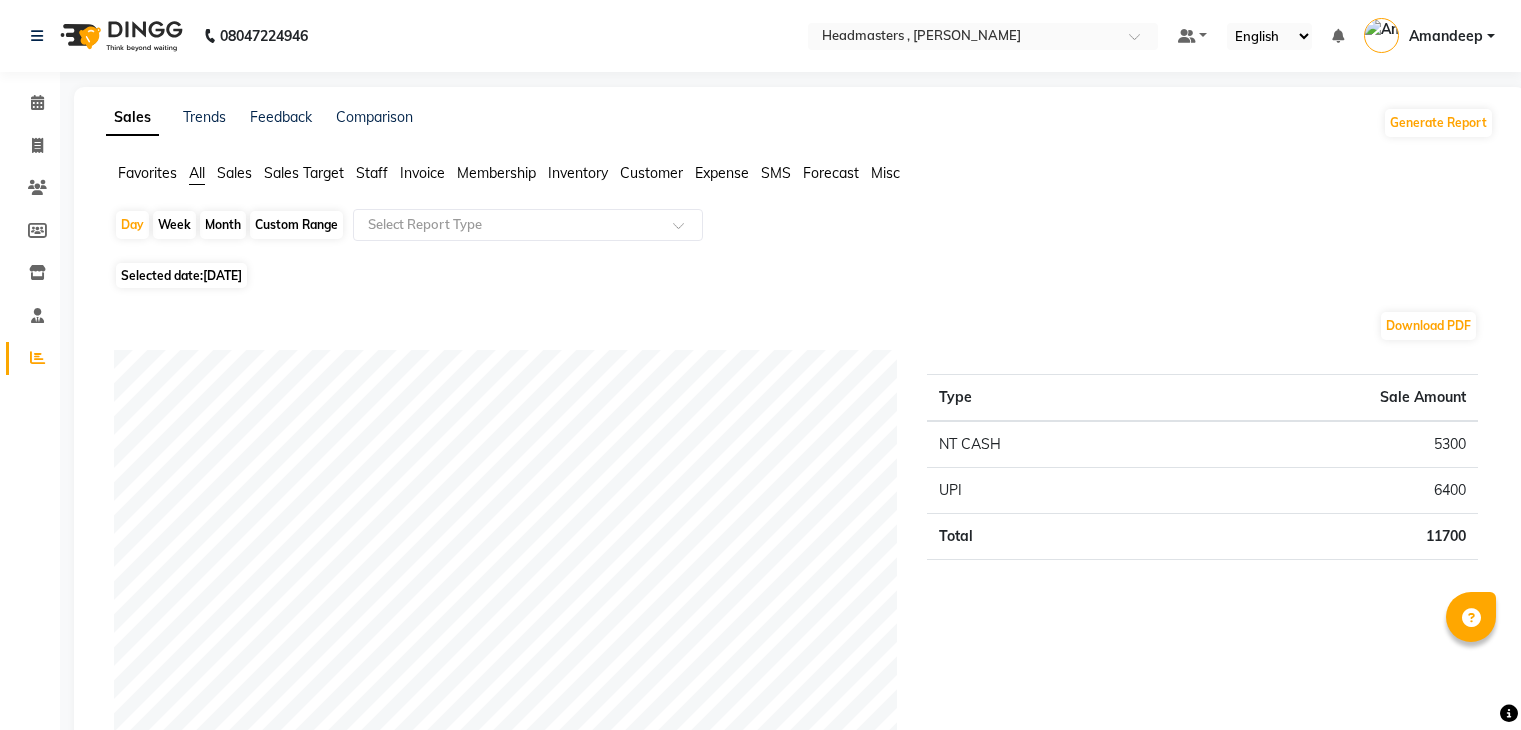 scroll, scrollTop: 2246, scrollLeft: 0, axis: vertical 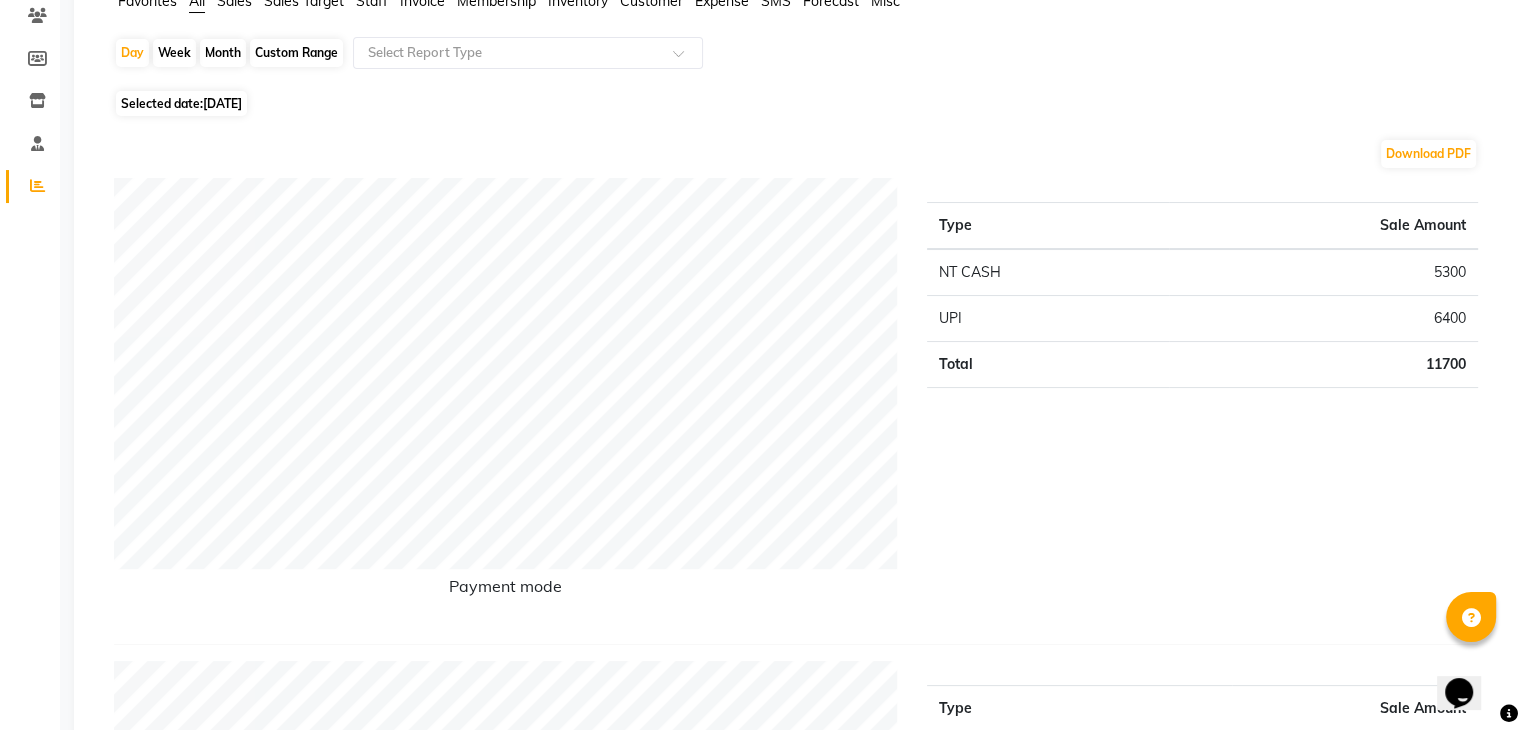 click on "Month" 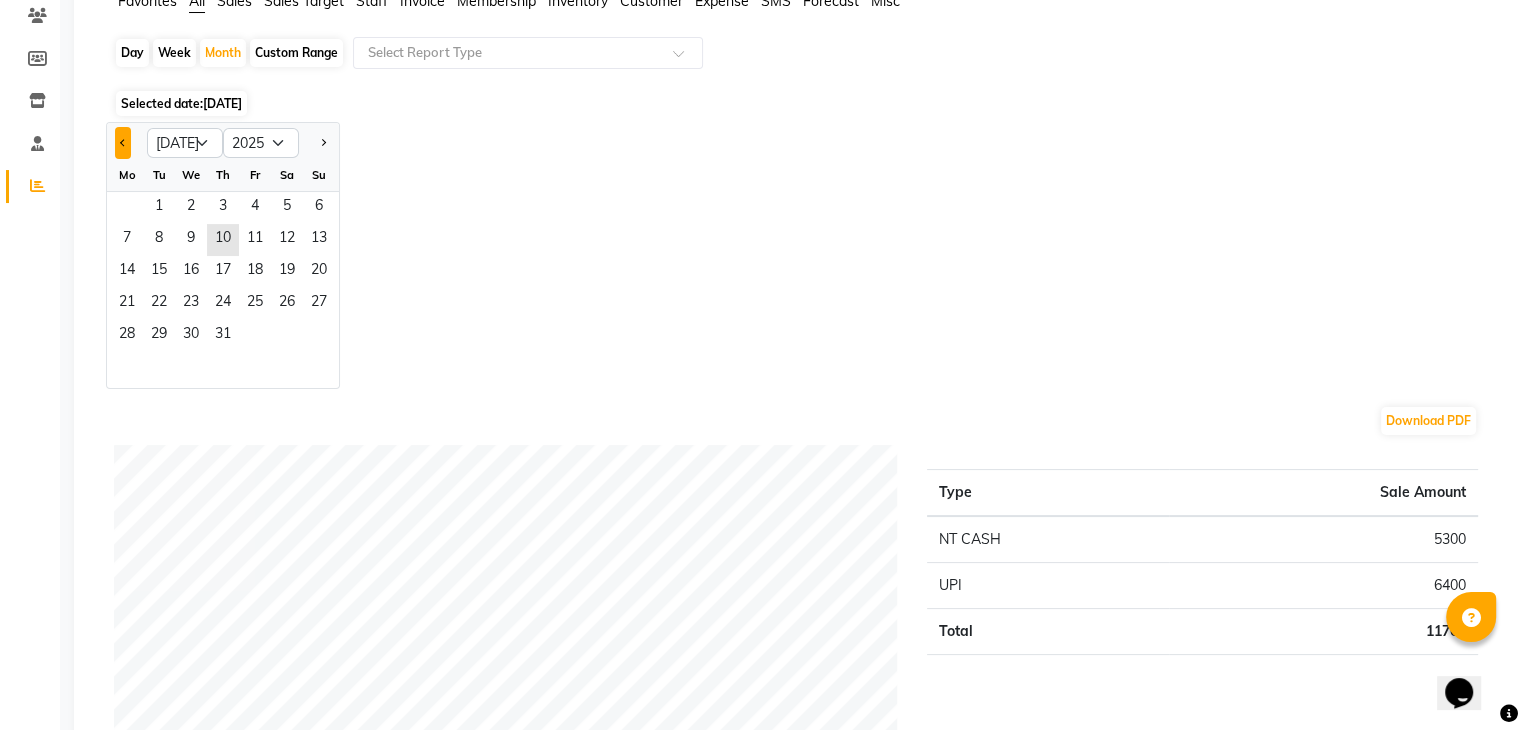 click 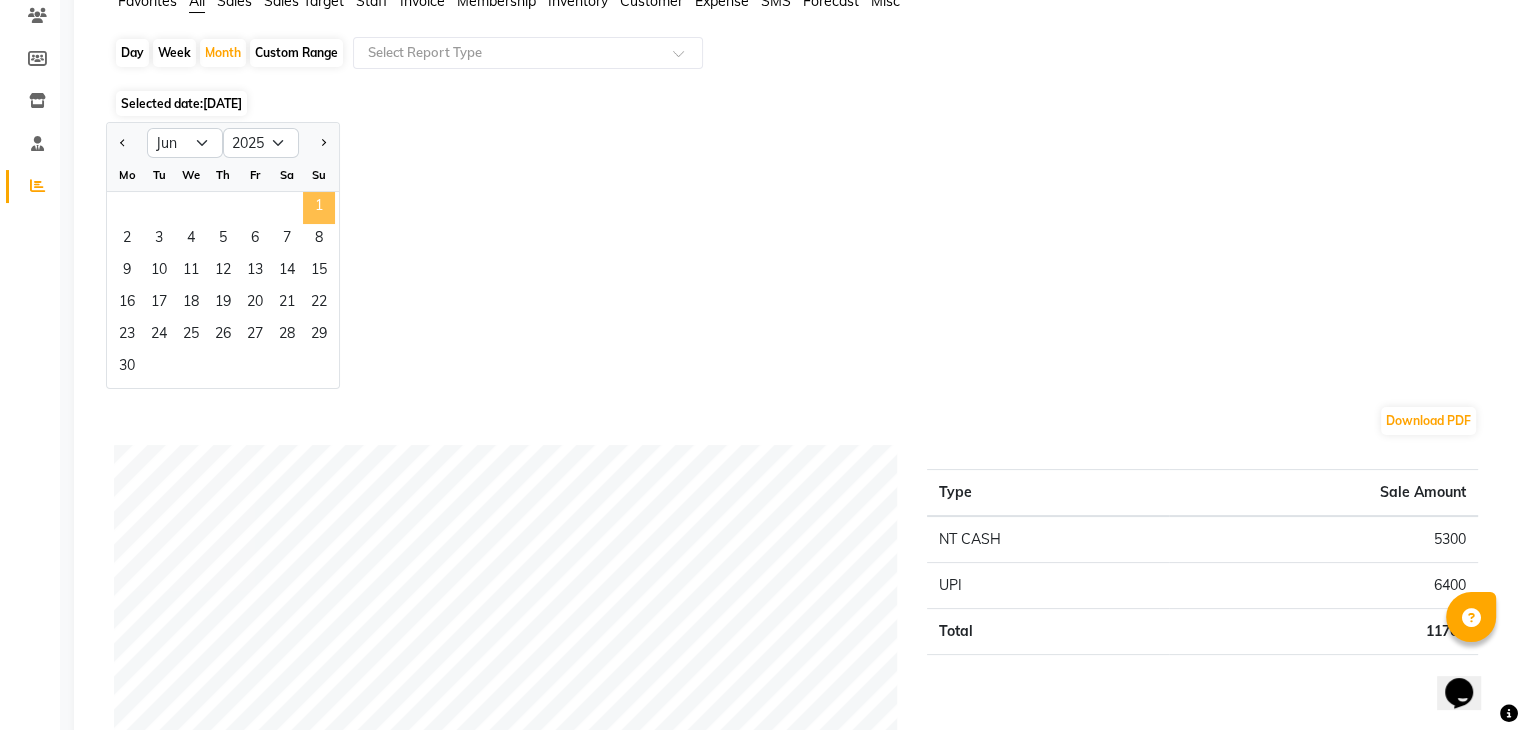 click on "1" 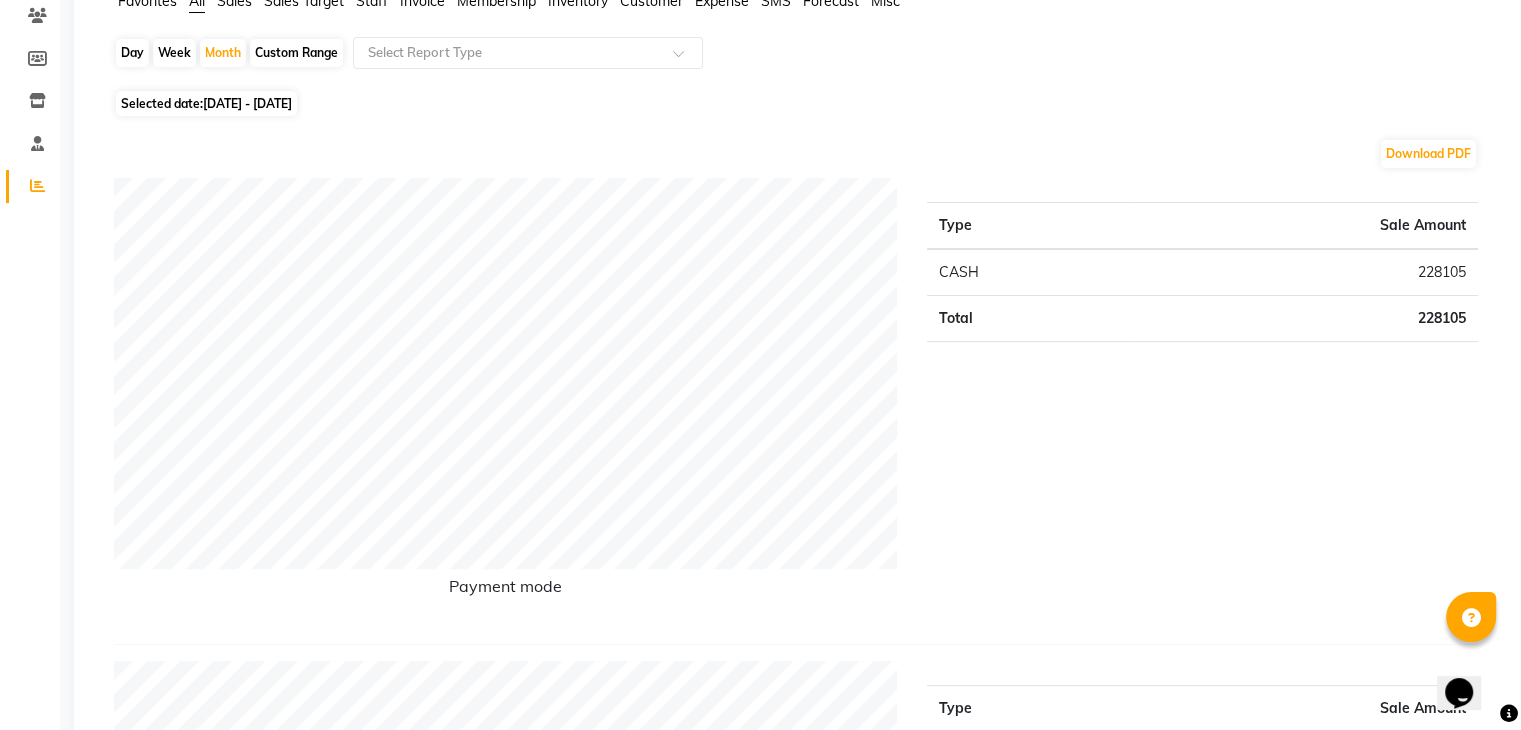 click on "Payment mode" 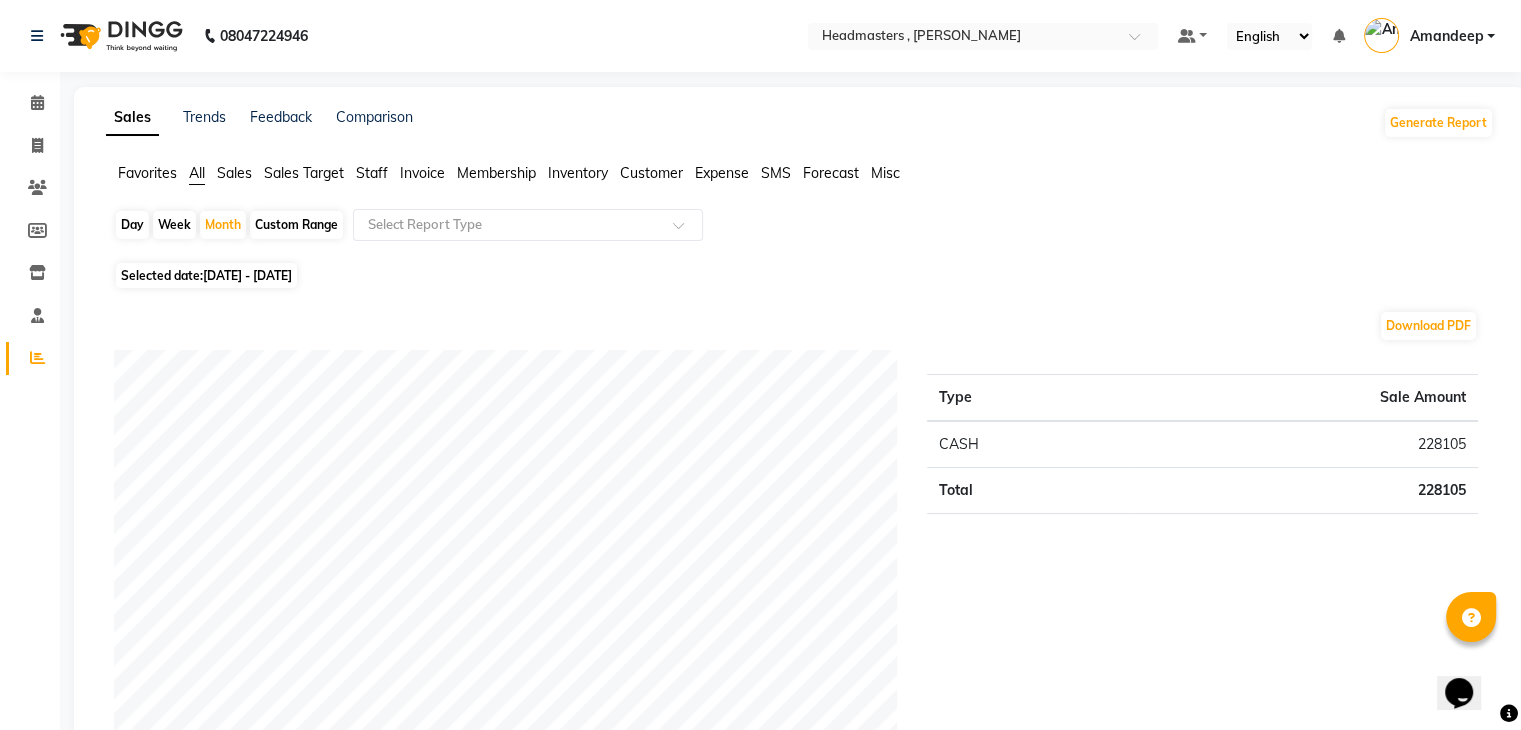 click on "08047224946 Select Location × Headmasters , Sri Muktsar Sahib Default Panel My Panel English ENGLISH Español العربية मराठी हिंदी ગુજરાતી தமிழ் 中文 Notifications nothing to show [PERSON_NAME] Manage Profile Change Password Sign out  Version:3.15.4" 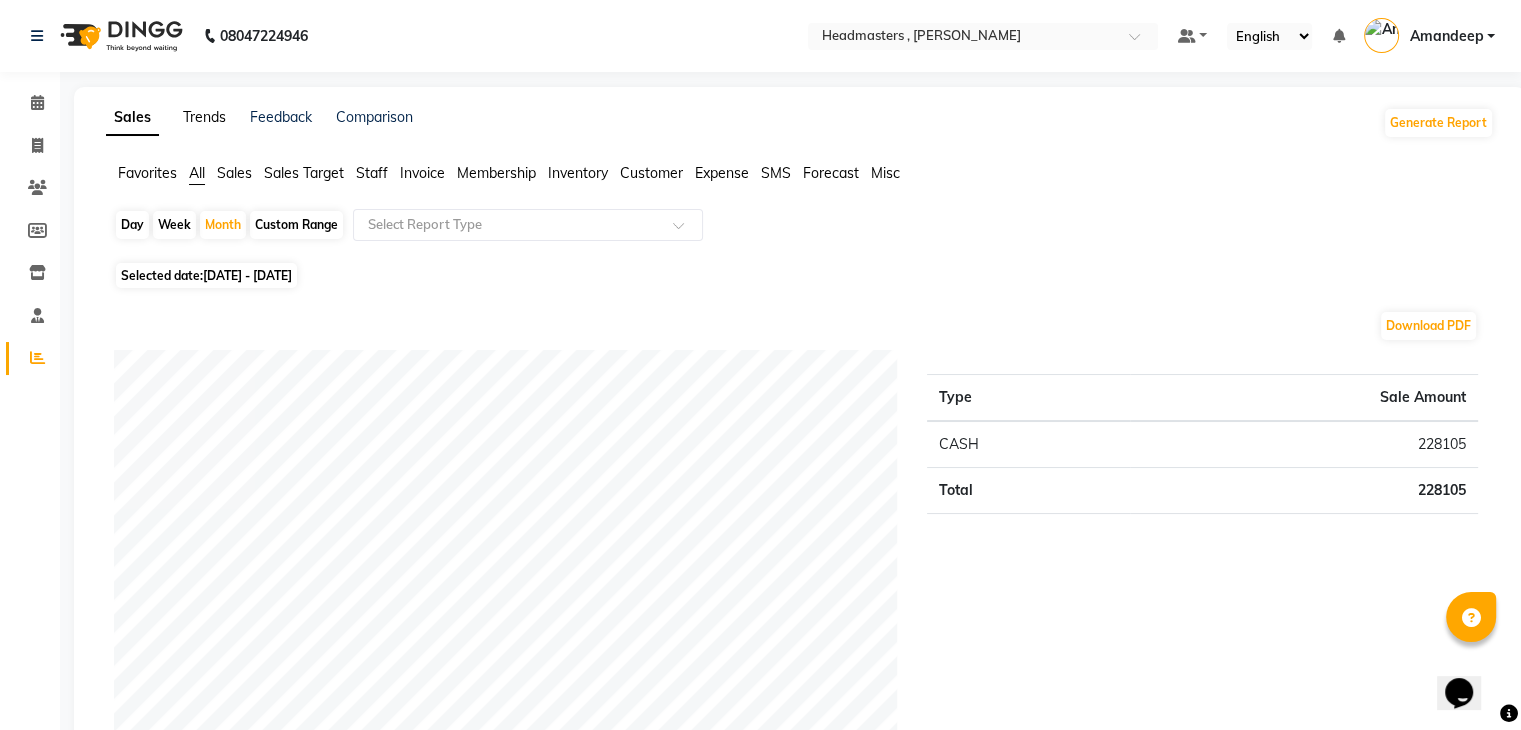 click on "Trends" 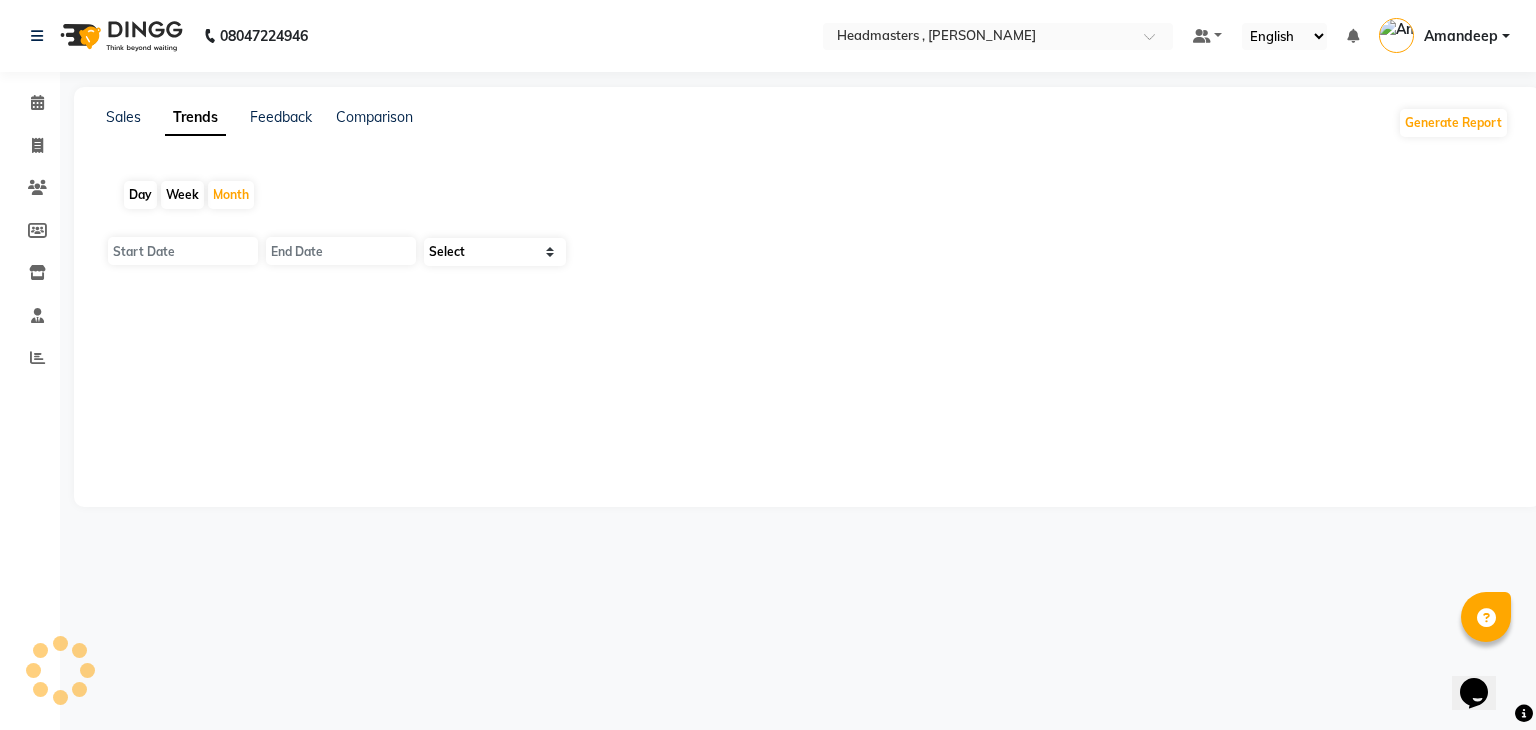 type on "[DATE]" 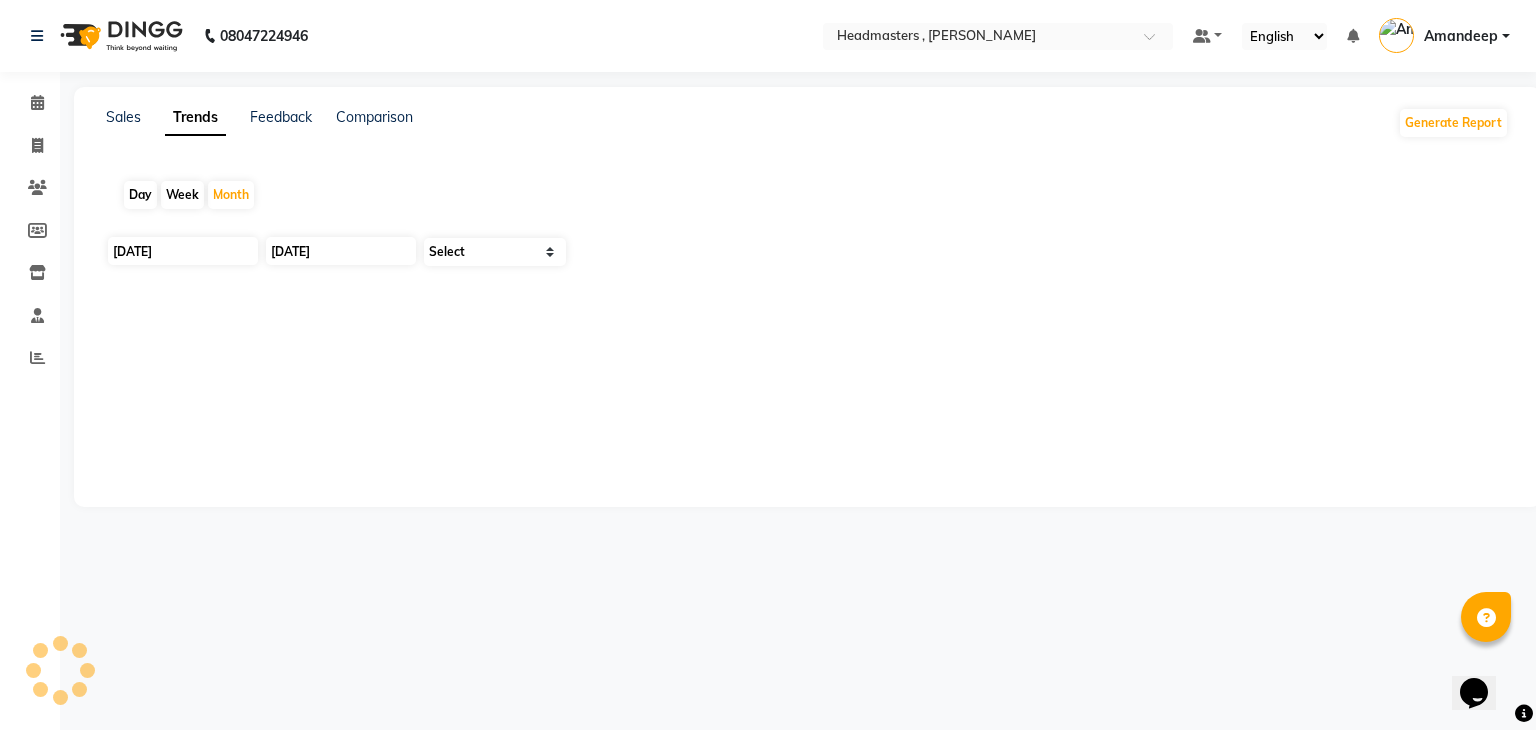 select on "by_client" 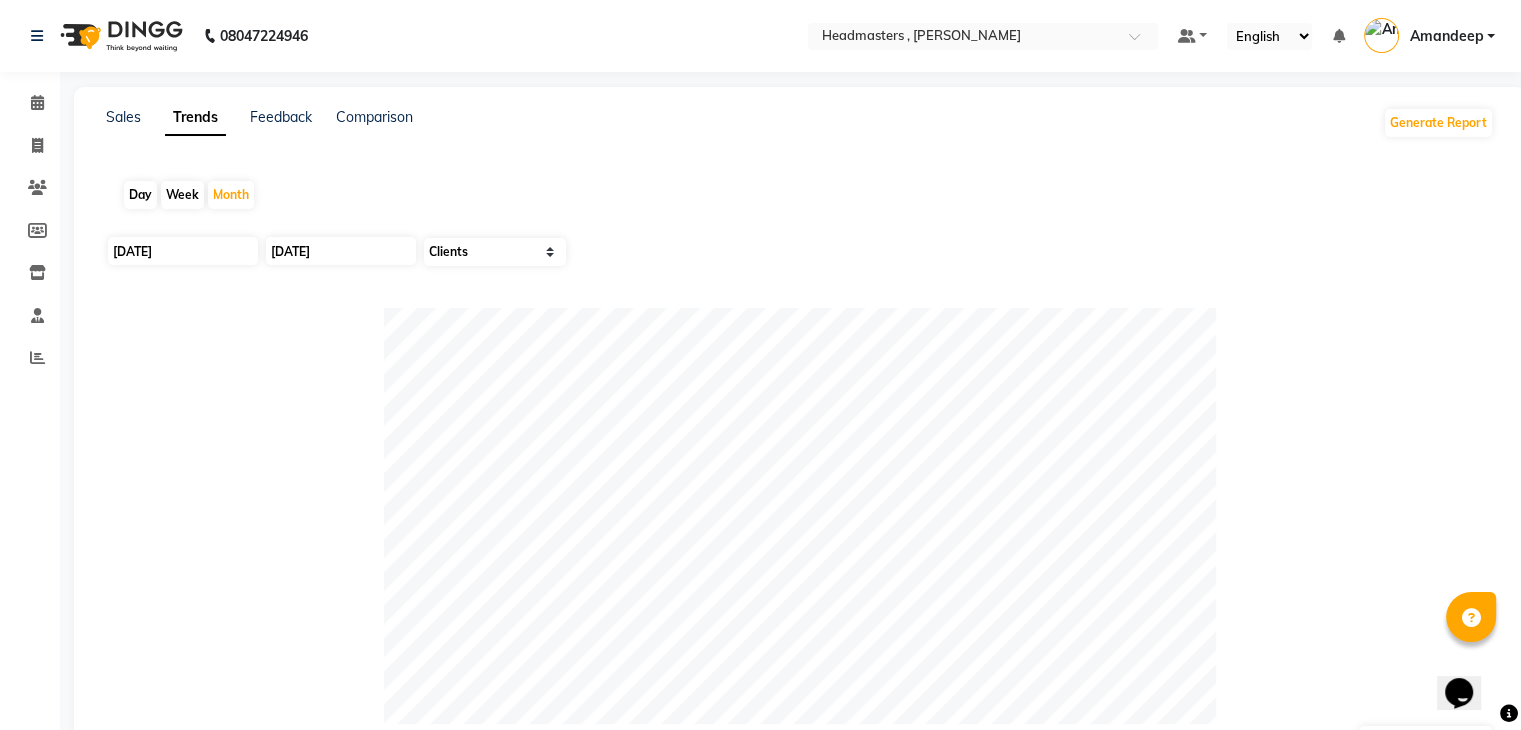 click on "Sales Trends Feedback Comparison" 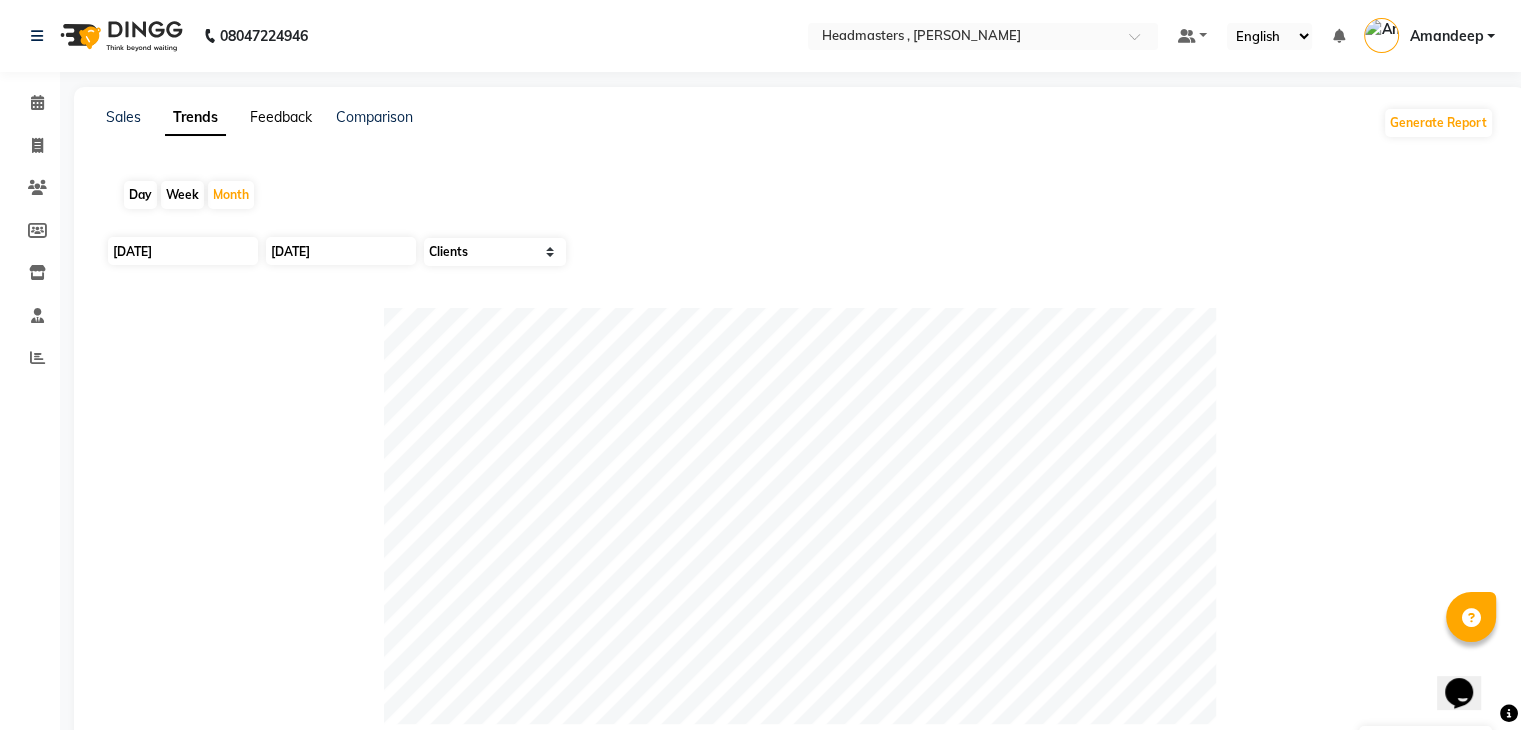 click on "Feedback" 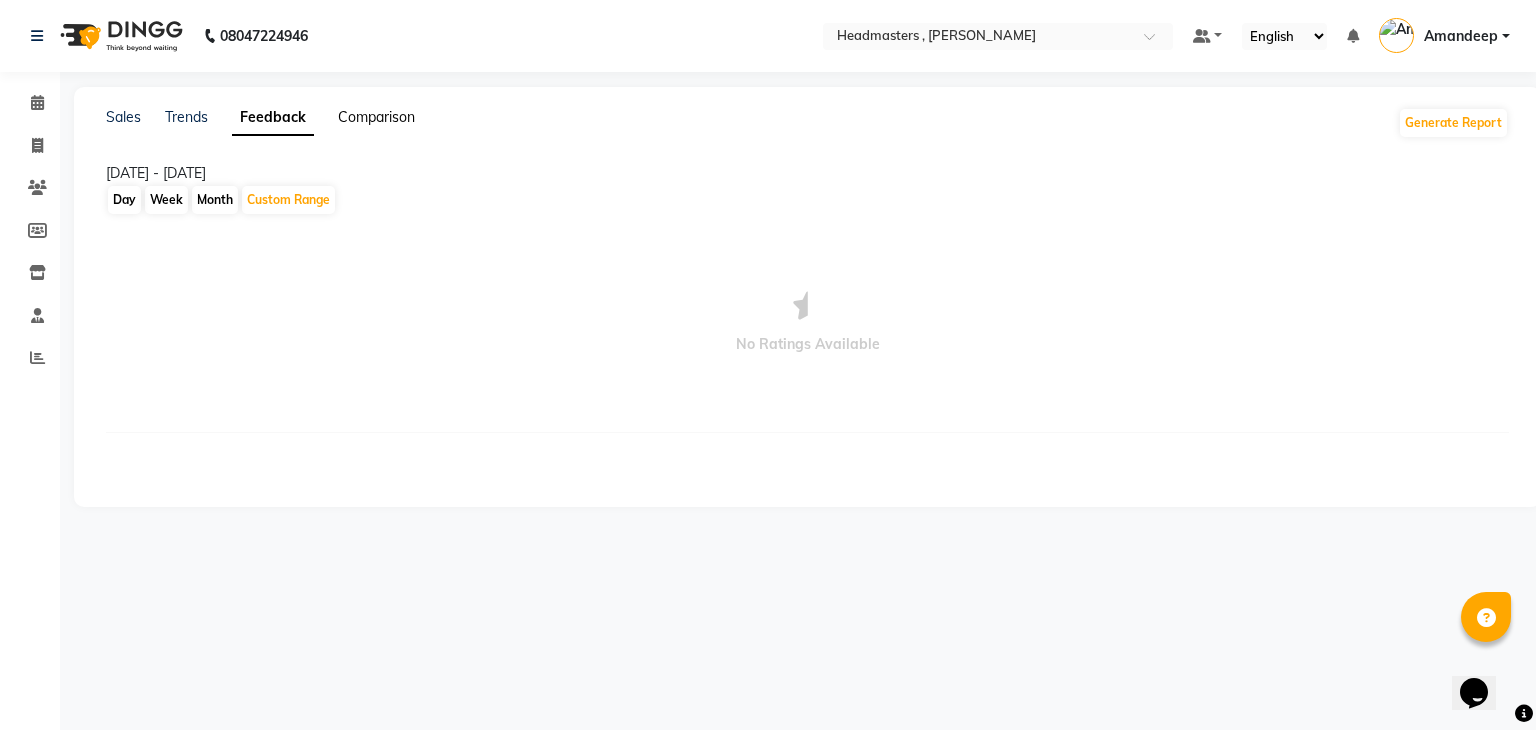 click on "Comparison" 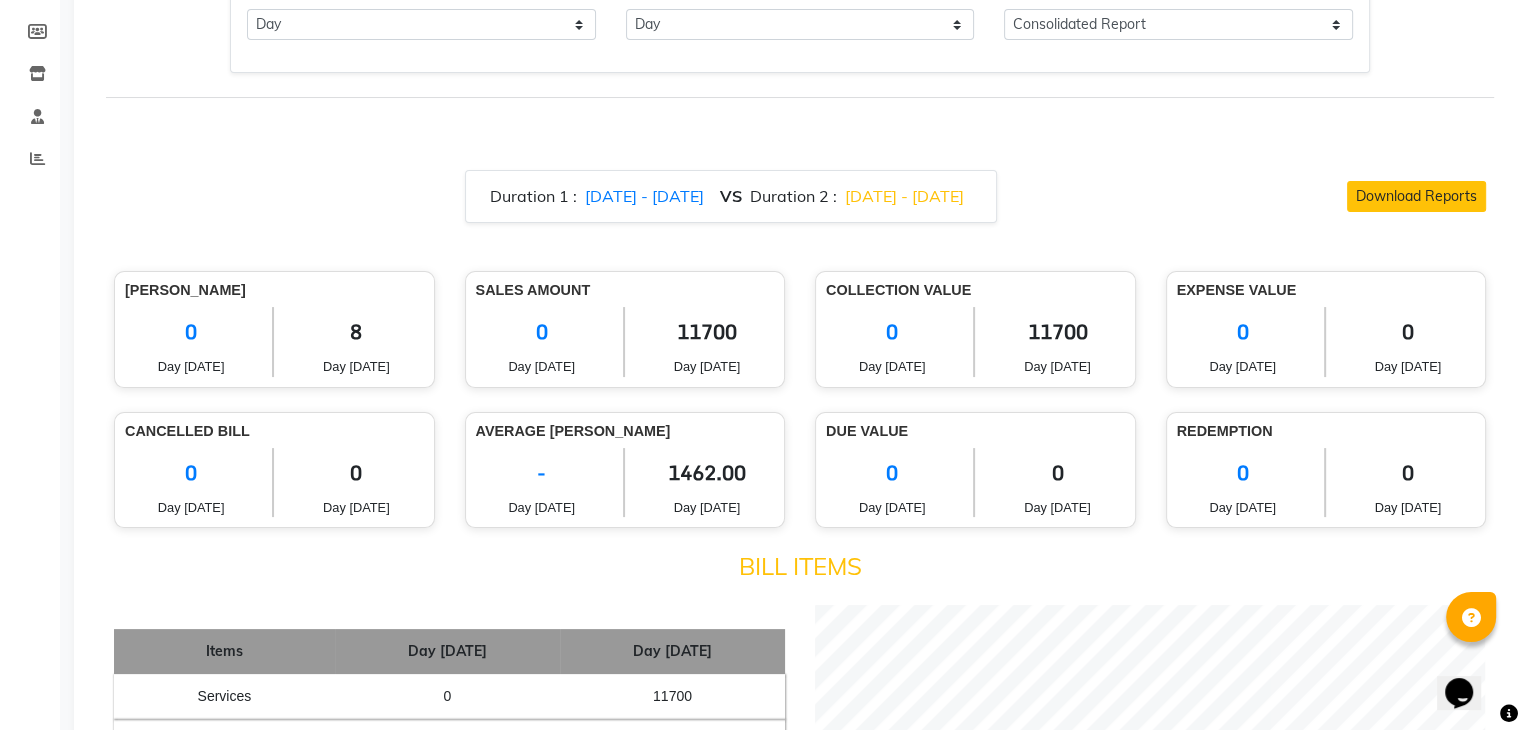scroll, scrollTop: 415, scrollLeft: 0, axis: vertical 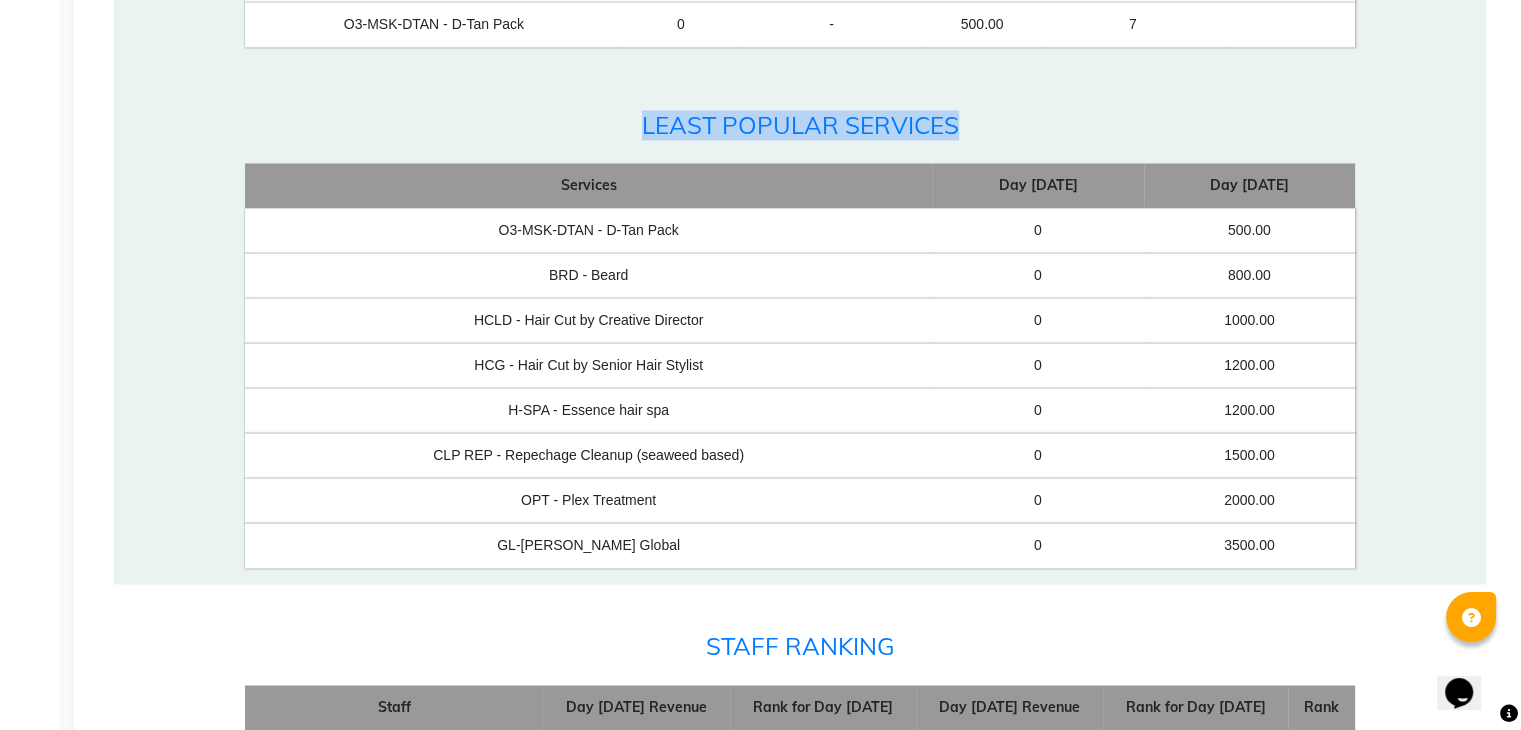 drag, startPoint x: 642, startPoint y: 121, endPoint x: 974, endPoint y: 131, distance: 332.15057 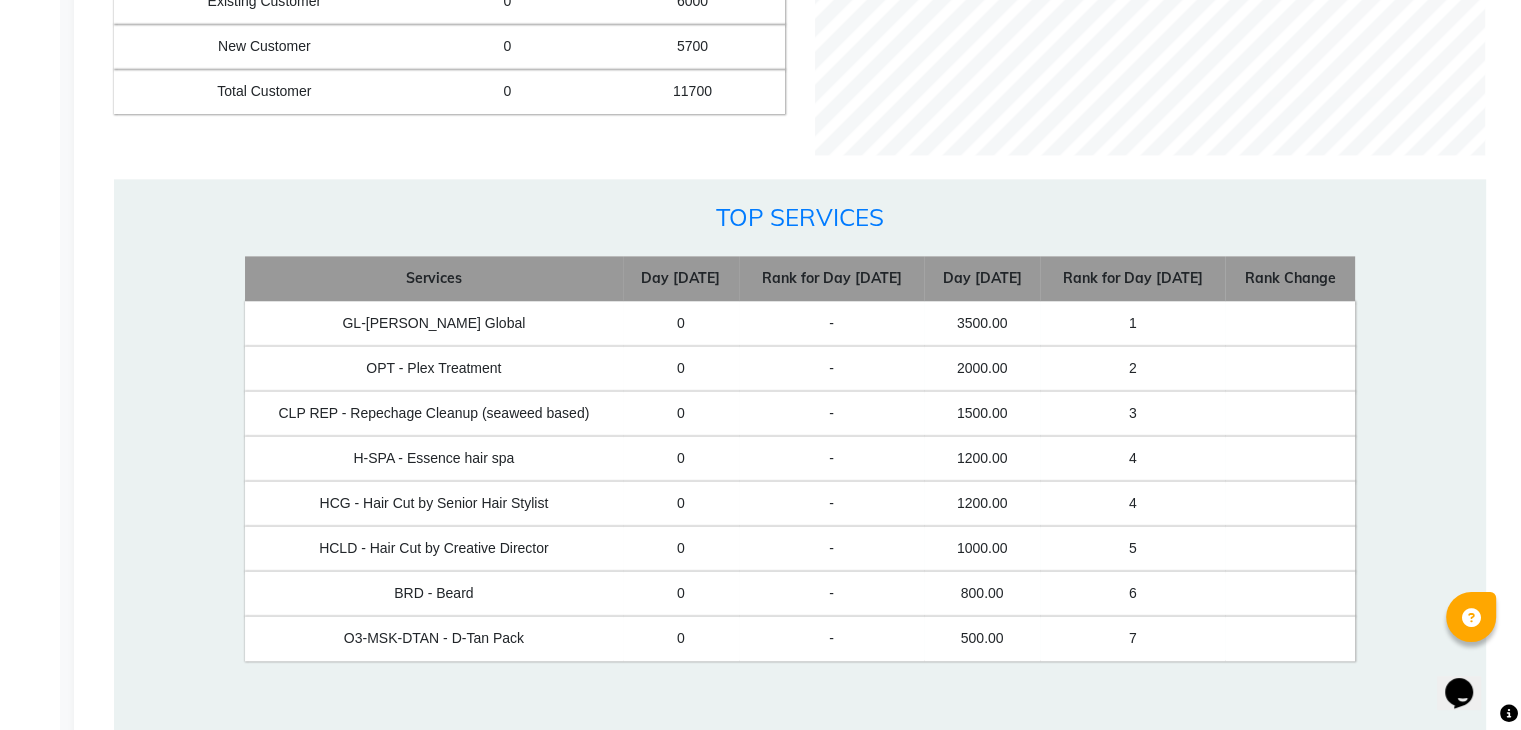scroll, scrollTop: 2431, scrollLeft: 0, axis: vertical 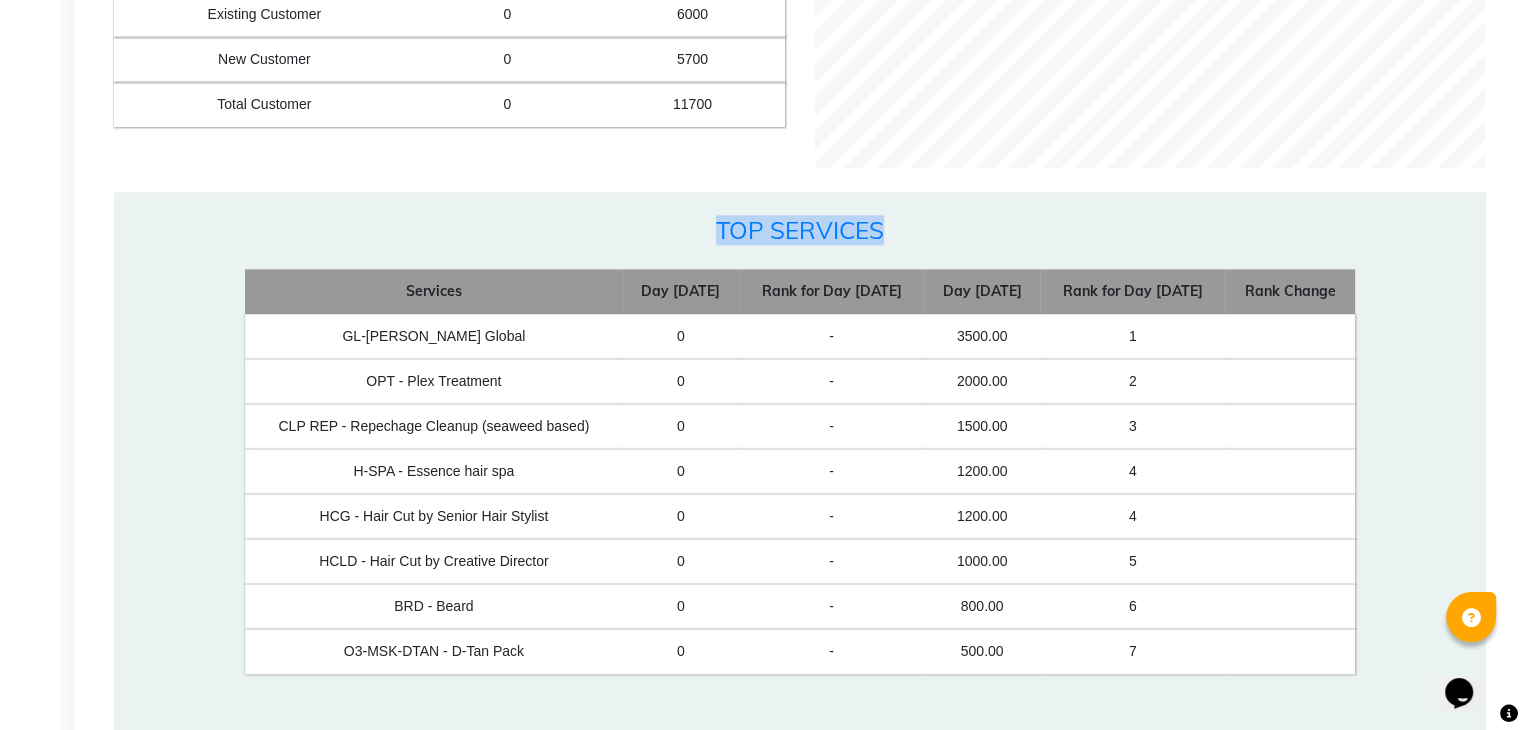 drag, startPoint x: 719, startPoint y: 225, endPoint x: 886, endPoint y: 239, distance: 167.5858 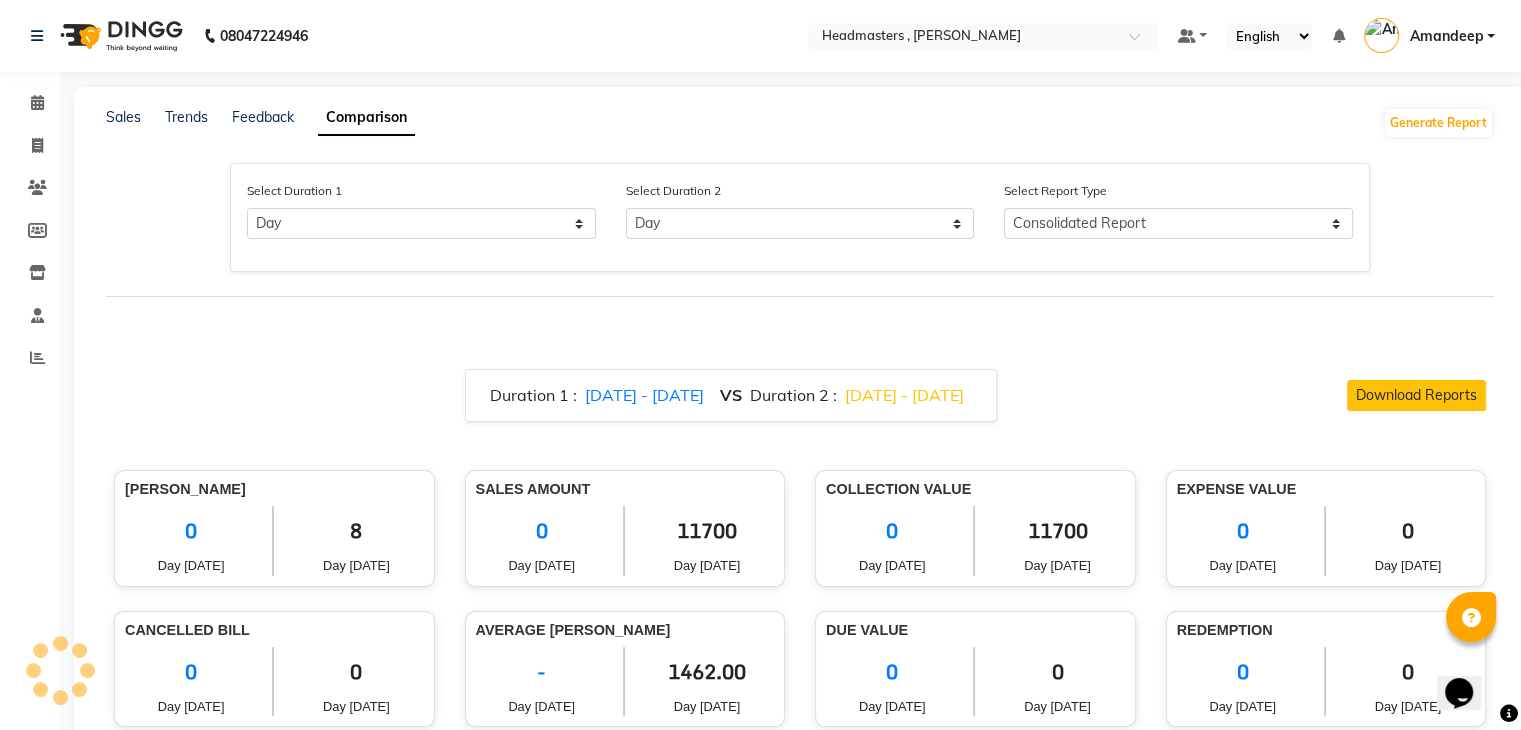scroll, scrollTop: 0, scrollLeft: 0, axis: both 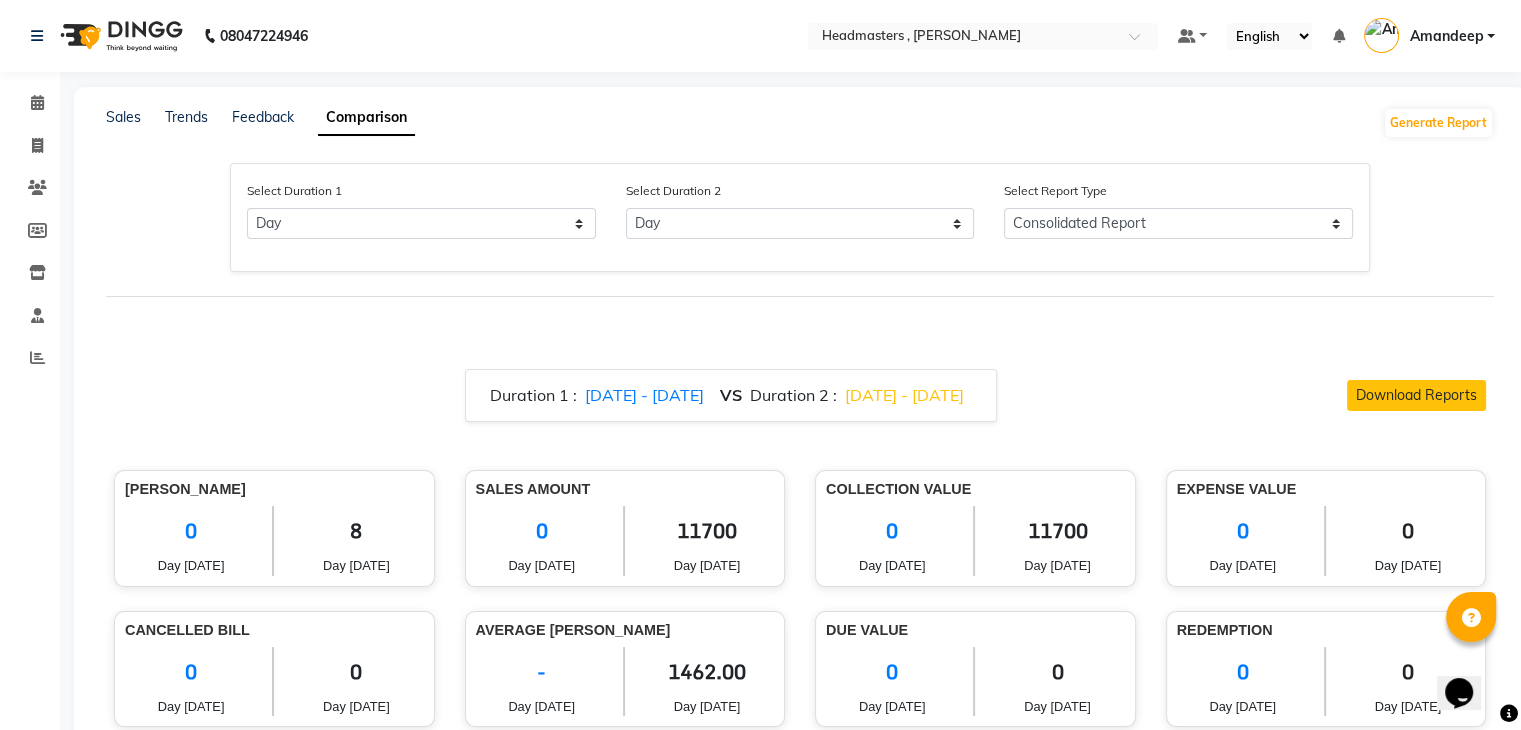 drag, startPoint x: 774, startPoint y: 53, endPoint x: 756, endPoint y: 50, distance: 18.248287 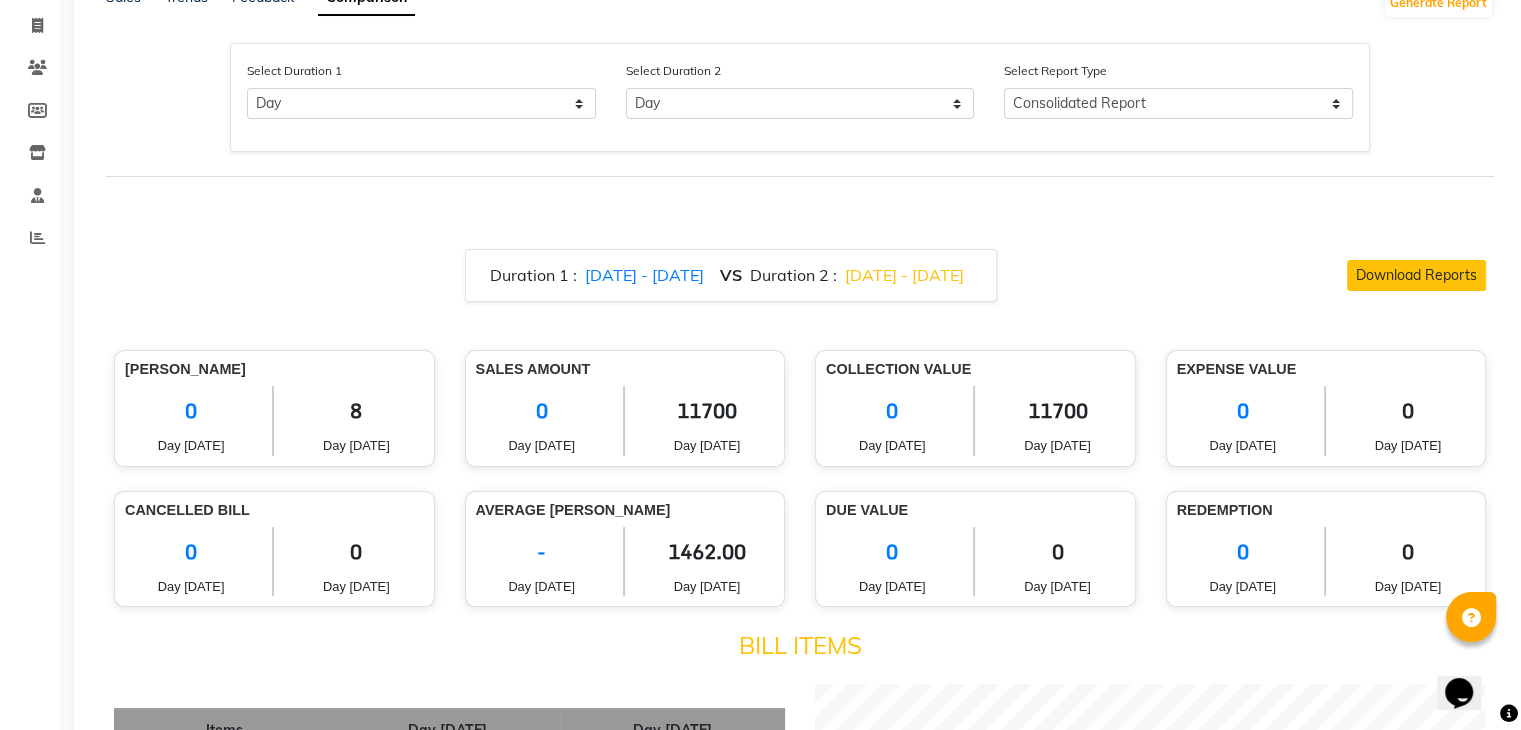 scroll, scrollTop: 0, scrollLeft: 0, axis: both 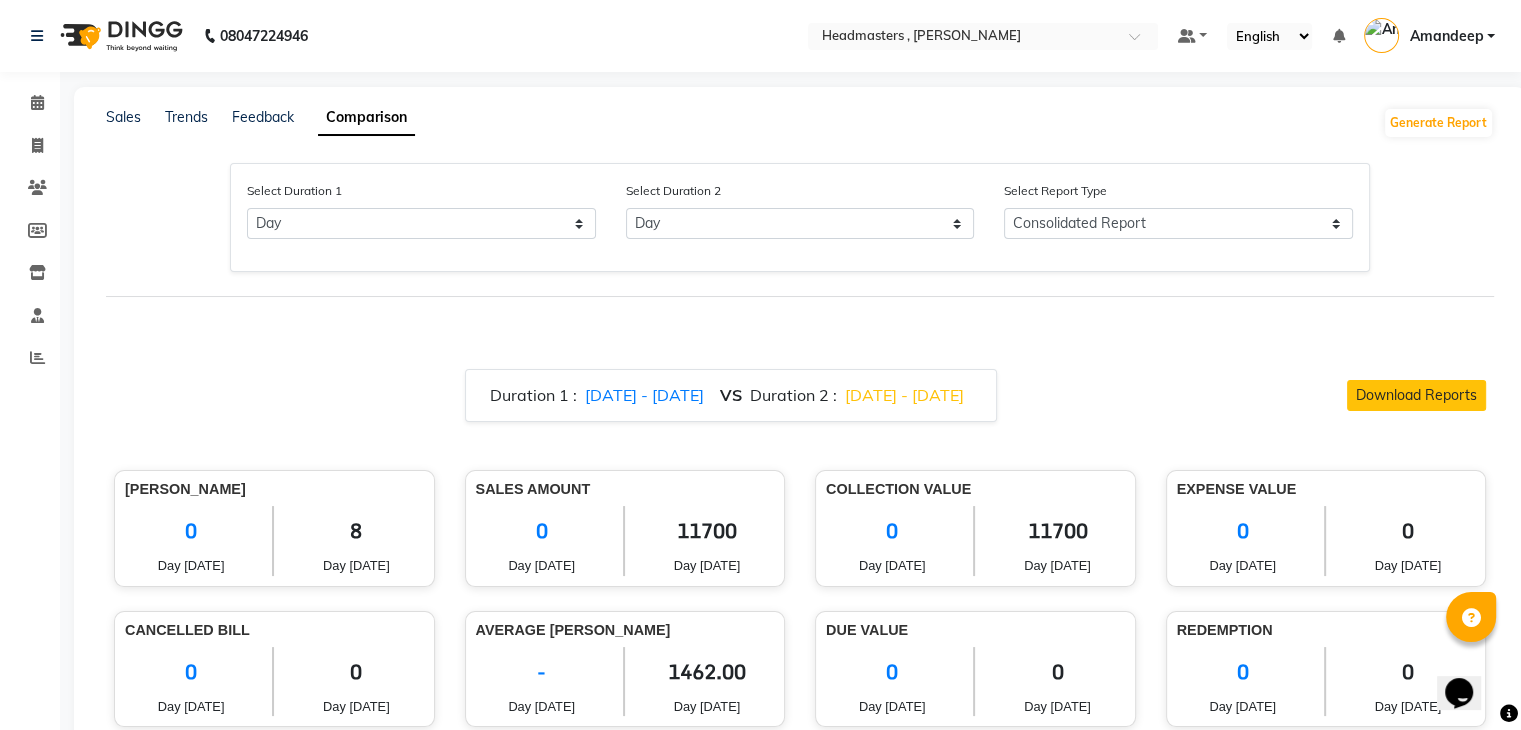 click on "Sales Trends Feedback Comparison Generate Report" 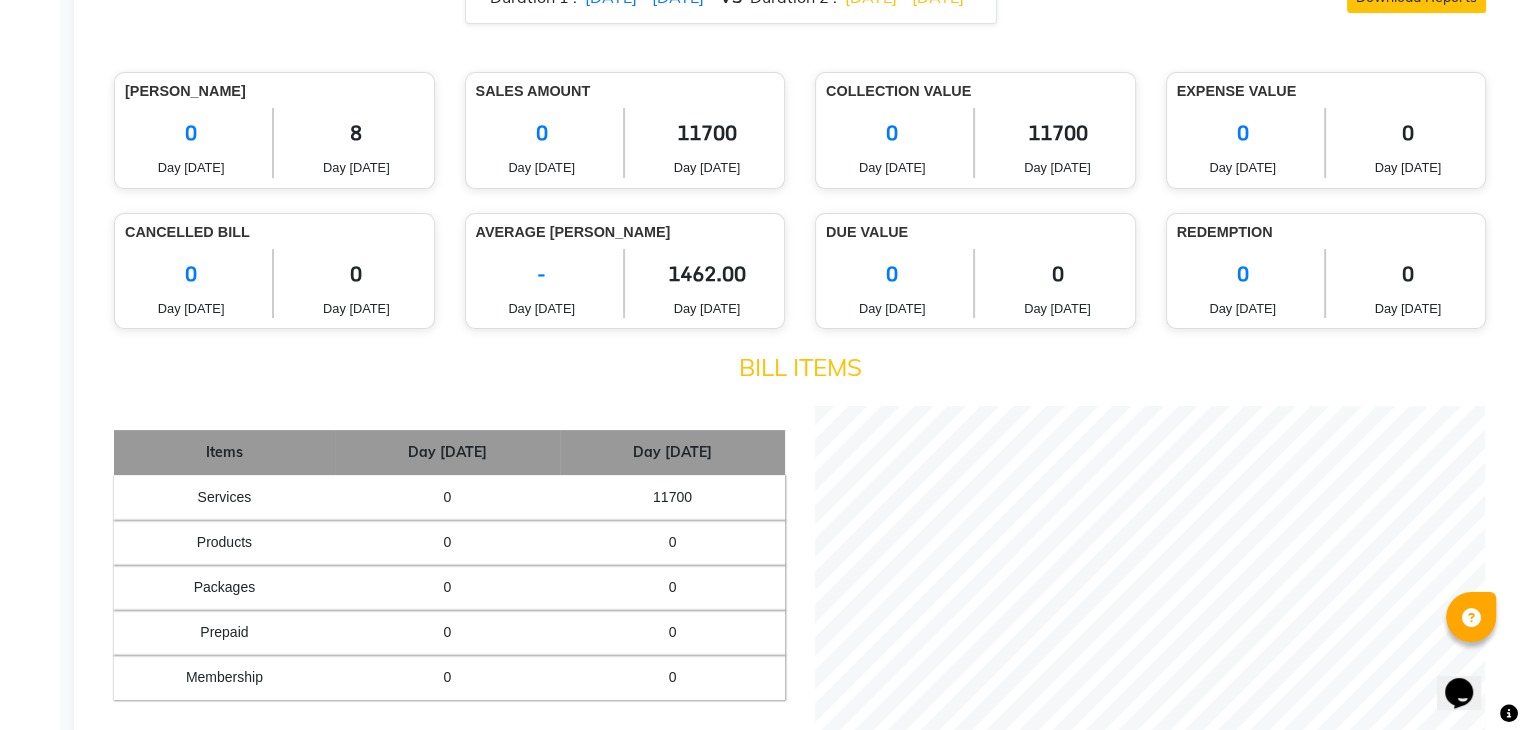 scroll, scrollTop: 0, scrollLeft: 0, axis: both 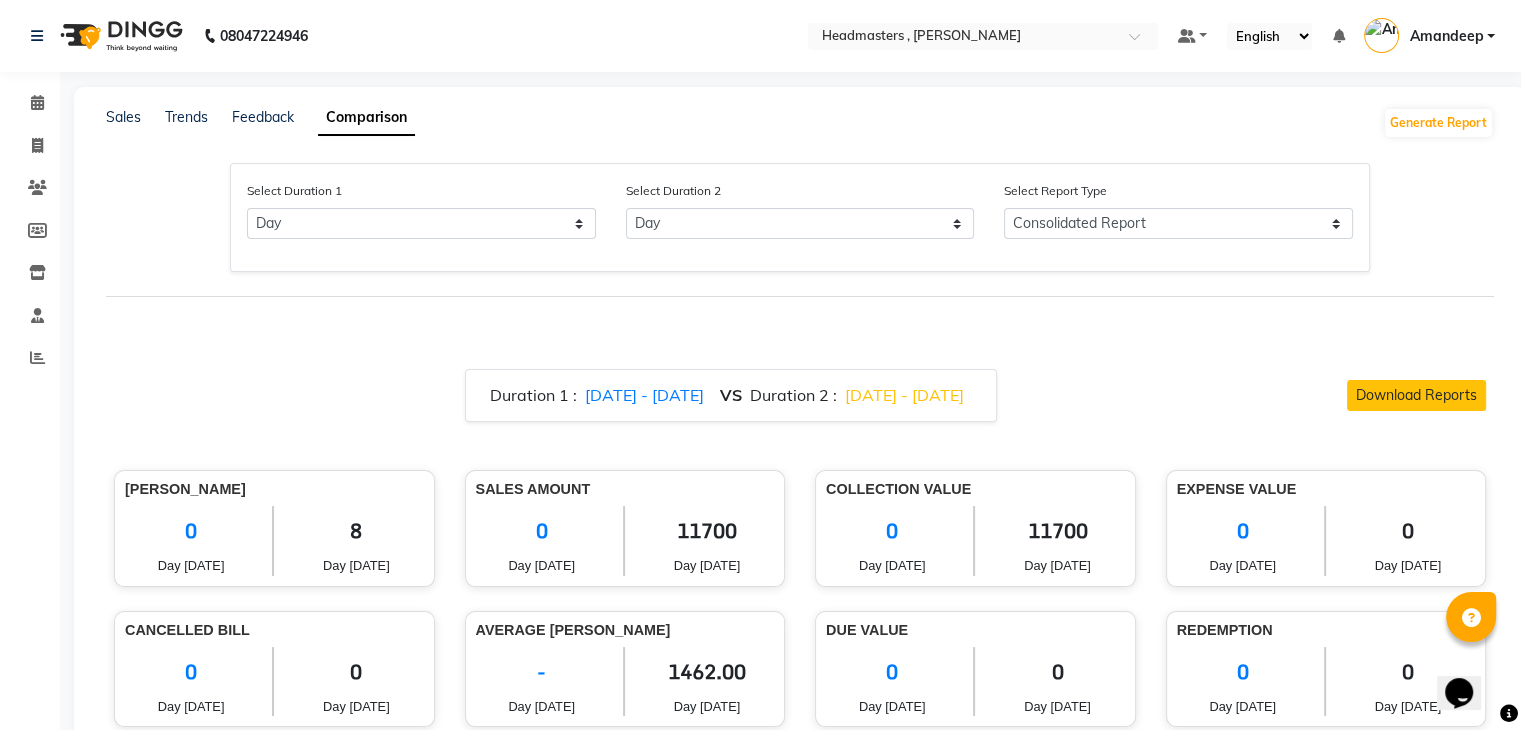 click on "Sales Trends Feedback Comparison Generate Report" 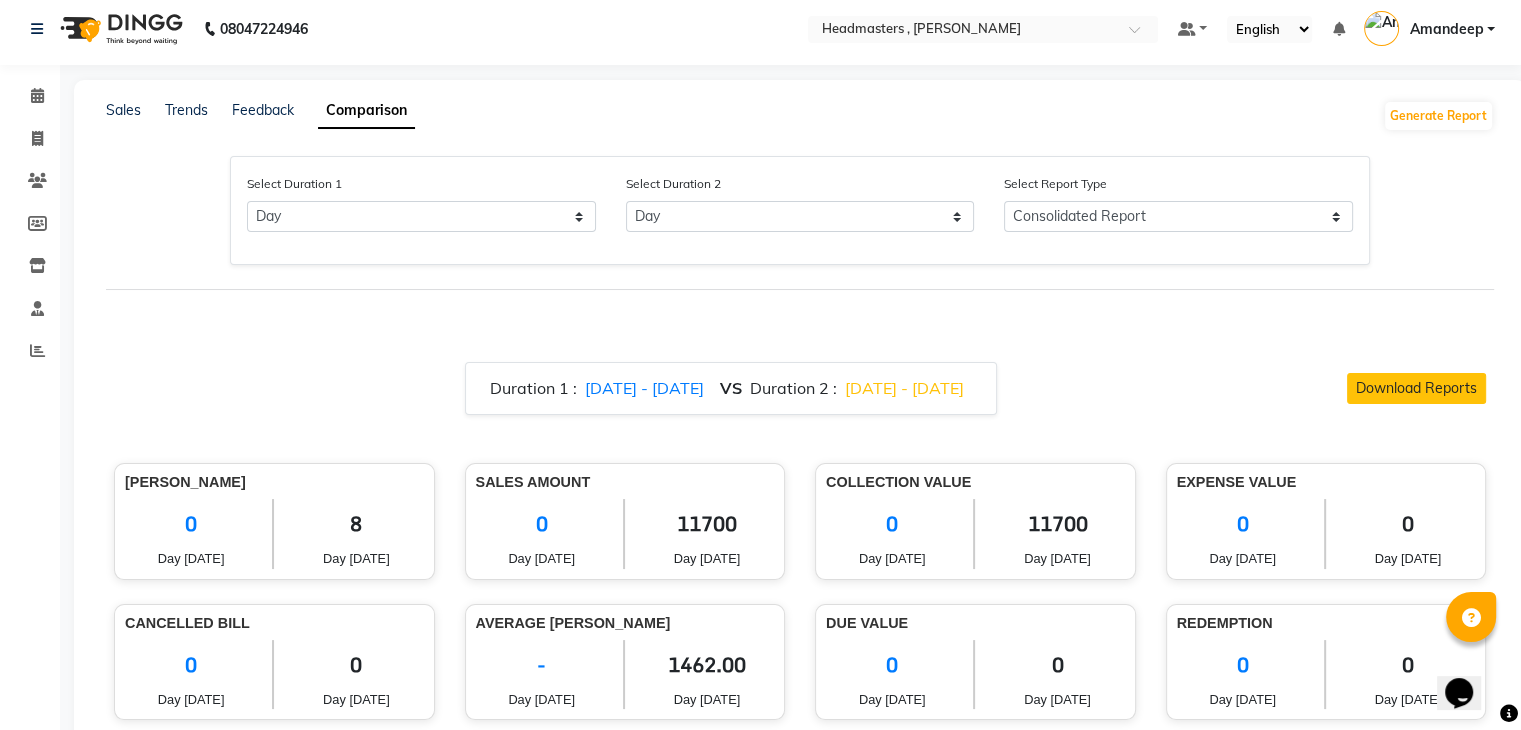 scroll, scrollTop: 0, scrollLeft: 0, axis: both 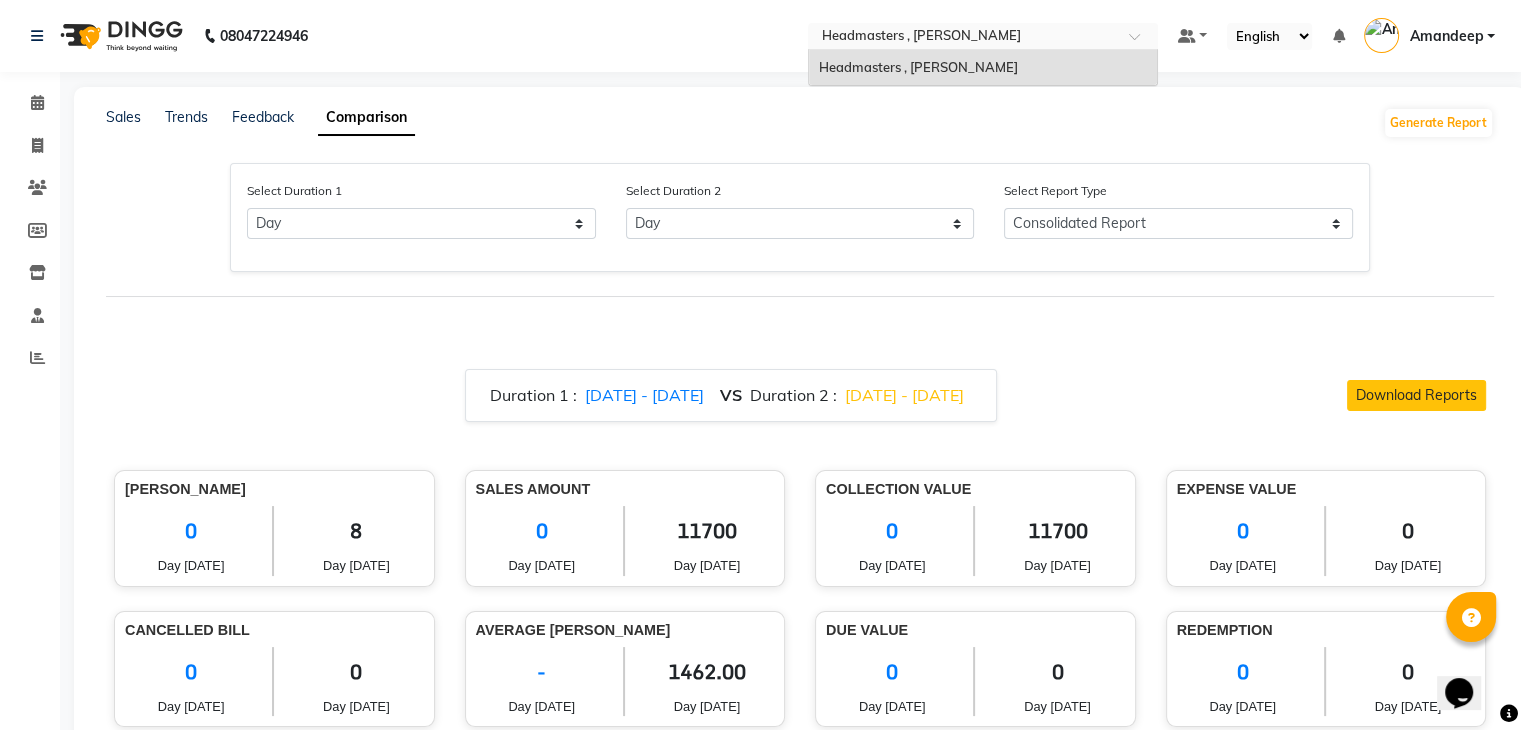 click at bounding box center (963, 38) 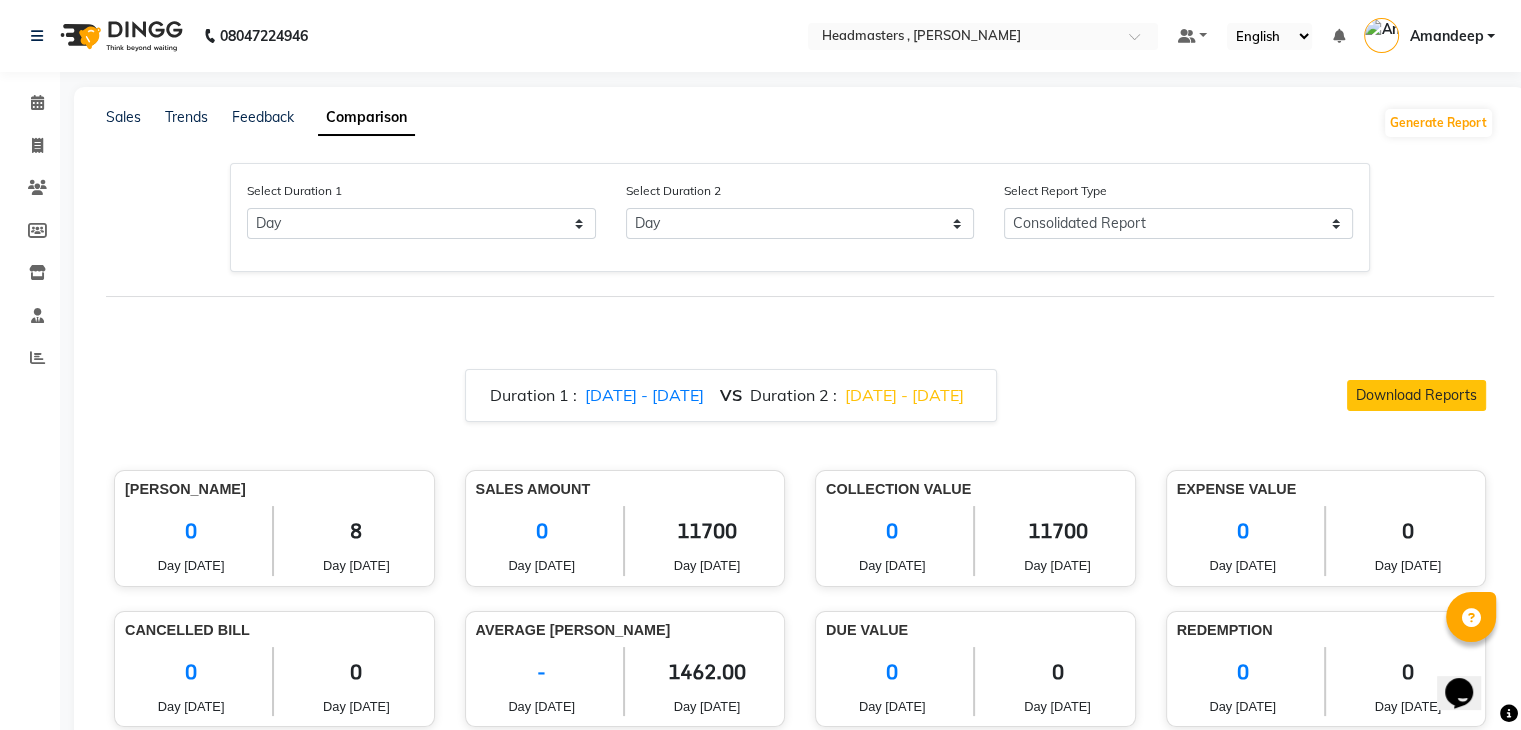 click on "08047224946 Select Location × Headmasters , Sri Muktsar Sahib Default Panel My Panel English ENGLISH Español العربية मराठी हिंदी ગુજરાતી தமிழ் 中文 Notifications nothing to show [PERSON_NAME] Manage Profile Change Password Sign out  Version:3.15.4" 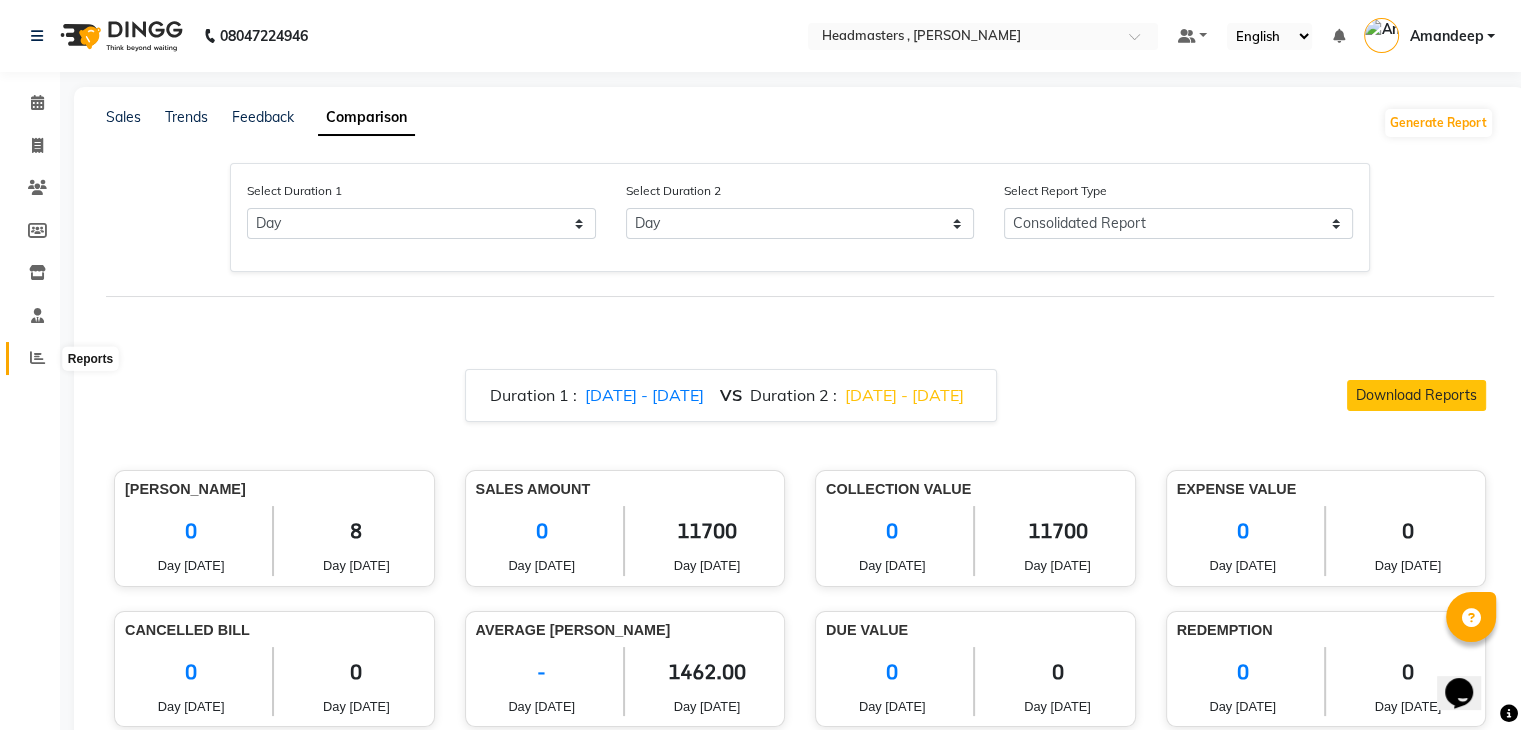 click 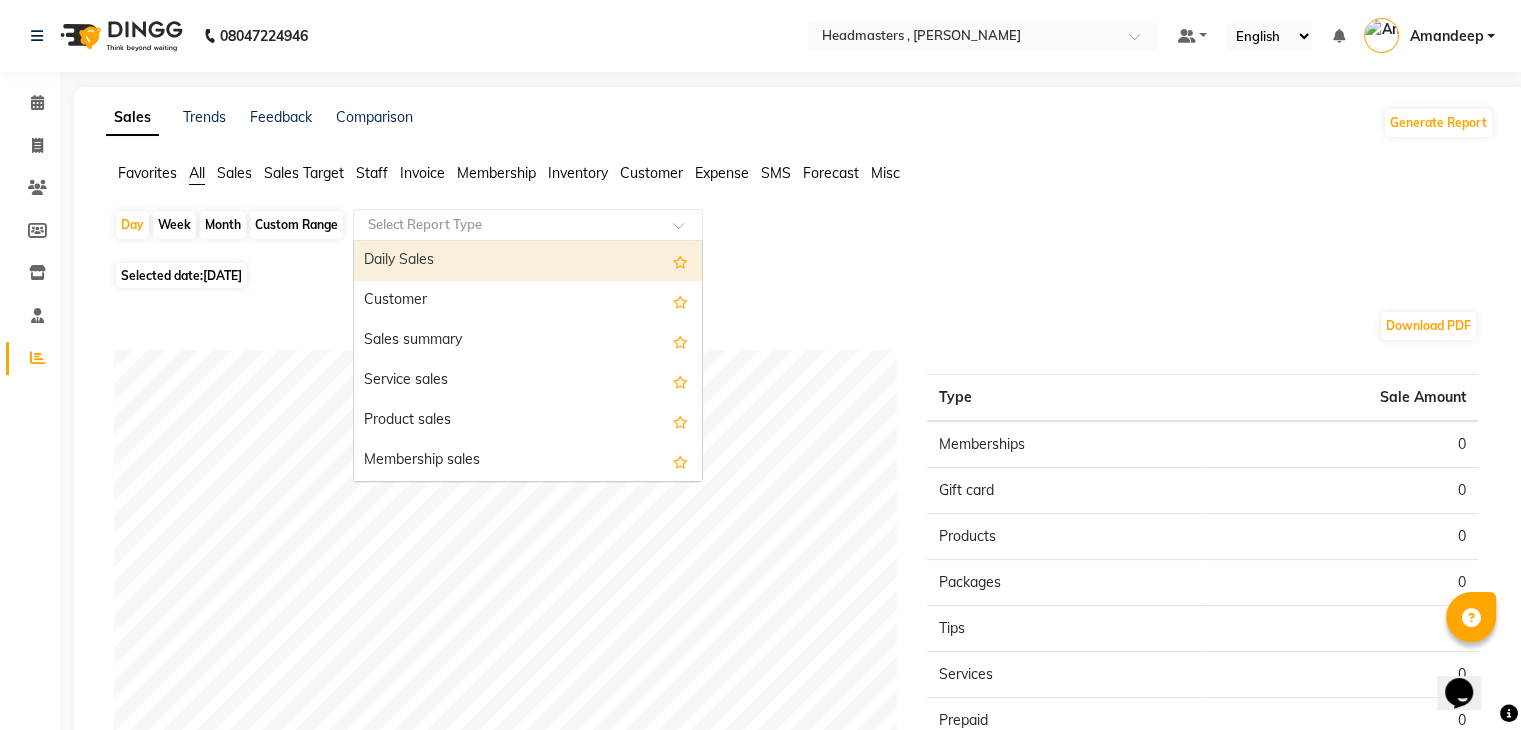 click 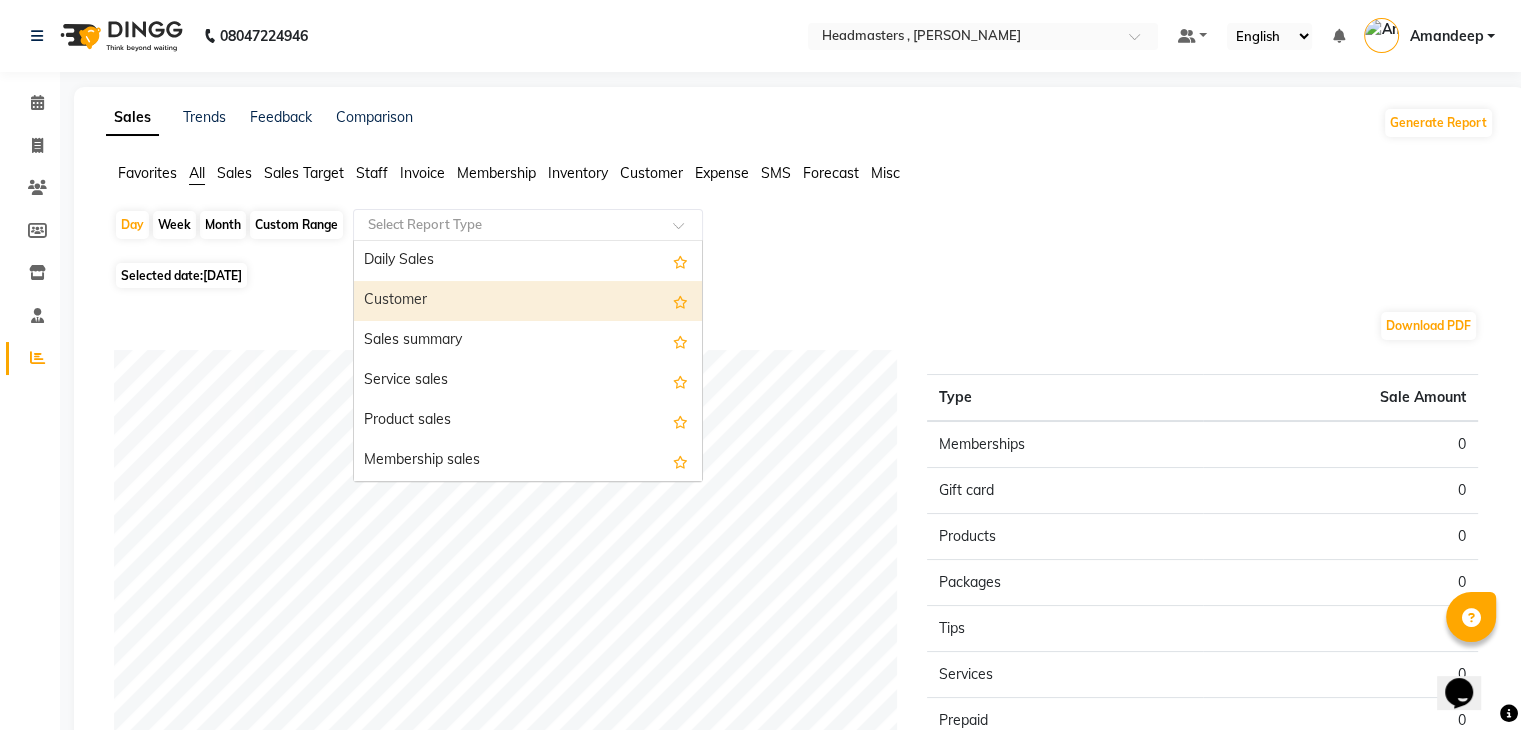 click on "Customer" at bounding box center (528, 301) 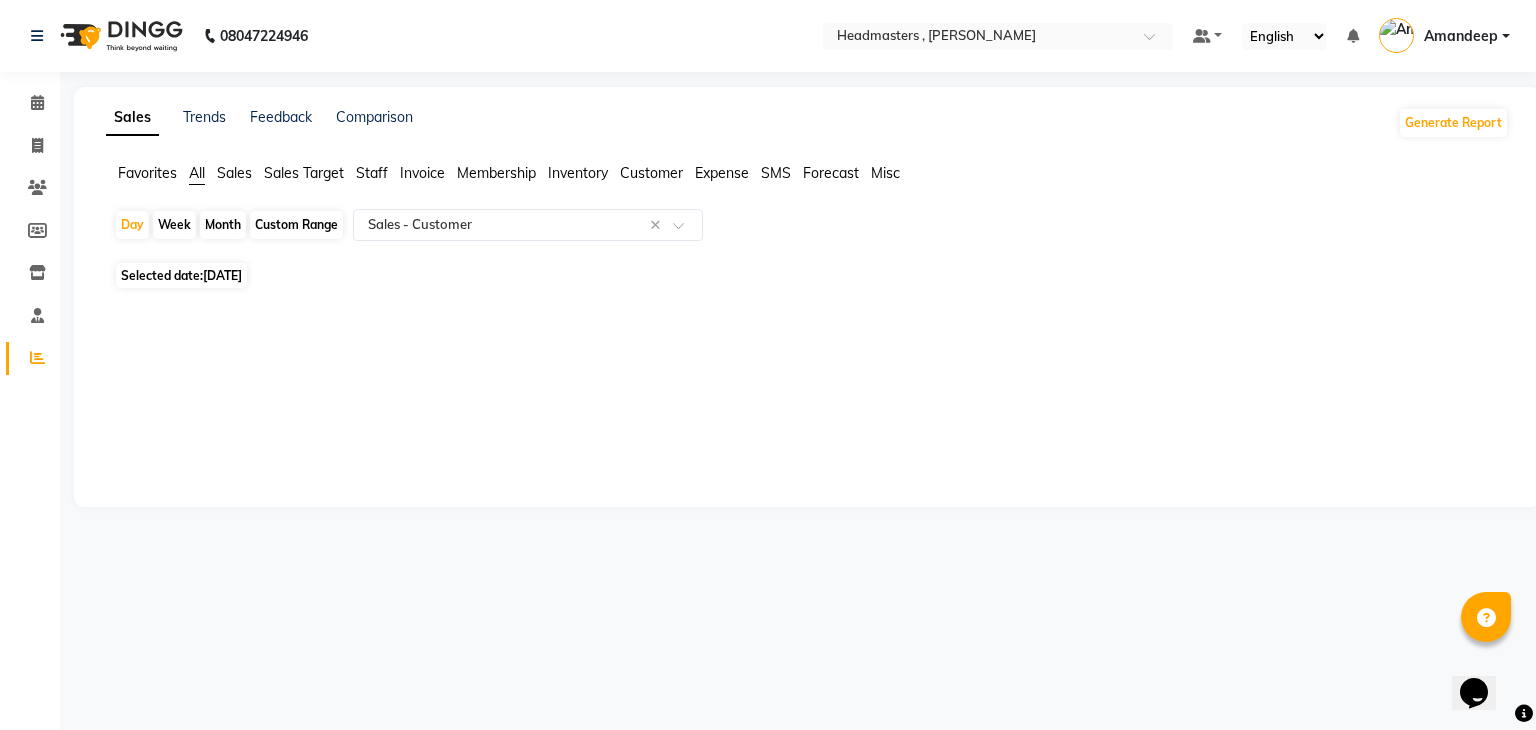 click on "Selected date:  [DATE]" 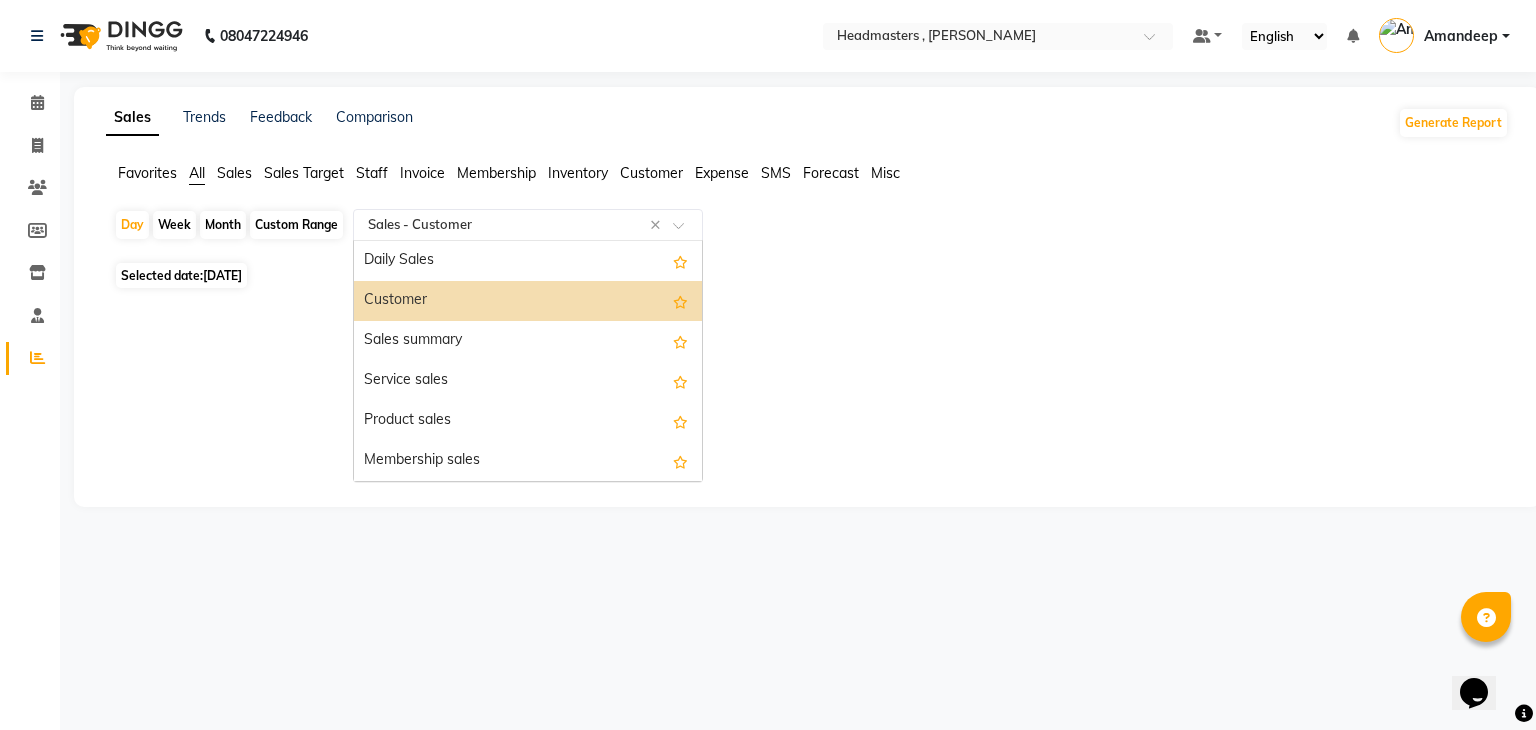click 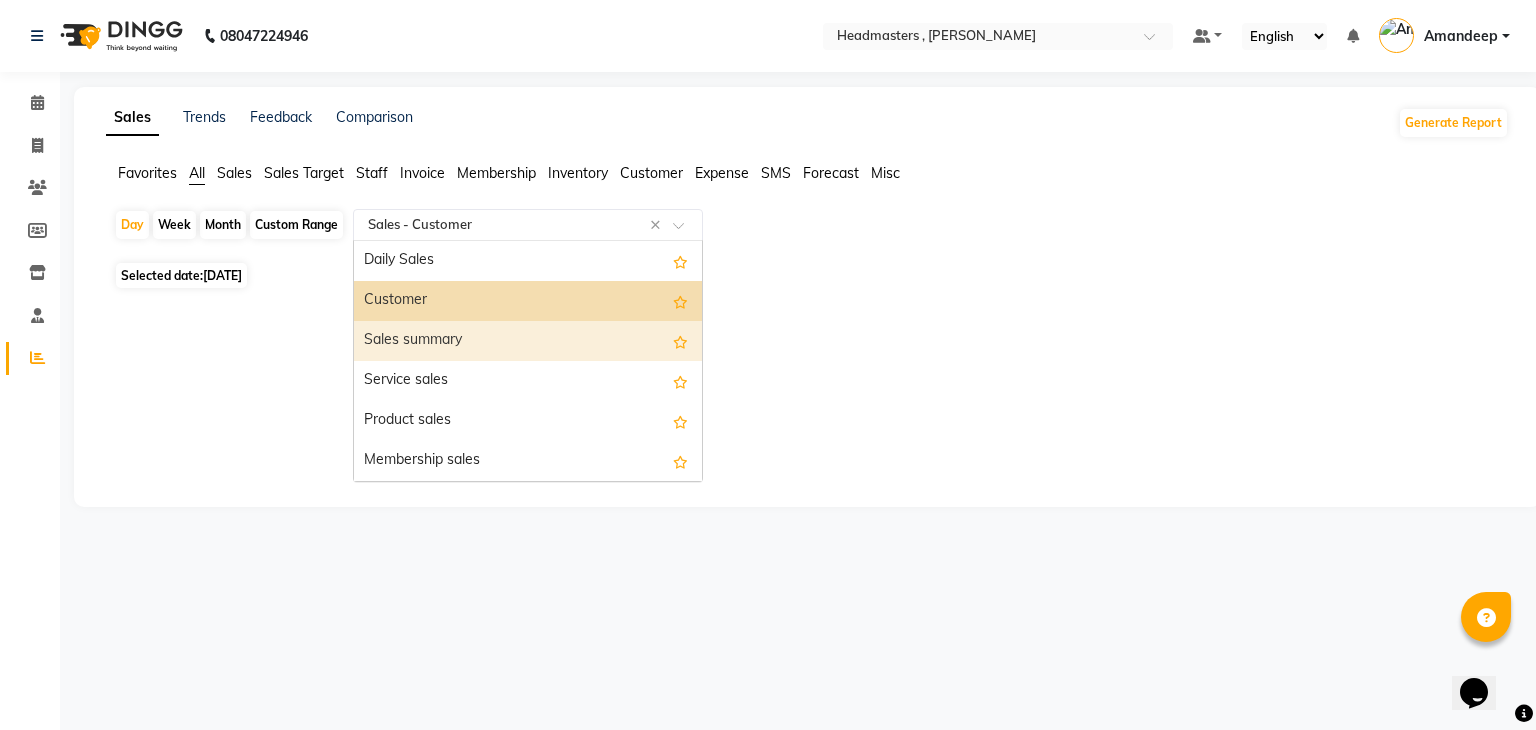 click on "Sales summary" at bounding box center (528, 341) 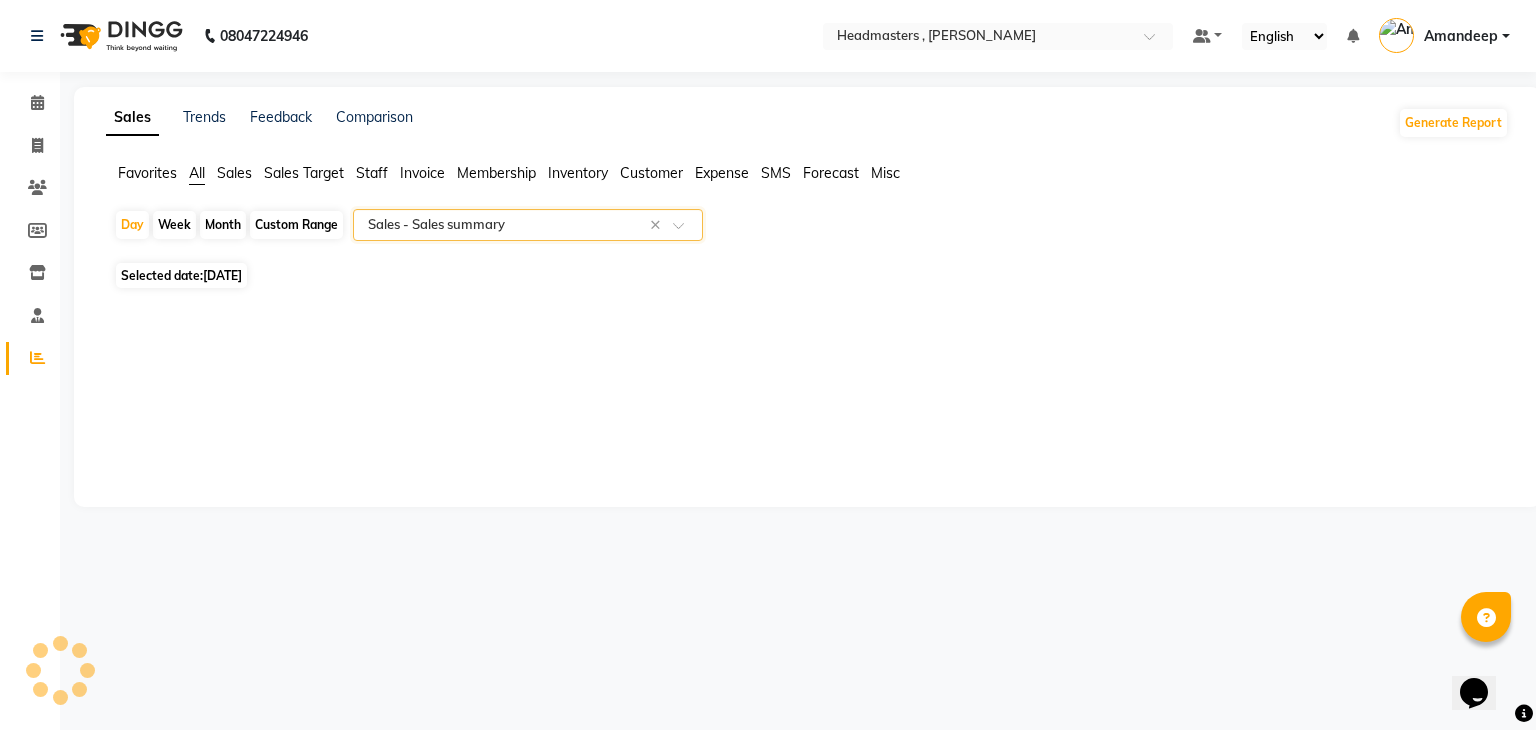 select on "full_report" 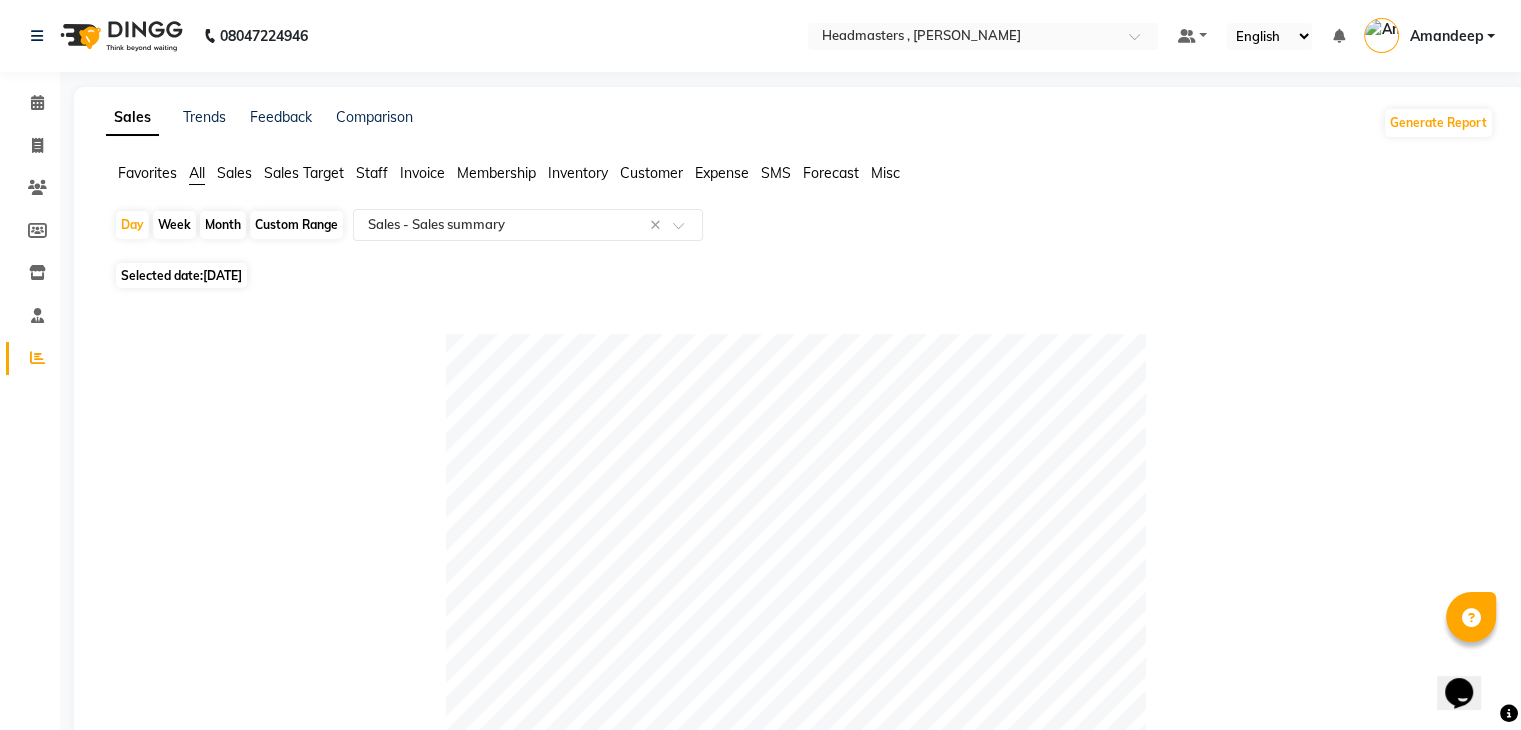 click on "Sales Trends Feedback Comparison Generate Report" 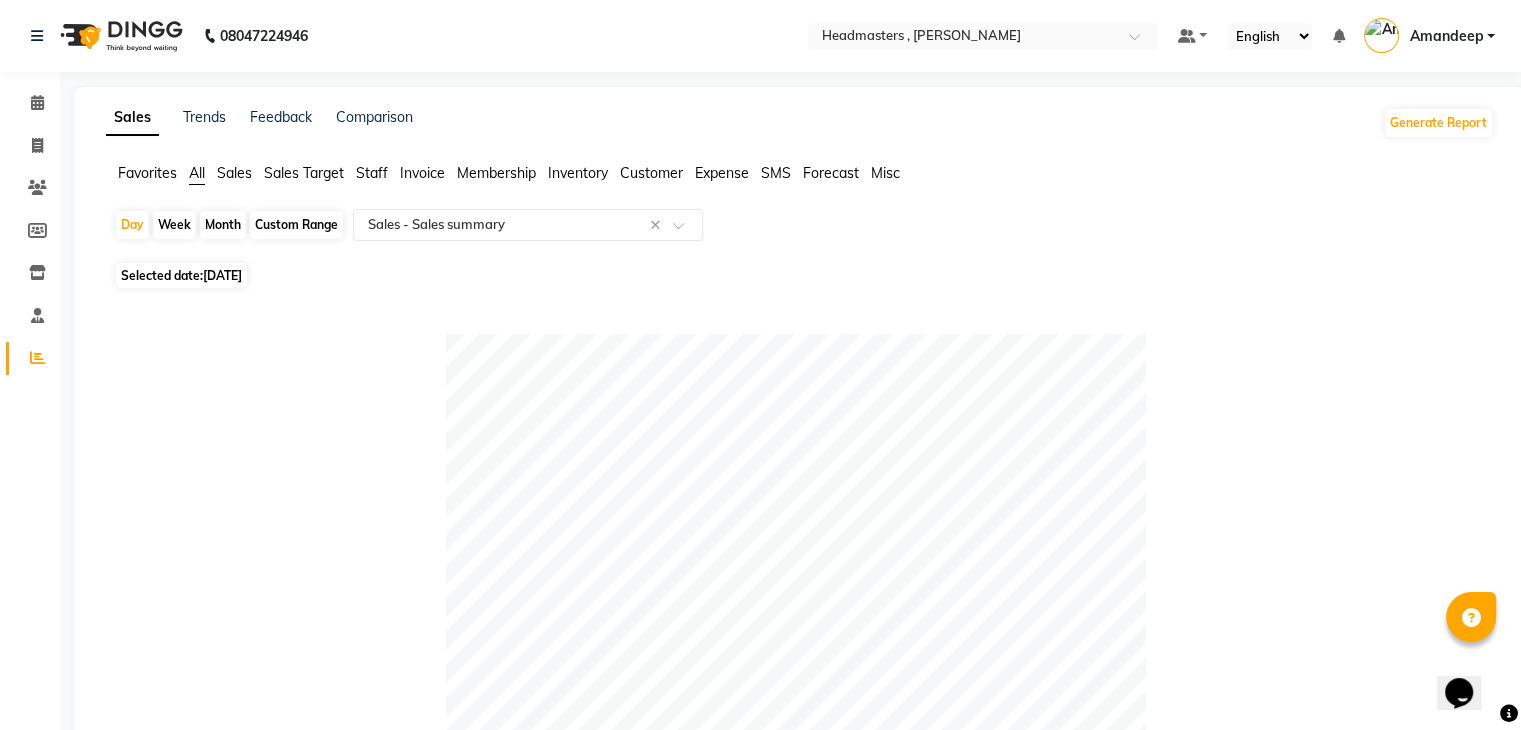 click on "Sales Trends Feedback Comparison Generate Report Favorites All Sales Sales Target Staff Invoice Membership Inventory Customer Expense SMS Forecast Misc  Day   Week   Month   Custom Range  Select Report Type × Sales -  Sales summary × Selected date:  [DATE]   Table View   Pivot View  Pie Chart Bar Chart Select Full Report Filtered Report Select CSV PDF  Export  Show  10 25 50 100  entries Search: Type Count Price Discount Non-taxable Amount Taxable Amount Tax Net Revenue Taxable Redemption Tax On Redemption Total Redemption Total Tax Total Type Count Price Discount Non-taxable Amount Taxable Amount Tax Net Revenue Taxable Redemption Tax On Redemption Total Redemption Total Tax Total Total 0 ₹0 ₹0 ₹0 ₹0 ₹0 ₹0 ₹0 ₹0 ₹0 ₹0 ₹0 Memberships 0 ₹0 ₹0 ₹0 ₹0 ₹0 ₹0 ₹0 ₹0 ₹0 ₹0 ₹0 Gift card 0 ₹0 ₹0 ₹0 ₹0 ₹0 ₹0 ₹0 ₹0 ₹0 ₹0 ₹0 Products 0 ₹0 ₹0 ₹0 ₹0 ₹0 ₹0 ₹0 ₹0 ₹0 ₹0 ₹0 Packages 0 ₹0 ₹0 ₹0 ₹0 ₹0 ₹0 ₹0 ₹0 ₹0 ₹0" 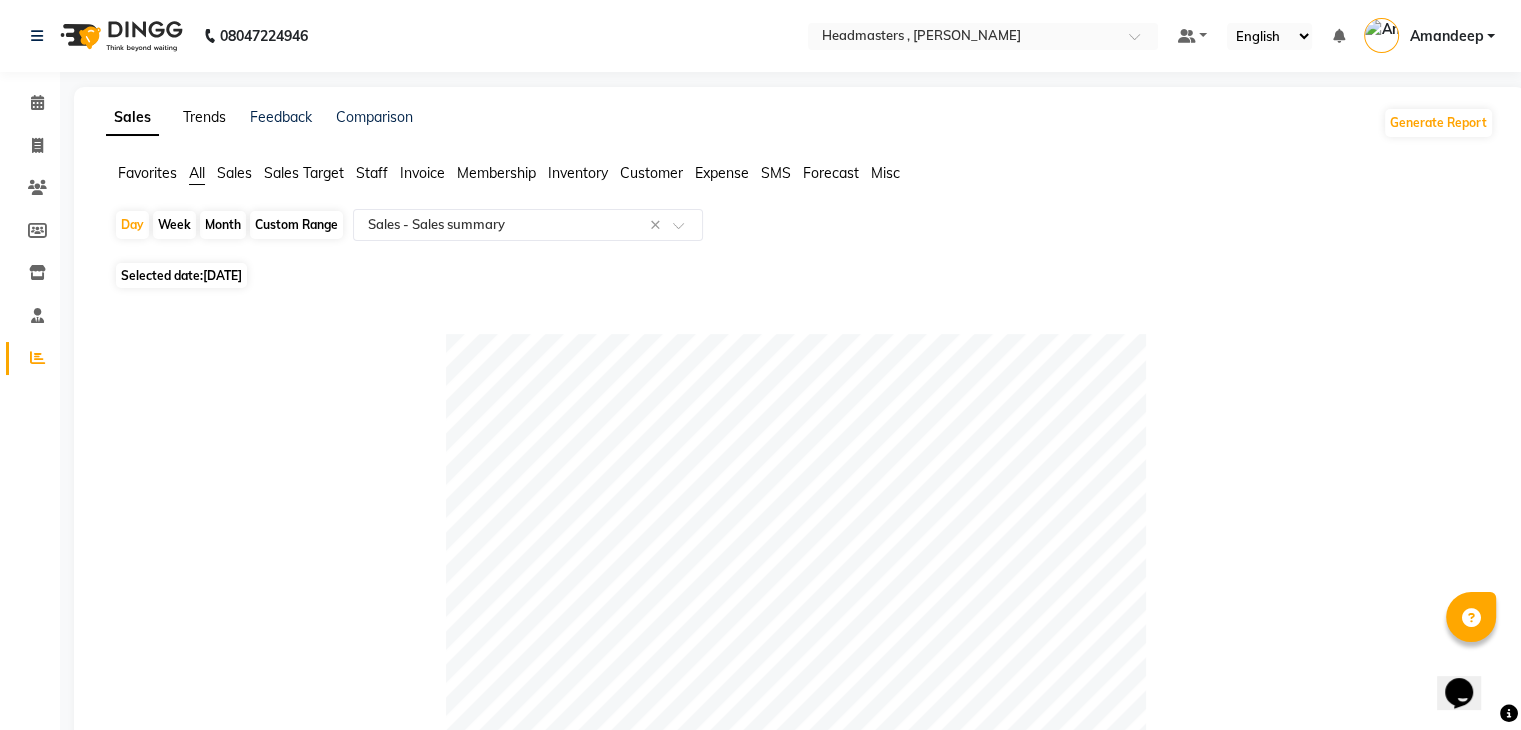 click on "Trends" 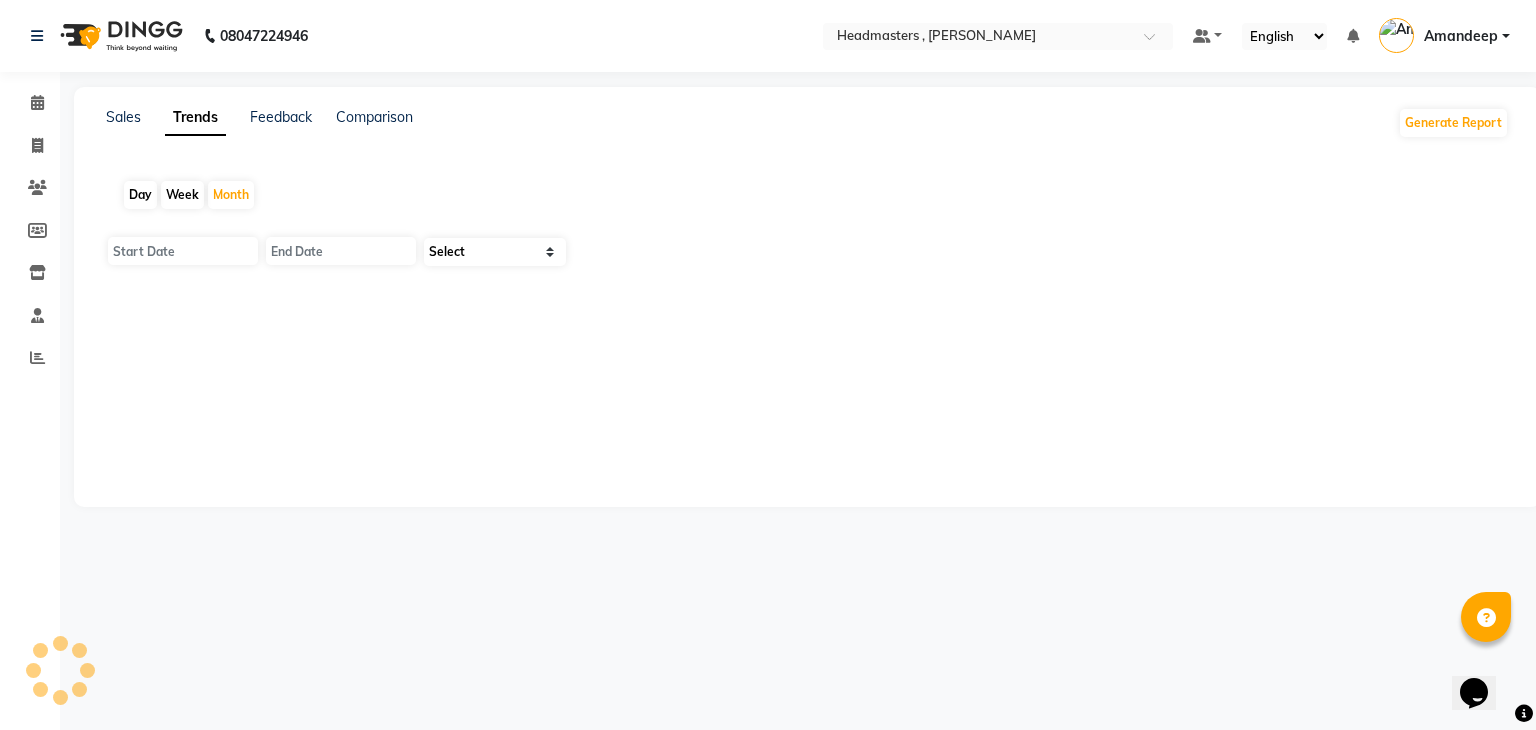 type on "[DATE]" 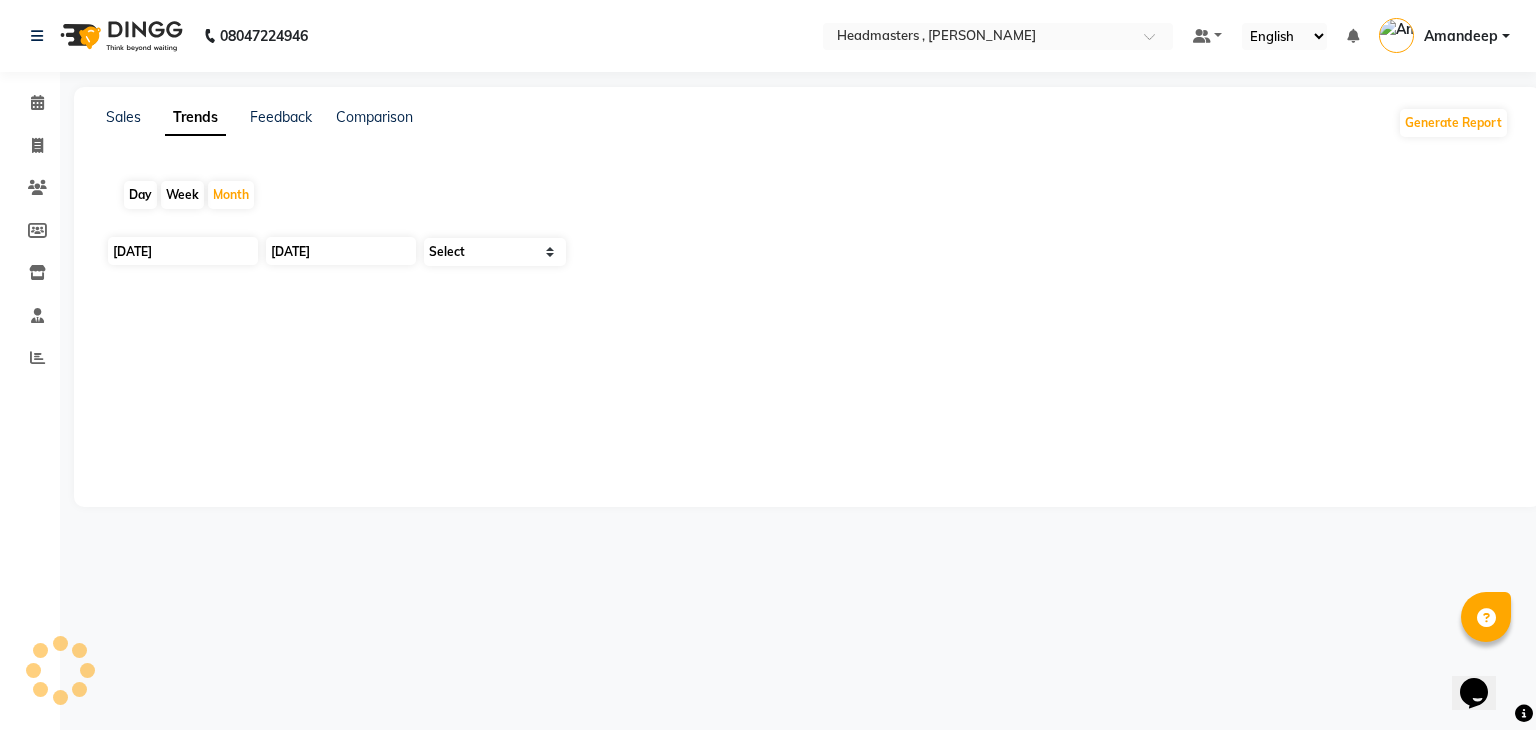 select on "by_client" 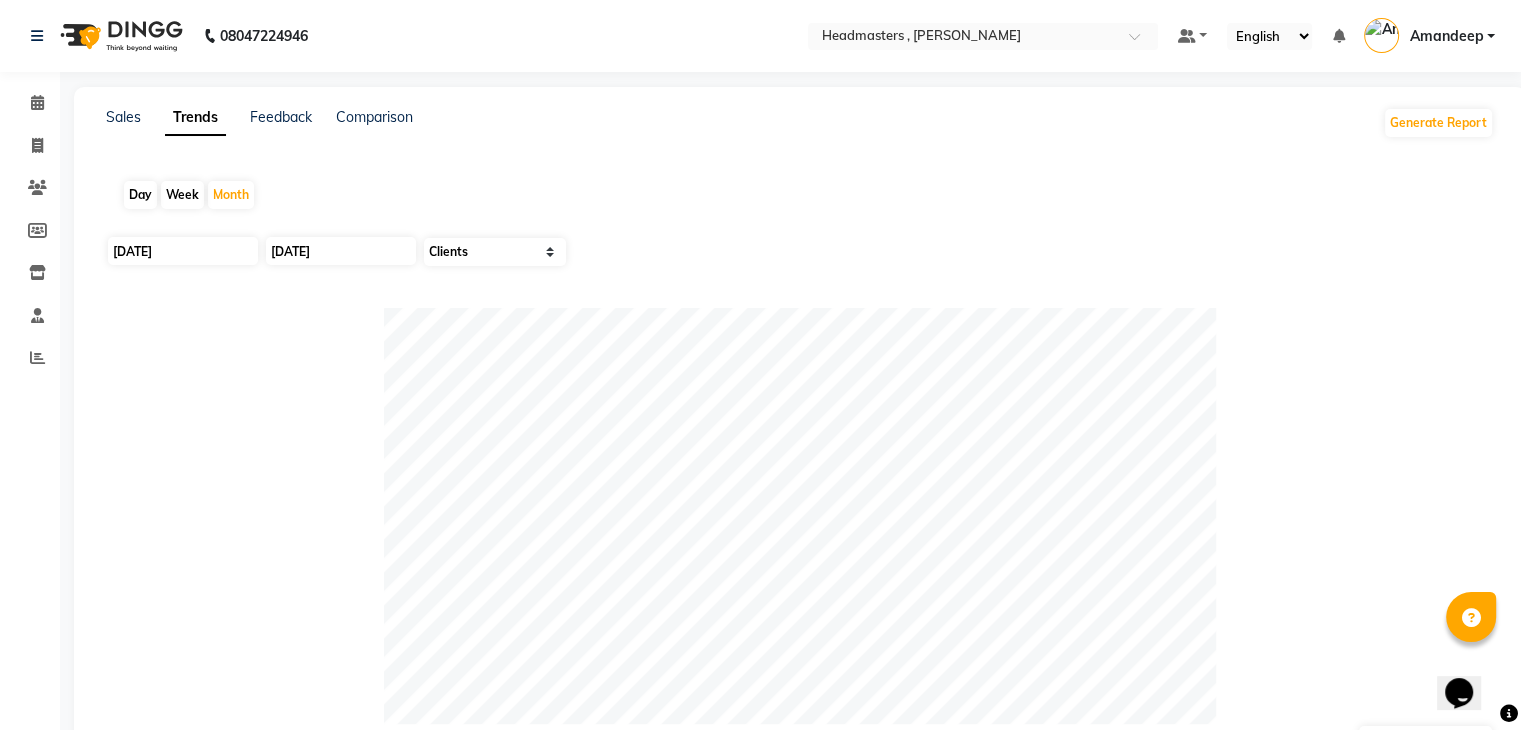 click on "Day" 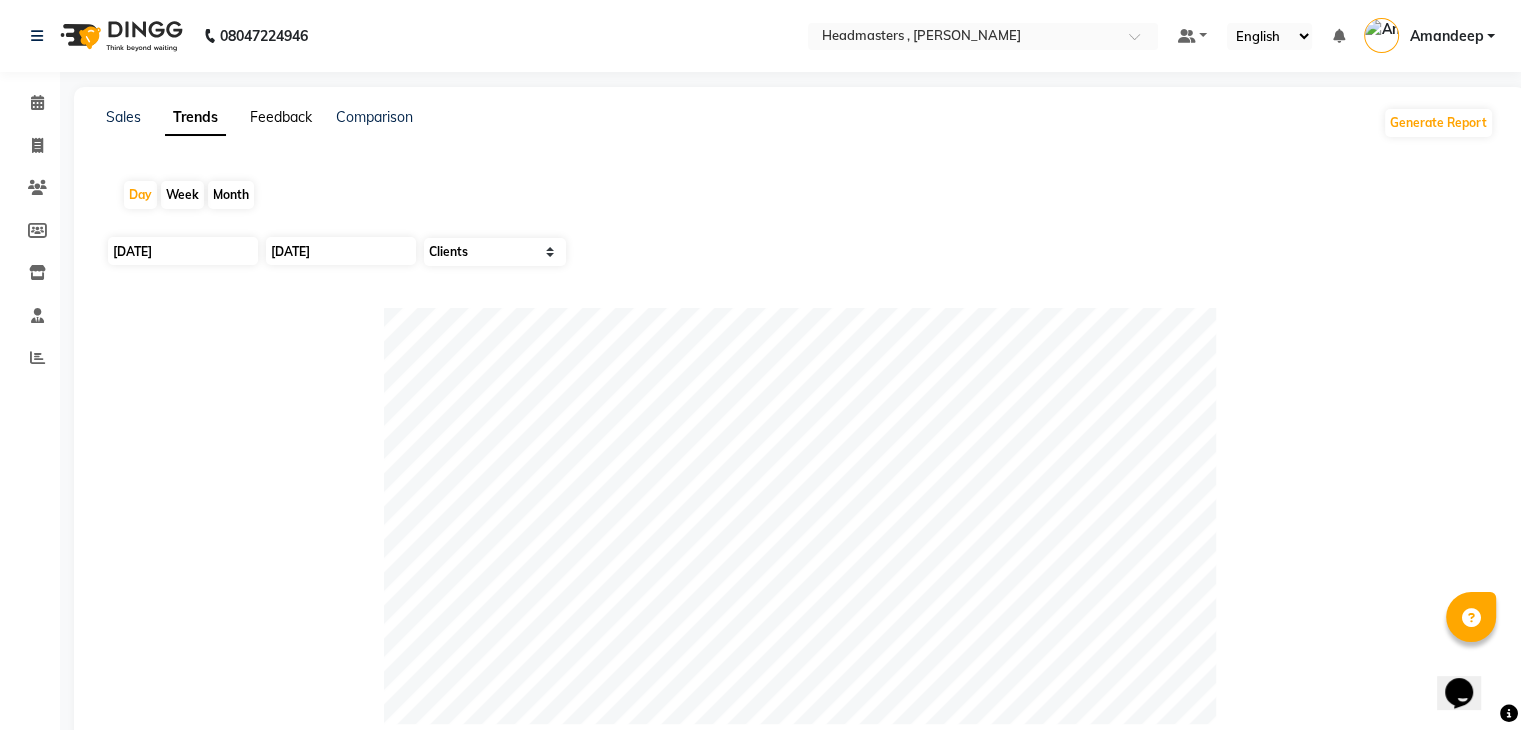 click on "Feedback" 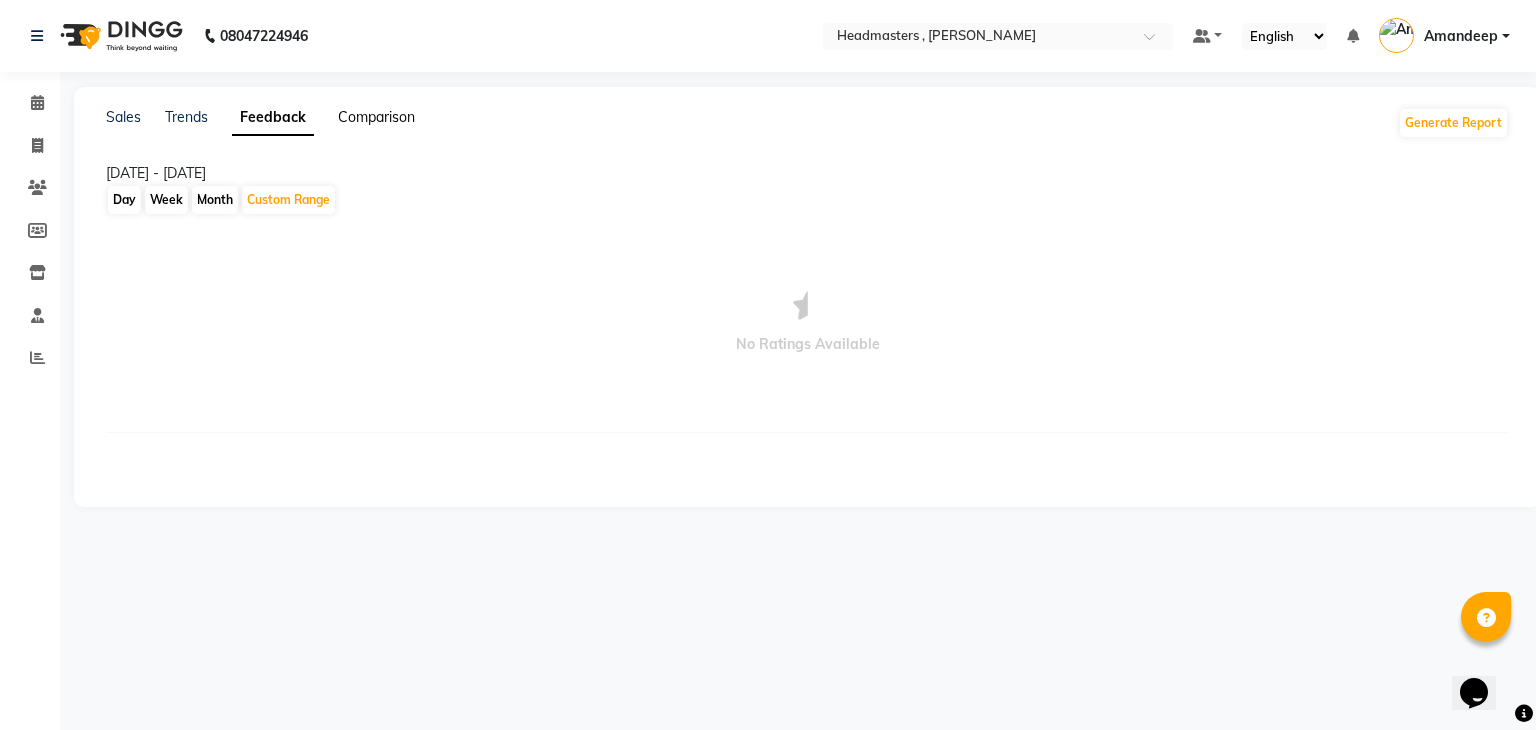 click on "Comparison" 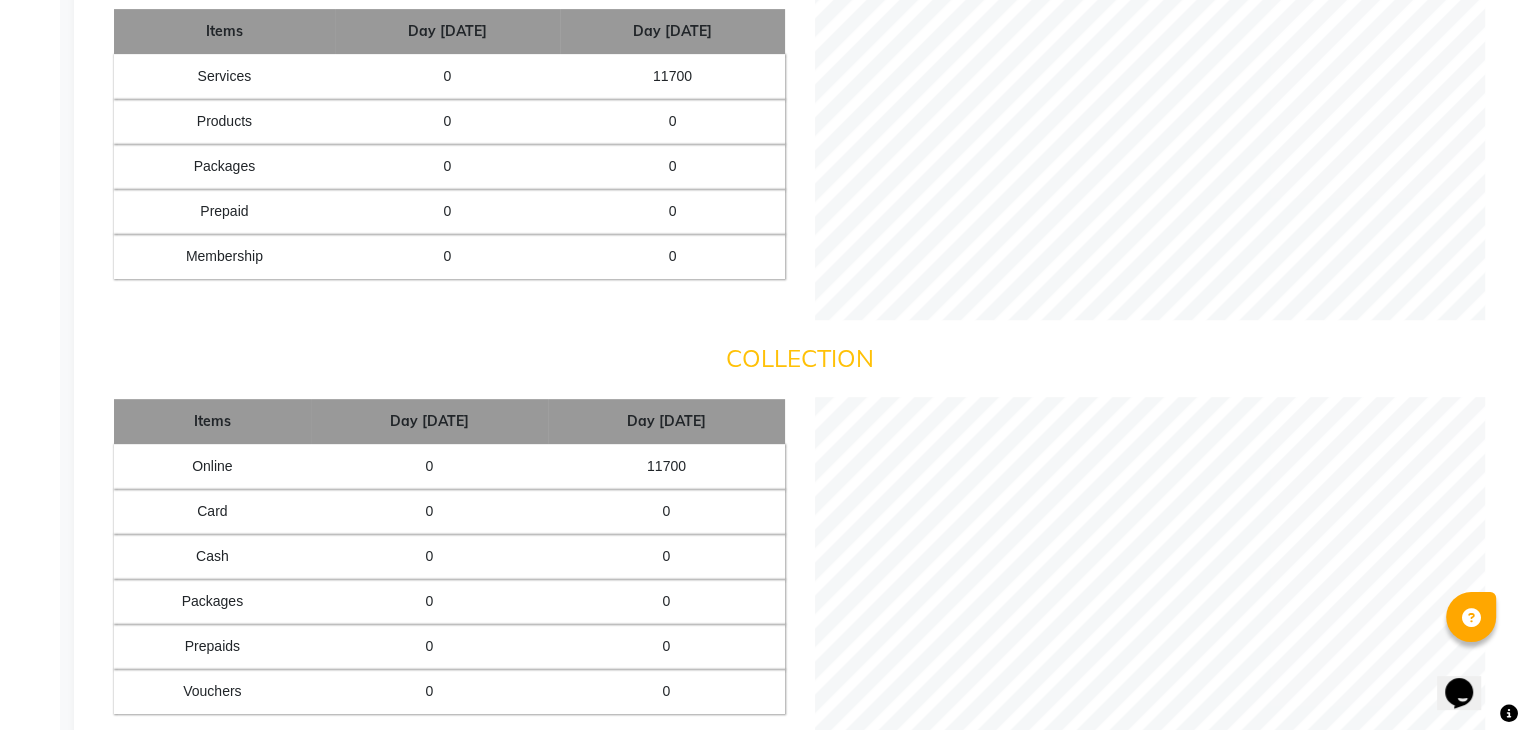 scroll, scrollTop: 752, scrollLeft: 0, axis: vertical 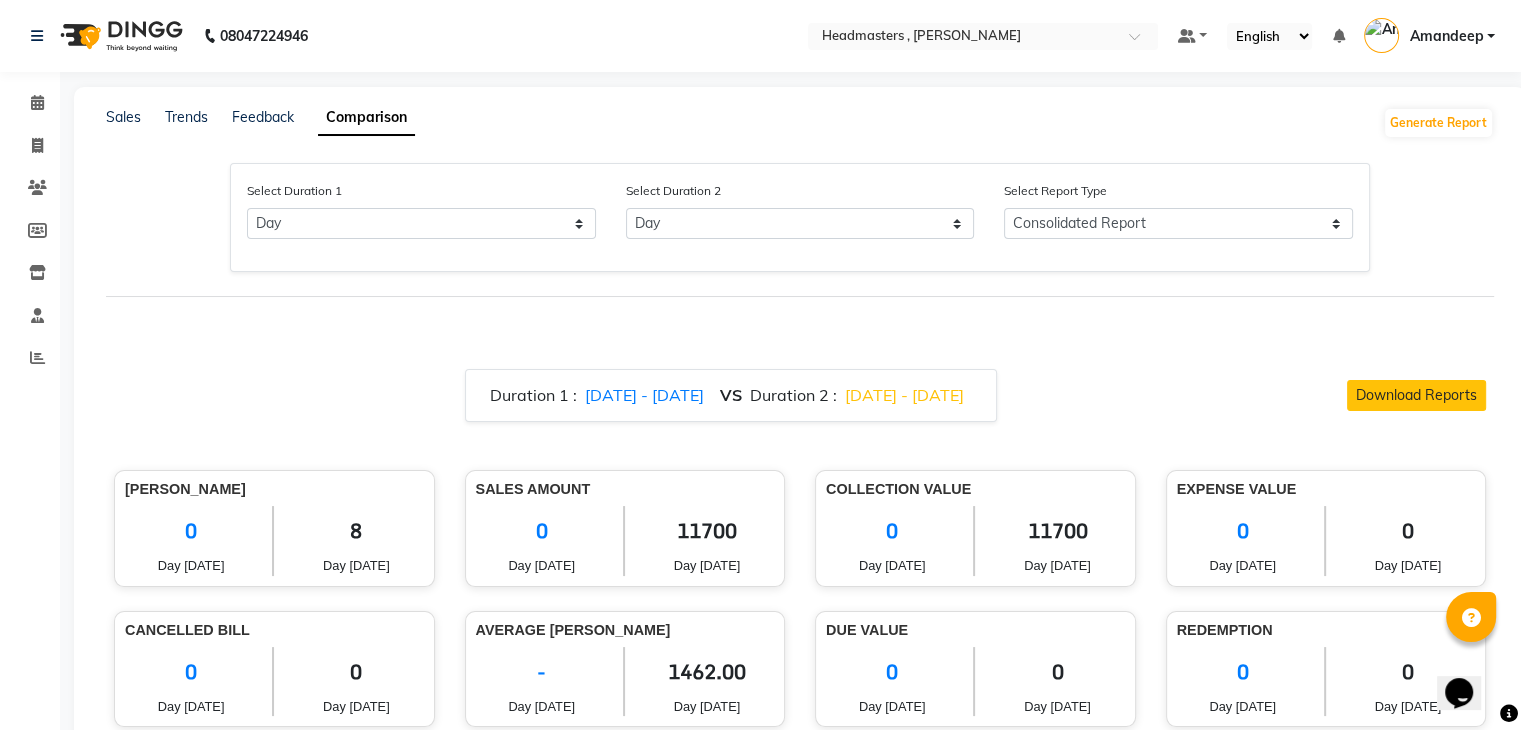 click on "Select Duration 1 Select Day Month Week Custom Select Duration 2 Select Day Month Week Custom Select Report Type Consolidated Report Business Level Retention Report Staff Level Retention Report" 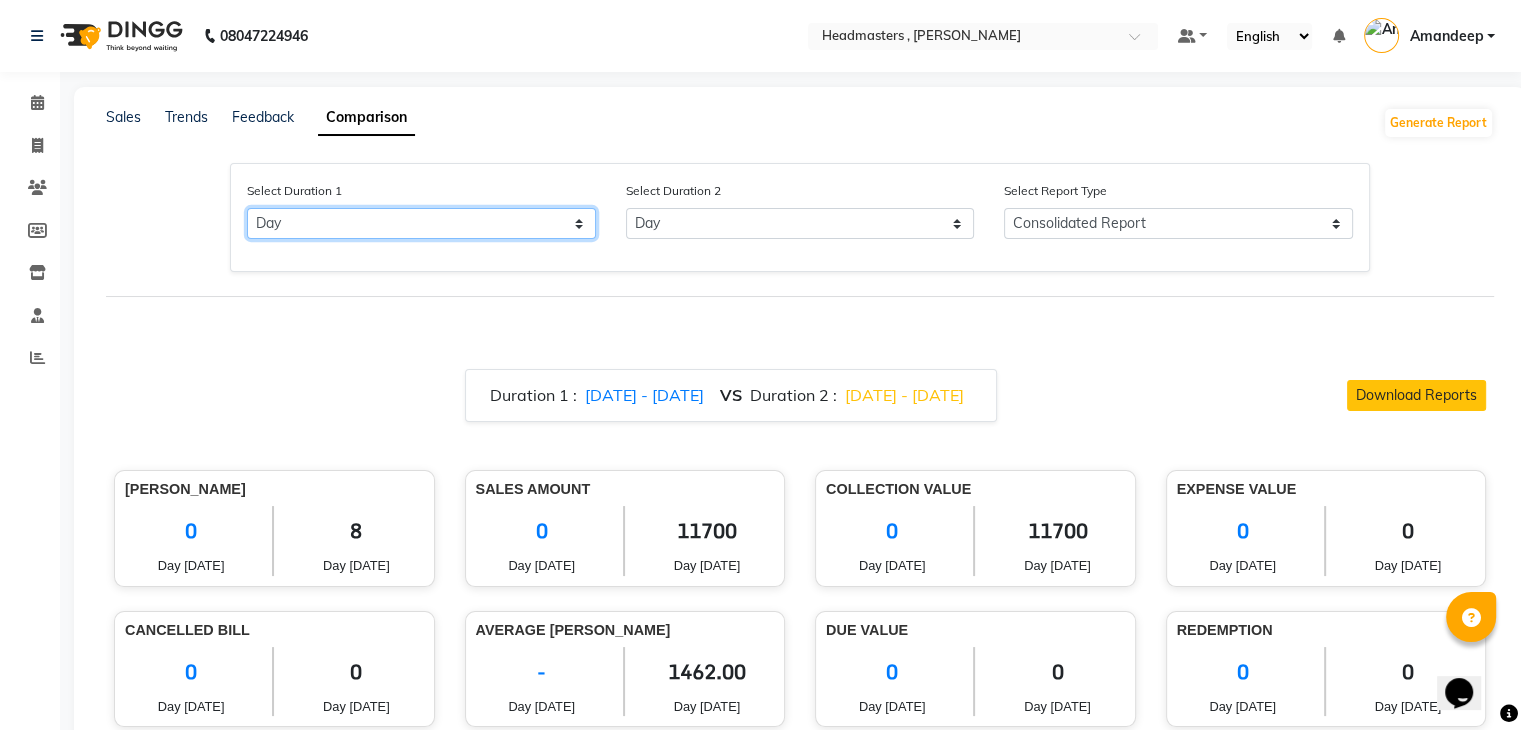 click on "Select Day Month Week Custom" 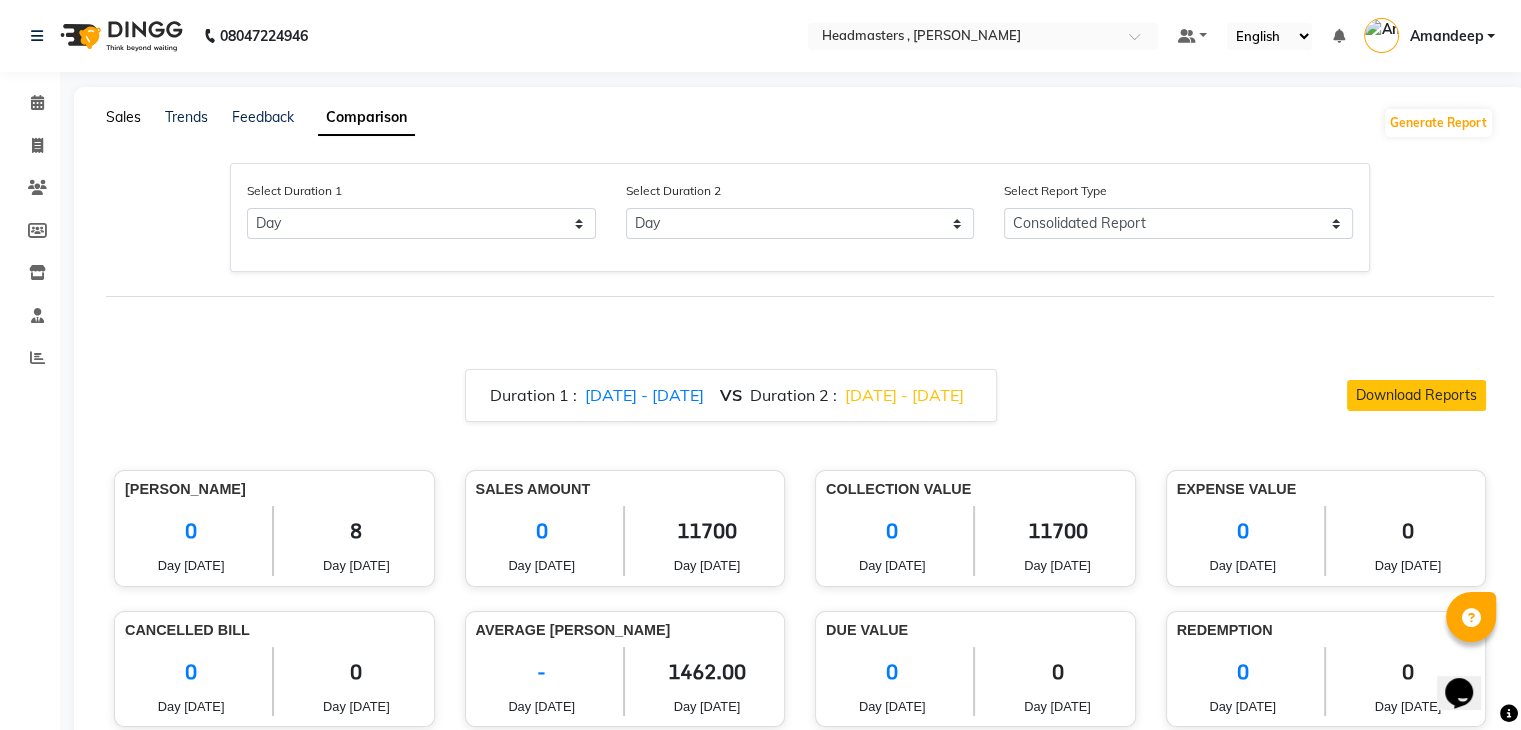 click on "Sales" 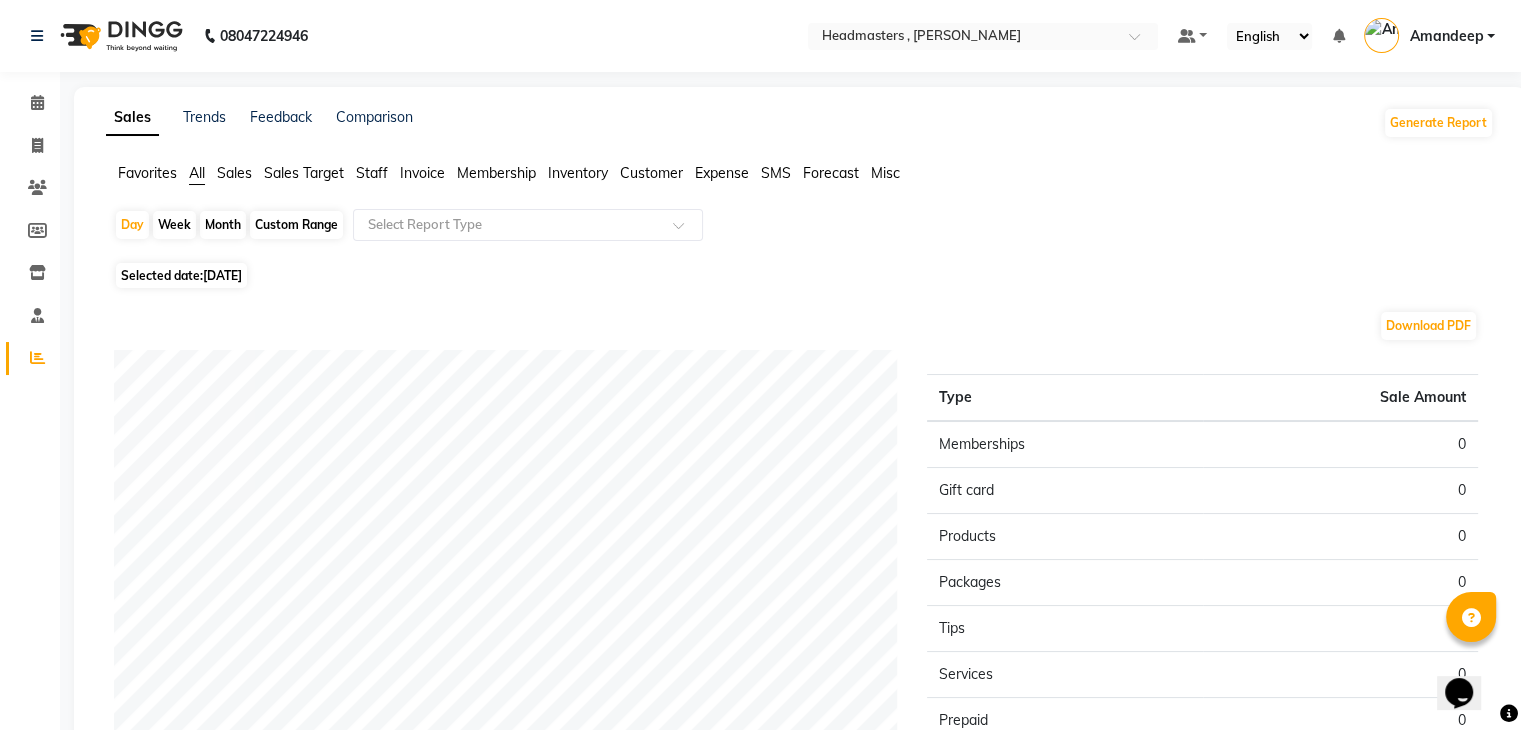 click on "Sales Trends Feedback Comparison Generate Report" 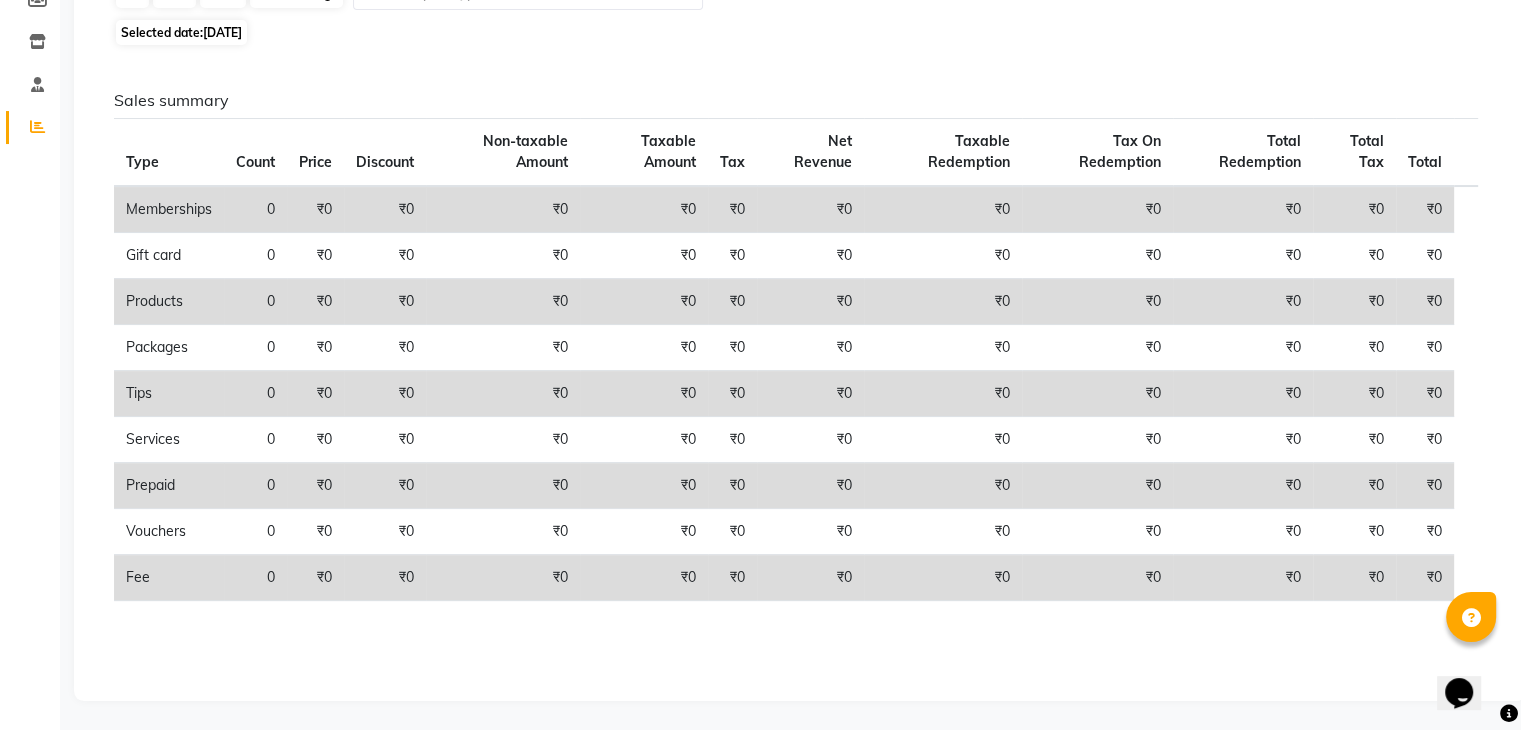 scroll, scrollTop: 0, scrollLeft: 0, axis: both 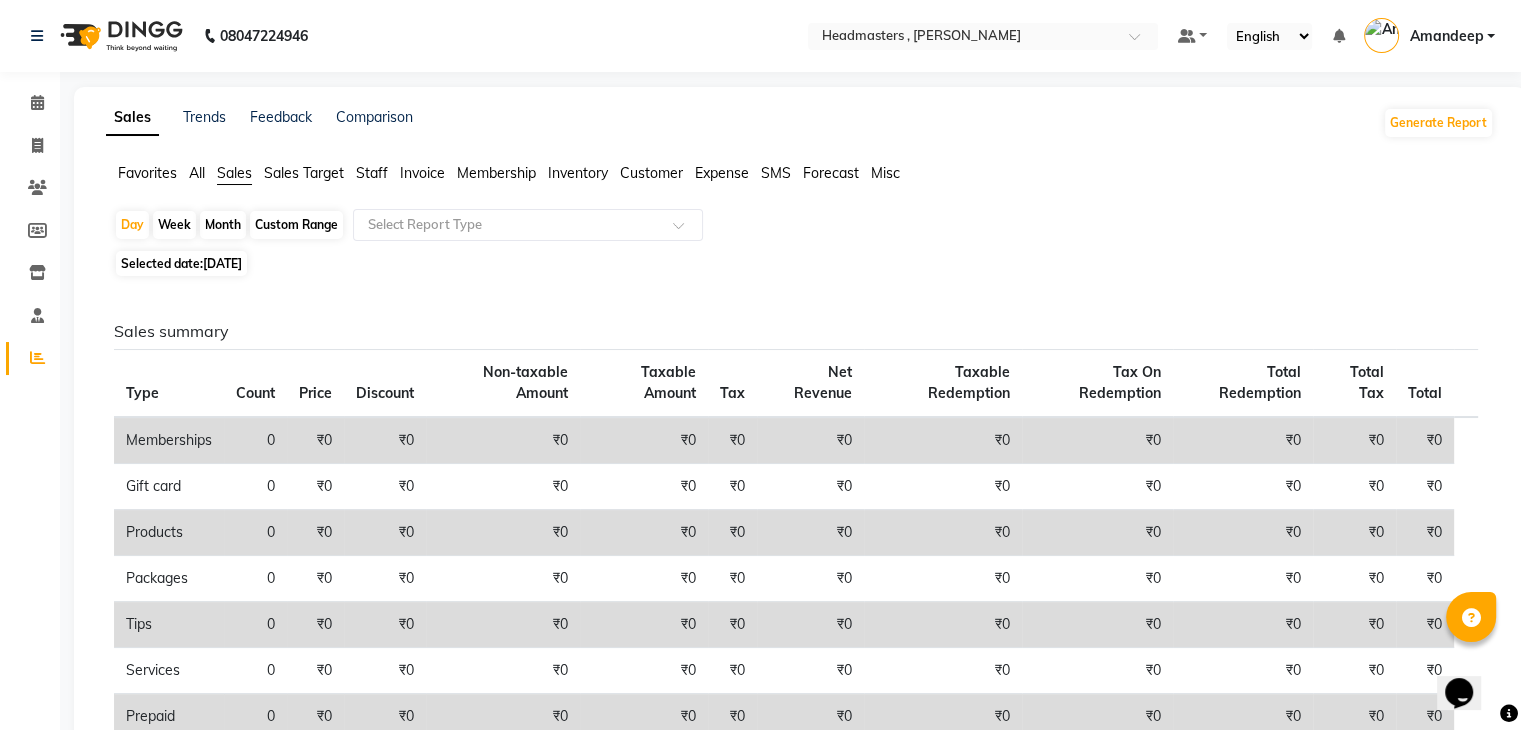 click on "Day   Week   Month   Custom Range  Select Report Type" 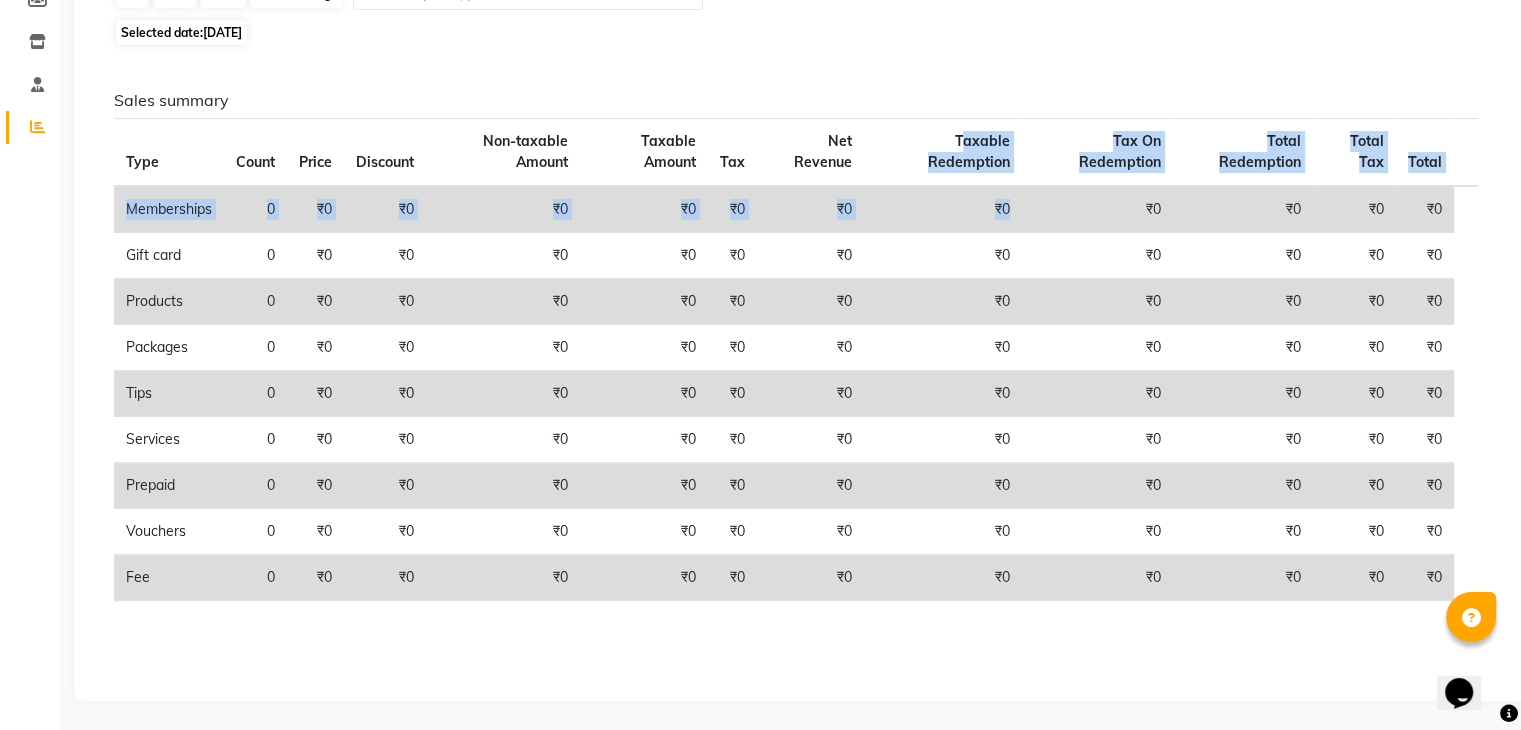 drag, startPoint x: 964, startPoint y: 142, endPoint x: 1010, endPoint y: 204, distance: 77.201035 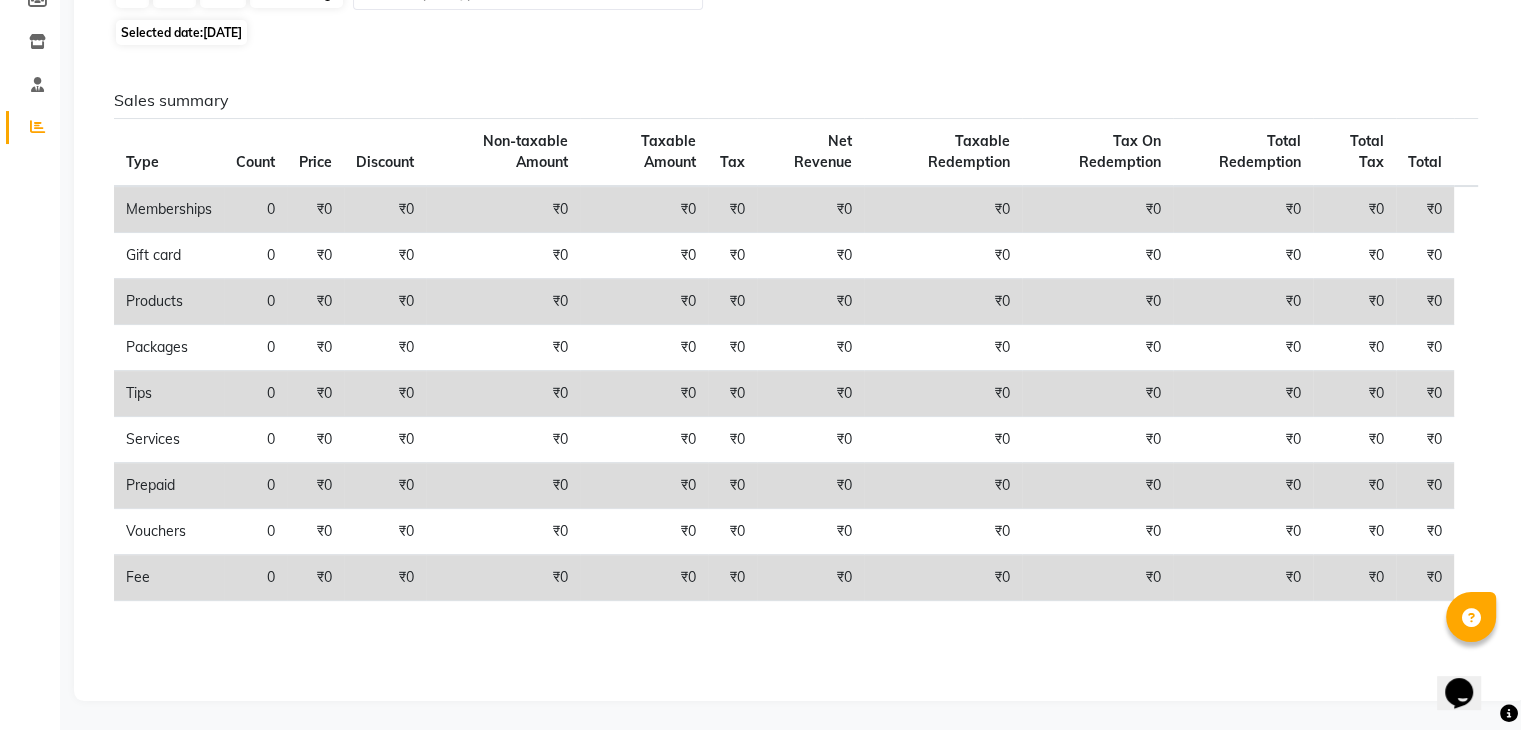 click on "₹0" 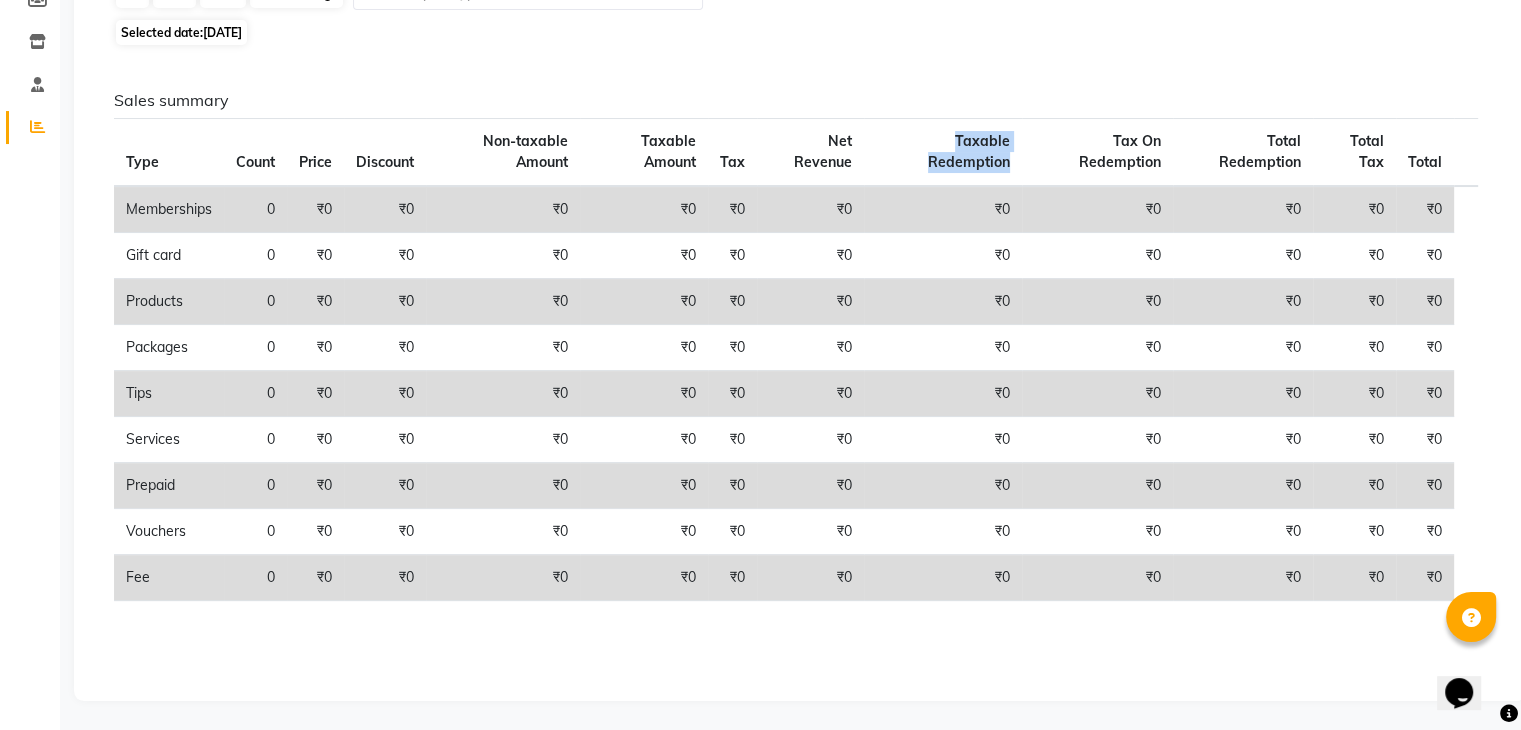 drag, startPoint x: 960, startPoint y: 136, endPoint x: 1015, endPoint y: 166, distance: 62.649822 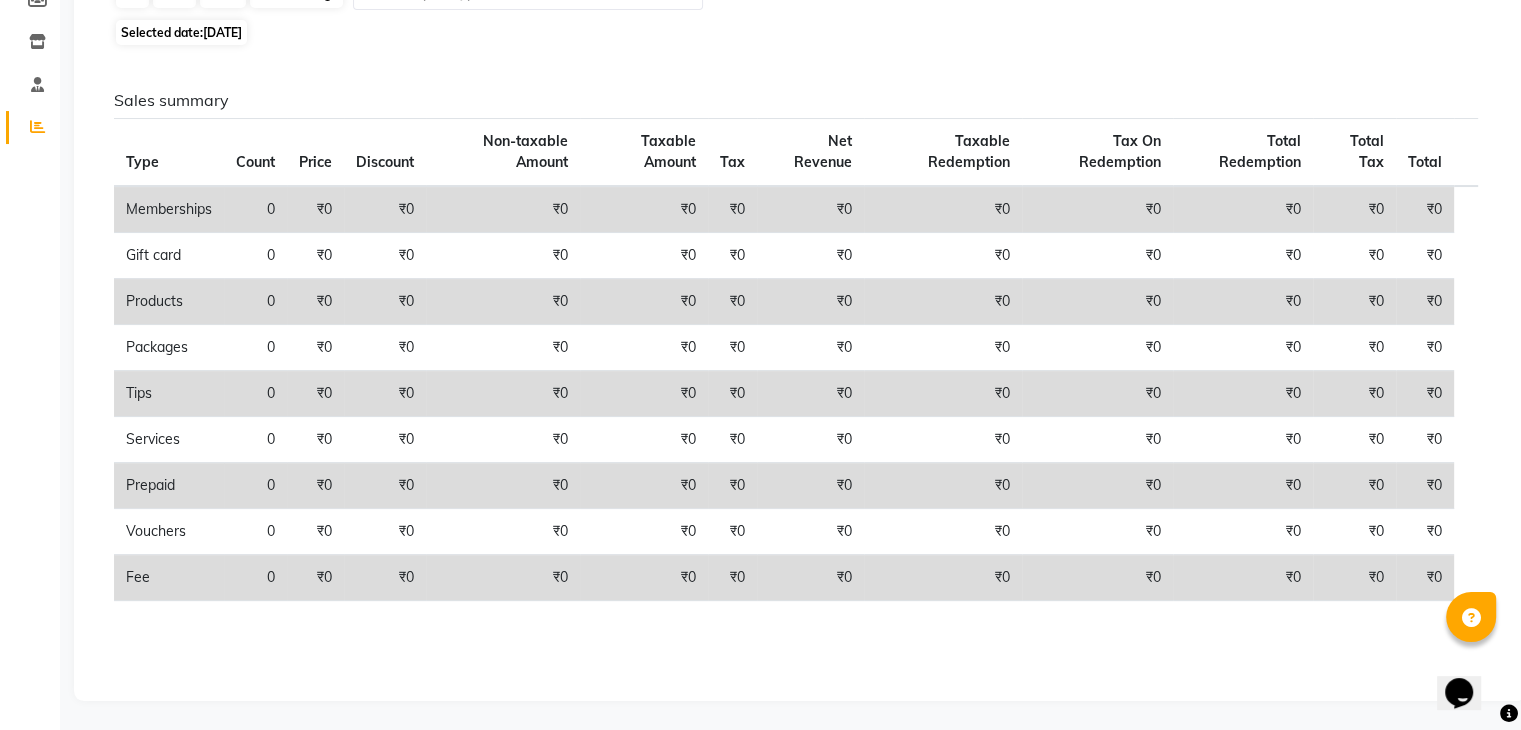 click on "Sales summary" 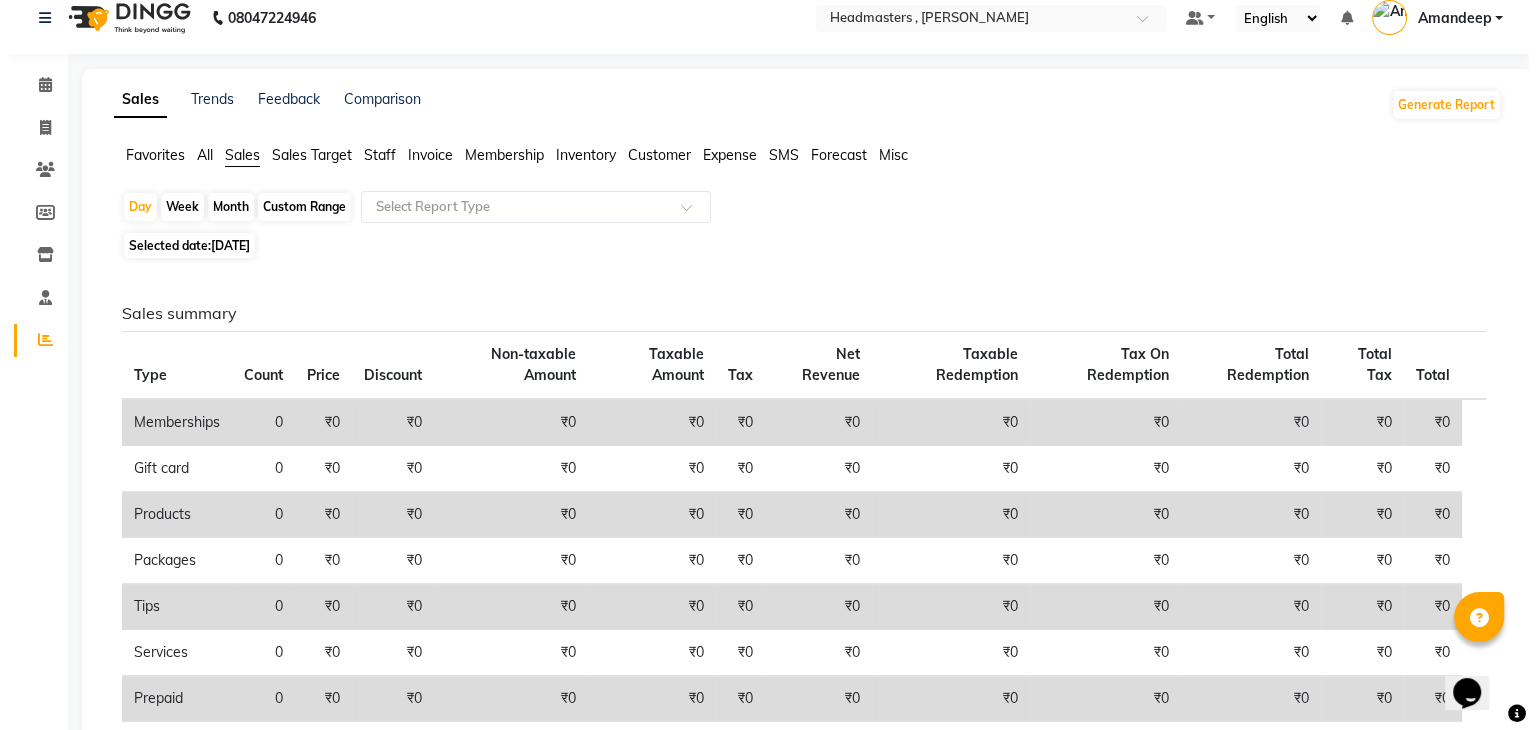 scroll, scrollTop: 0, scrollLeft: 0, axis: both 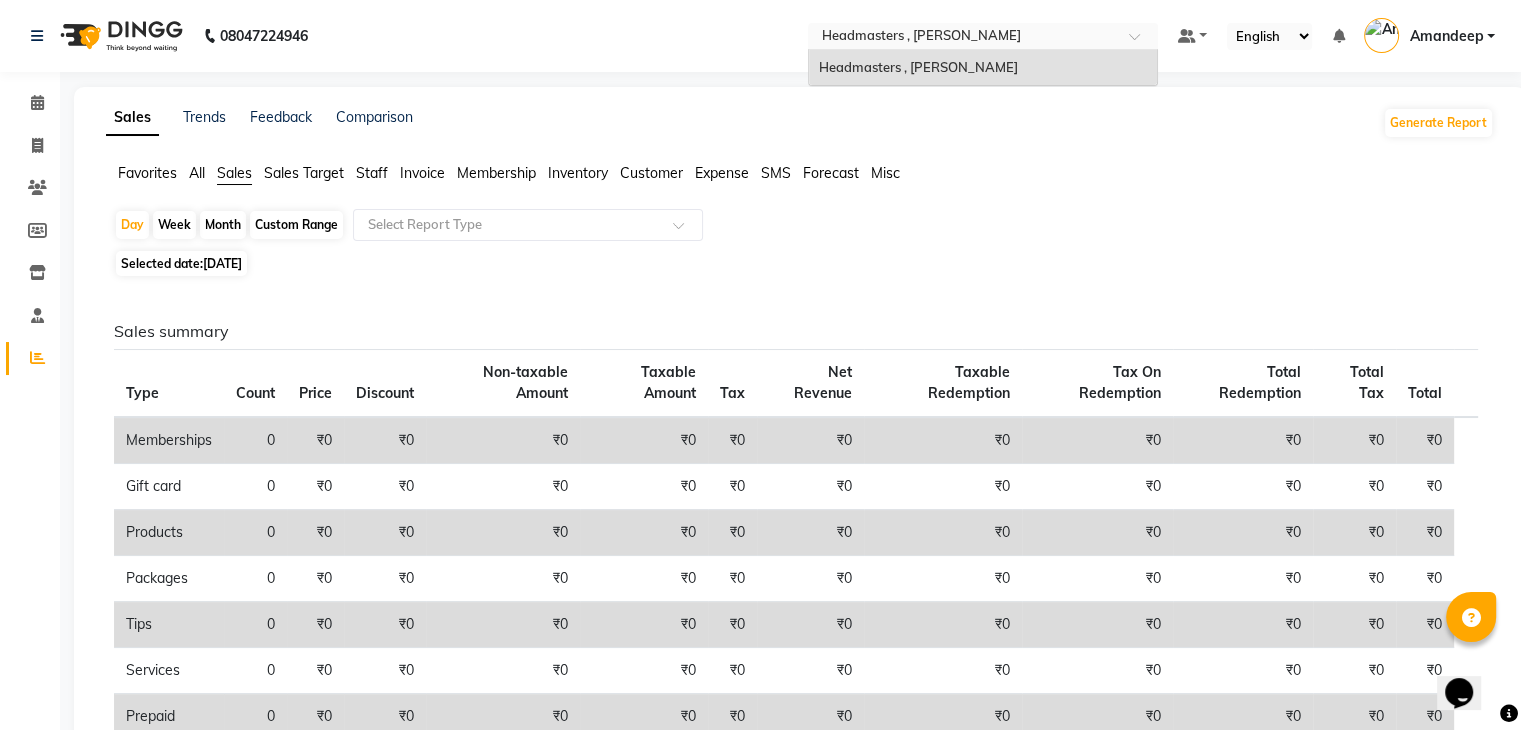 click at bounding box center (963, 38) 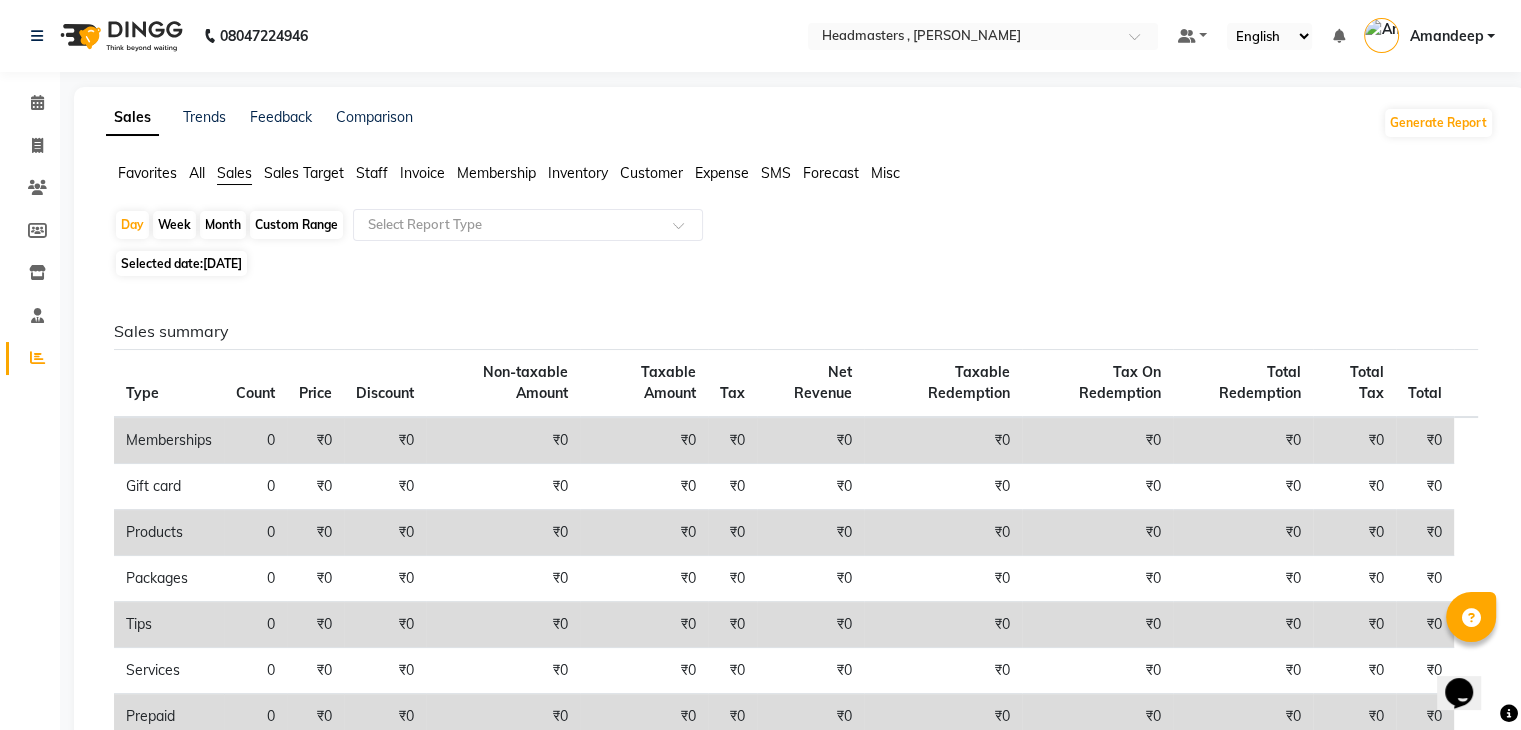 click on "Sales Trends Feedback Comparison Generate Report Favorites All Sales Sales Target Staff Invoice Membership Inventory Customer Expense SMS Forecast Misc  Day   Week   Month   Custom Range  Select Report Type Selected date:  [DATE]  Sales summary Type Count Price Discount Non-taxable Amount Taxable Amount Tax Net Revenue Taxable Redemption Tax On Redemption Total Redemption Total Tax Total  Memberships 0 ₹0 ₹0 ₹0 ₹0 ₹0 ₹0 ₹0 ₹0 ₹0 ₹0 ₹0  Gift card 0 ₹0 ₹0 ₹0 ₹0 ₹0 ₹0 ₹0 ₹0 ₹0 ₹0 ₹0  Products 0 ₹0 ₹0 ₹0 ₹0 ₹0 ₹0 ₹0 ₹0 ₹0 ₹0 ₹0  Packages 0 ₹0 ₹0 ₹0 ₹0 ₹0 ₹0 ₹0 ₹0 ₹0 ₹0 ₹0  Tips 0 ₹0 ₹0 ₹0 ₹0 ₹0 ₹0 ₹0 ₹0 ₹0 ₹0 ₹0  Services 0 ₹0 ₹0 ₹0 ₹0 ₹0 ₹0 ₹0 ₹0 ₹0 ₹0 ₹0  Prepaid 0 ₹0 ₹0 ₹0 ₹0 ₹0 ₹0 ₹0 ₹0 ₹0 ₹0 ₹0  Vouchers 0 ₹0 ₹0 ₹0 ₹0 ₹0 ₹0 ₹0 ₹0 ₹0 ₹0 ₹0  Fee 0 ₹0 ₹0 ₹0 ₹0 ₹0 ₹0 ₹0 ₹0 ₹0 ₹0 ₹0 ★ Mark as Favorite" 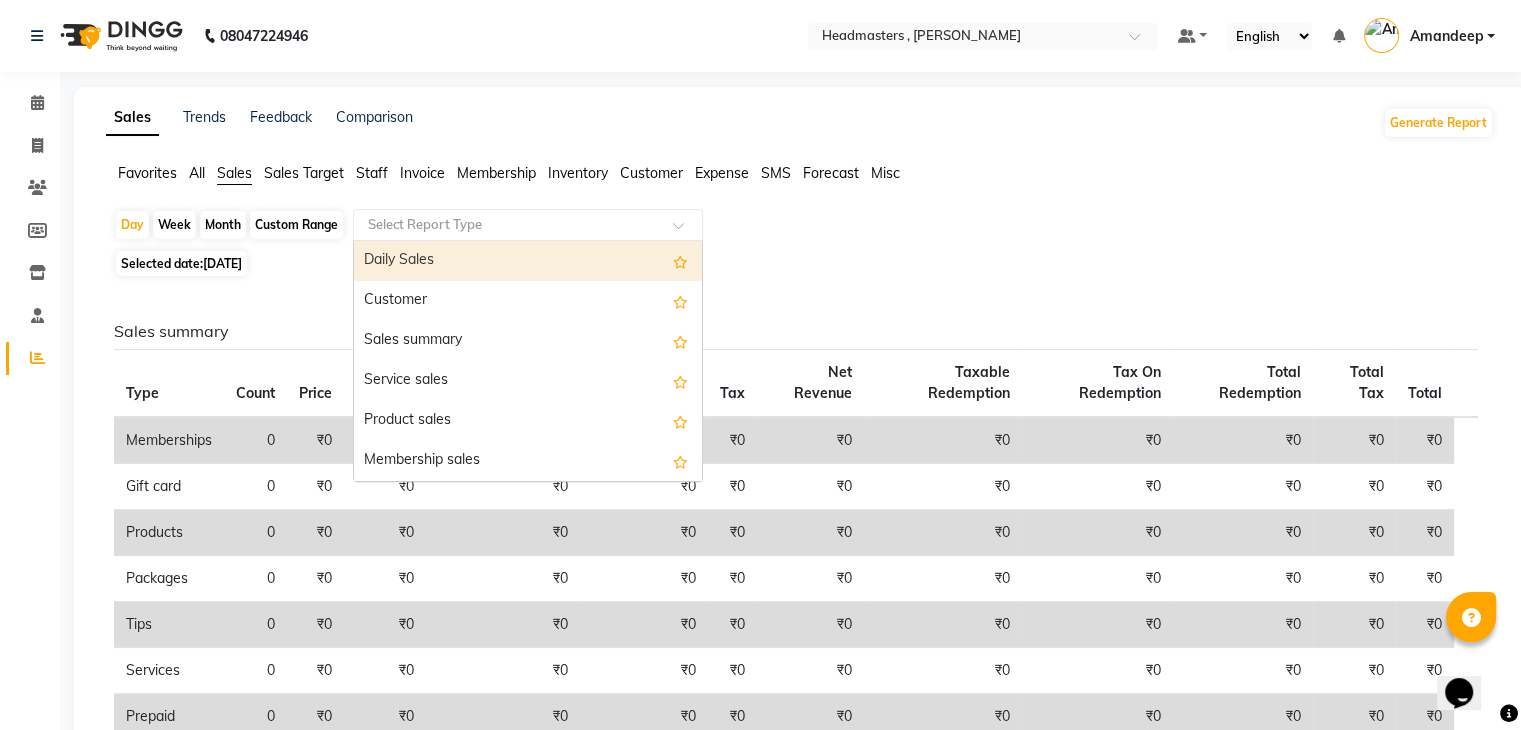 click 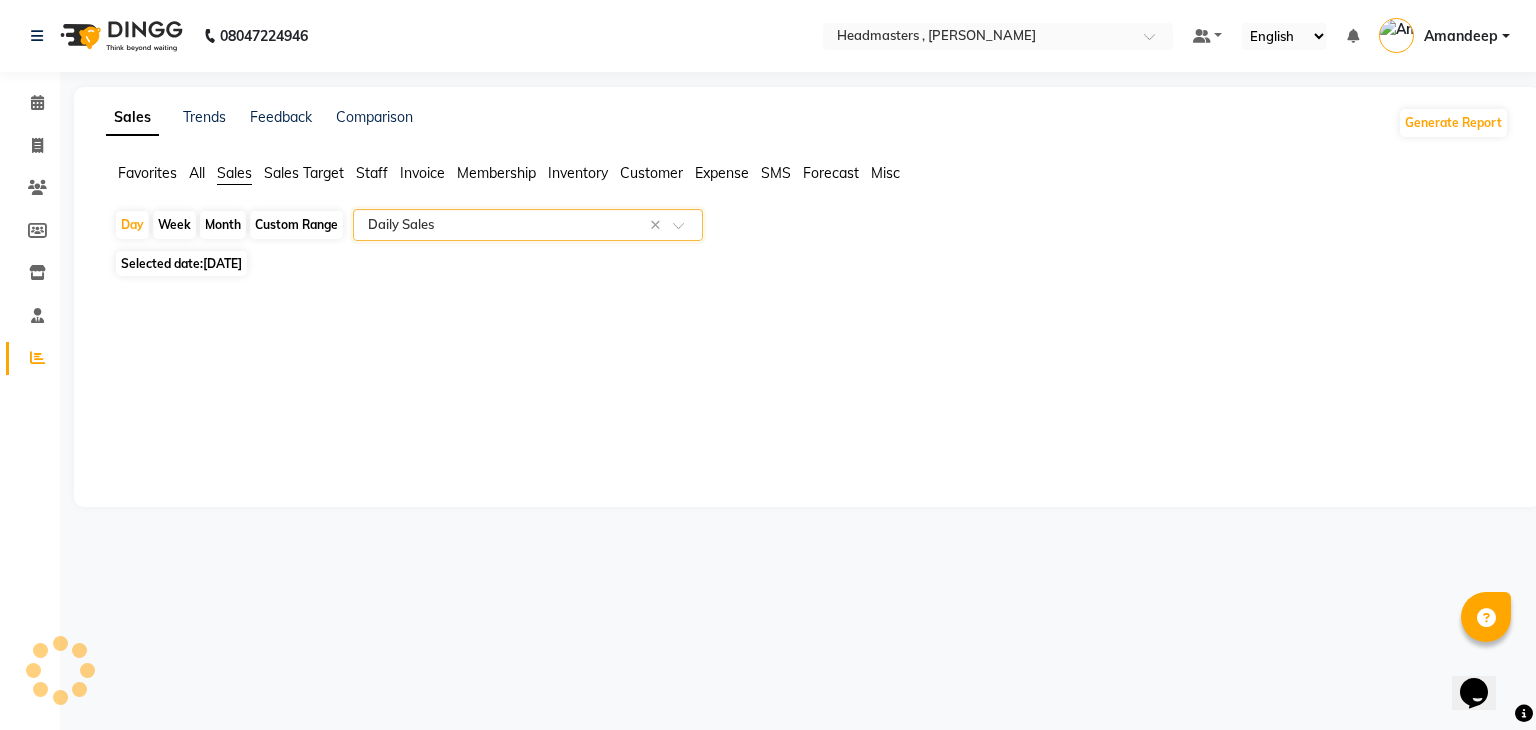 select on "full_report" 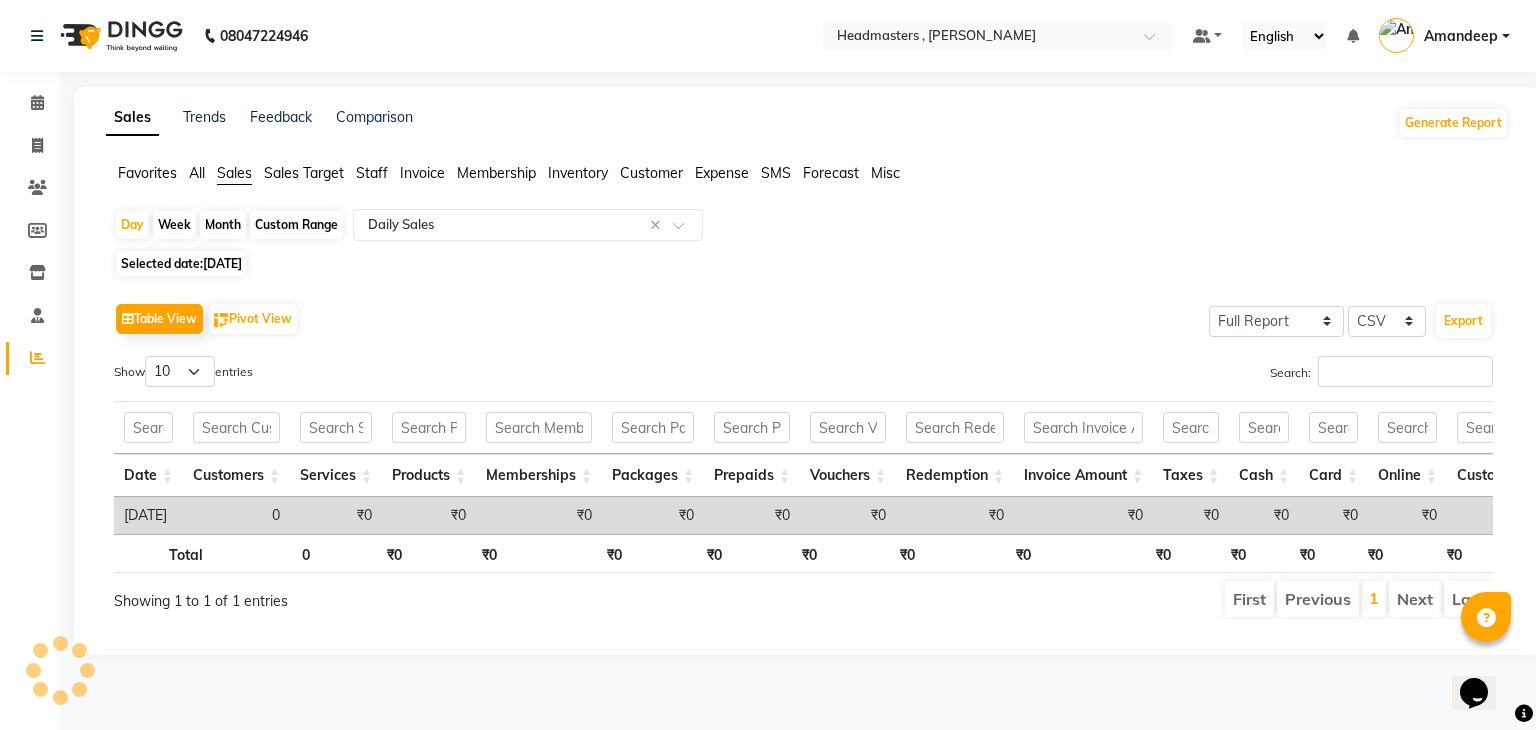 click on "Week" 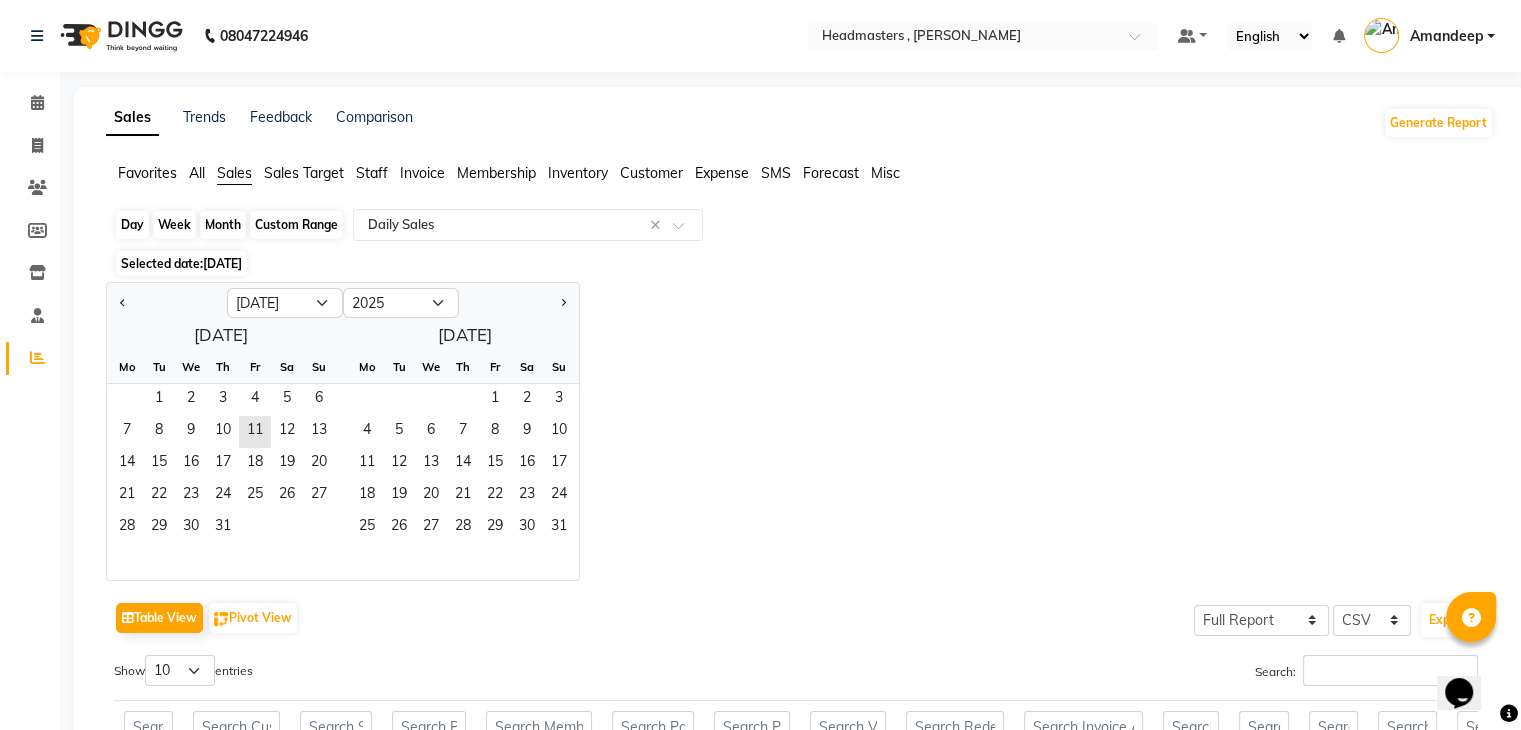 click on "Week" 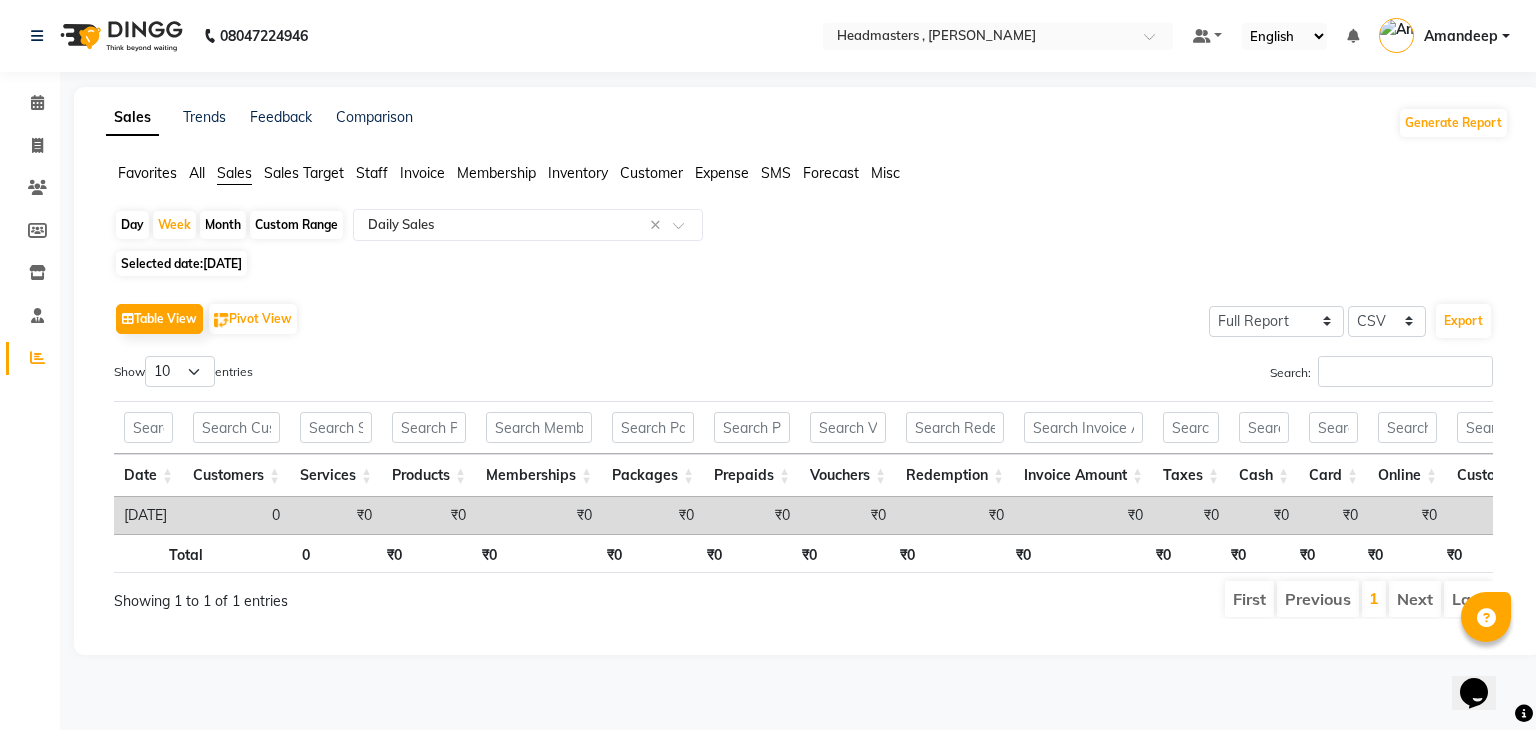click on "Day" 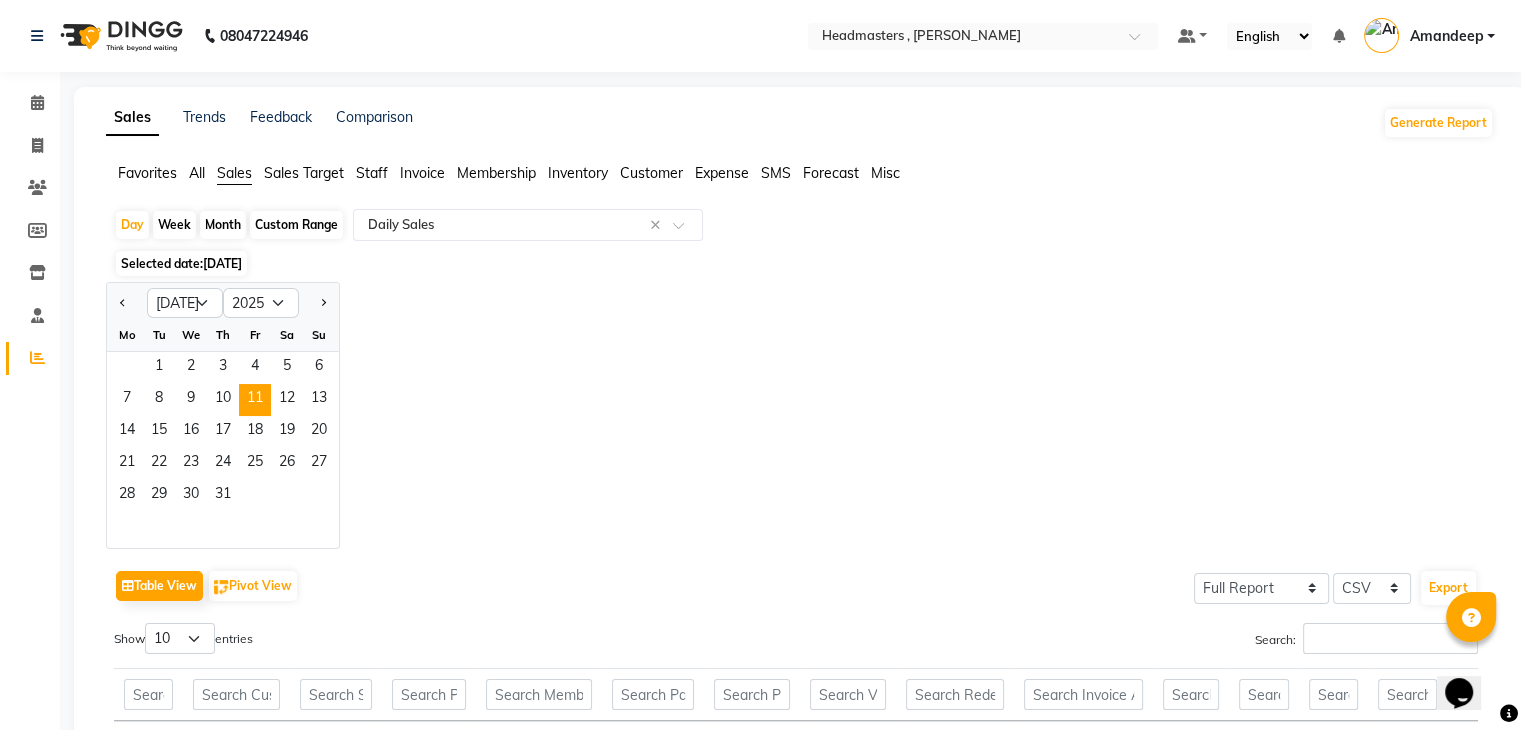 drag, startPoint x: 207, startPoint y: 265, endPoint x: 277, endPoint y: 261, distance: 70.11419 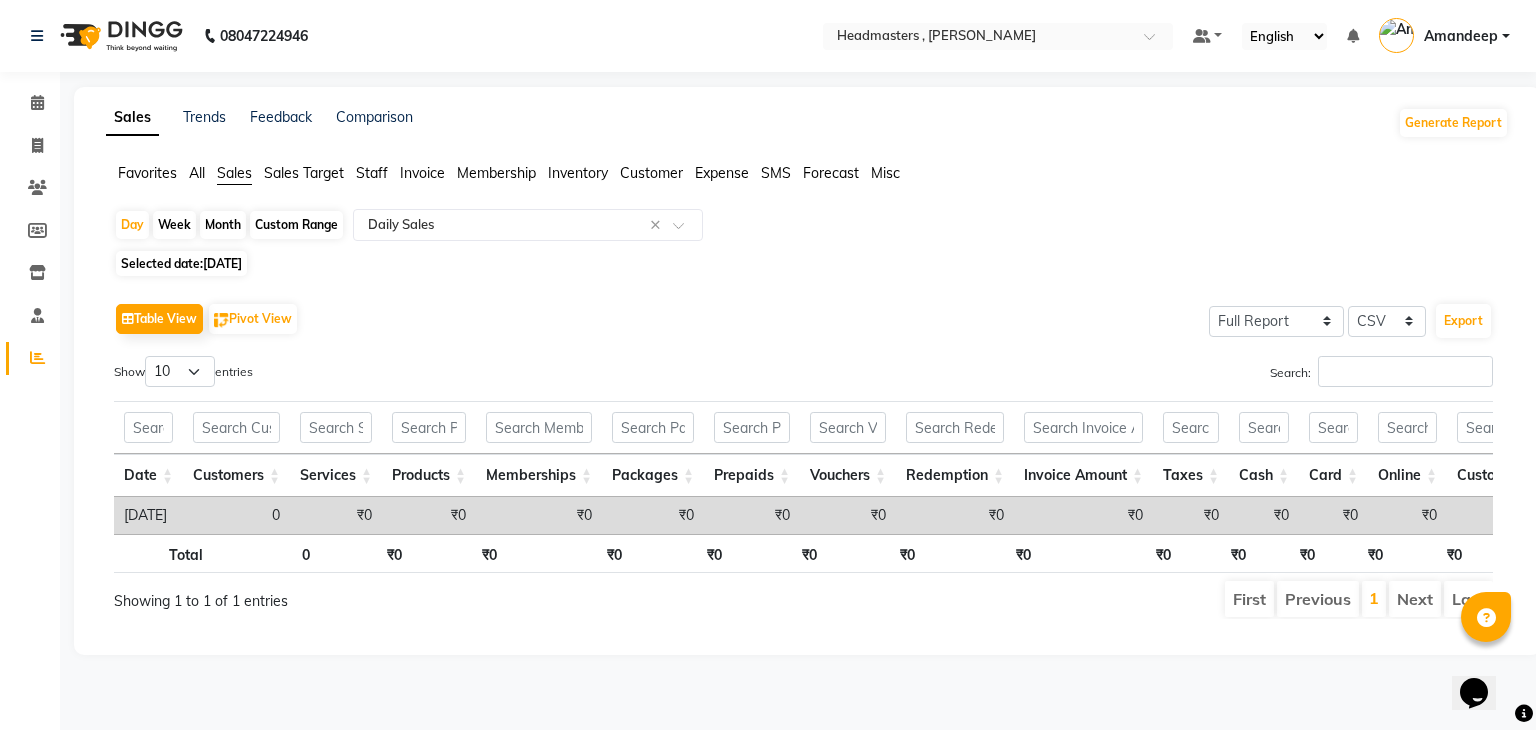 click on "Selected date:  [DATE]" 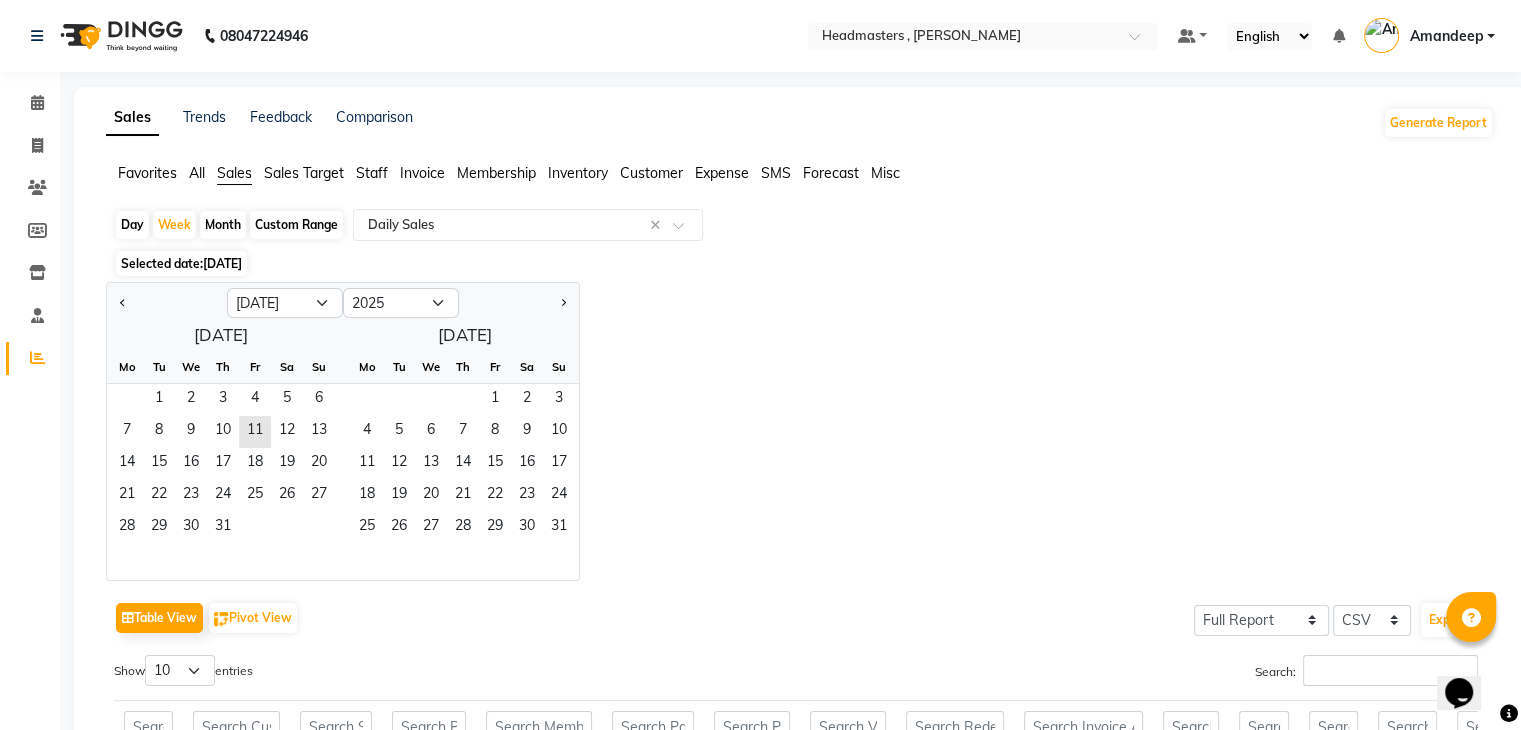 click on "Month" 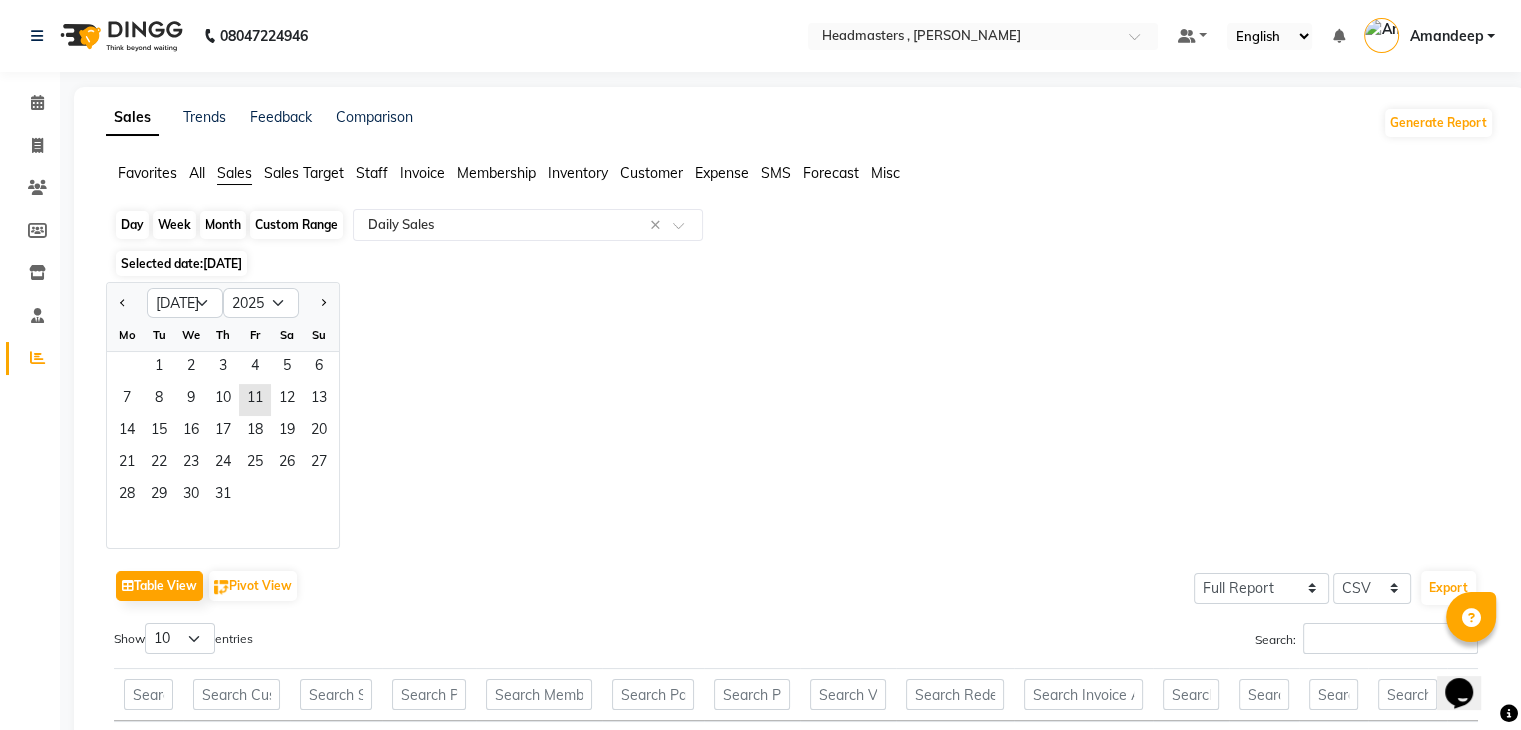 click on "Month" 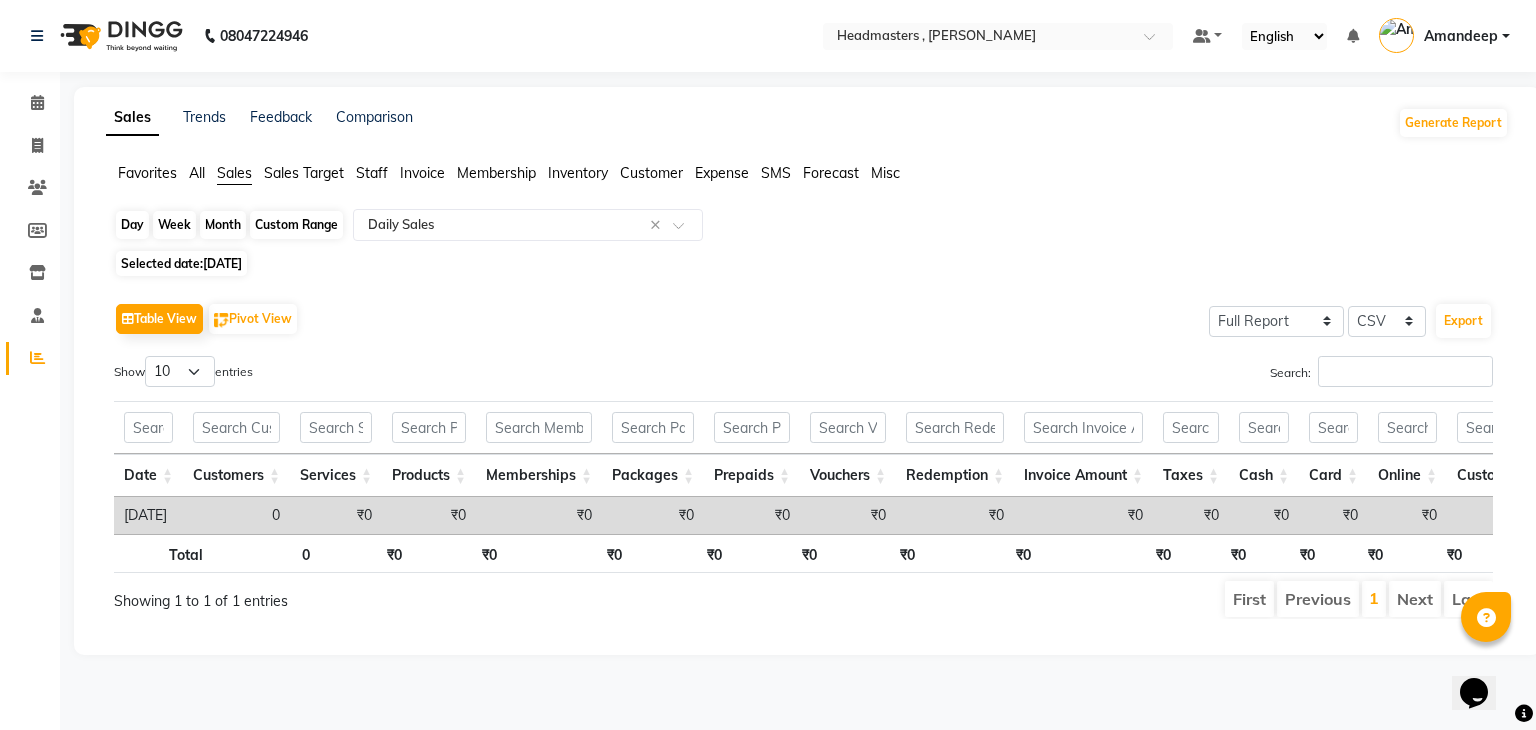 click on "Month" 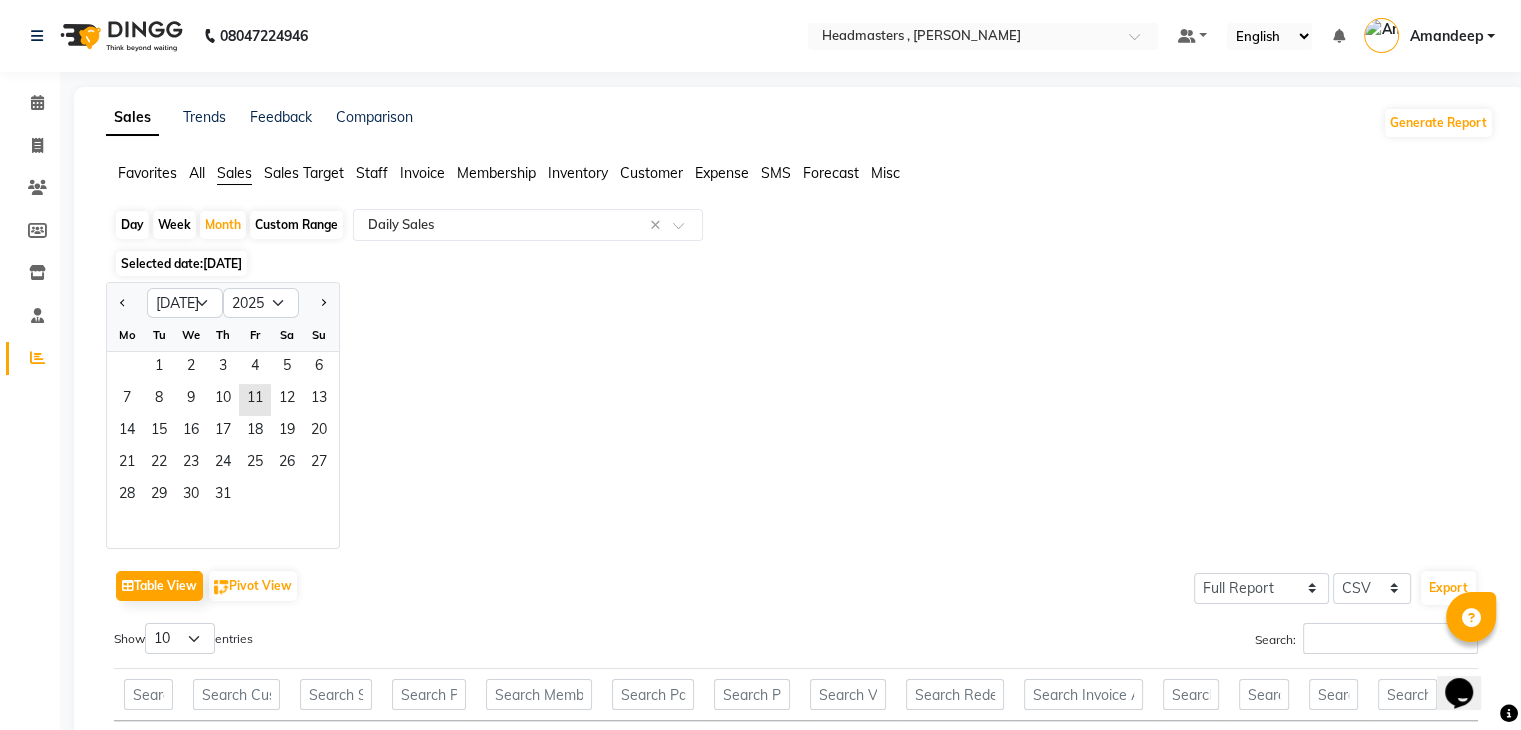 click on "Custom Range" 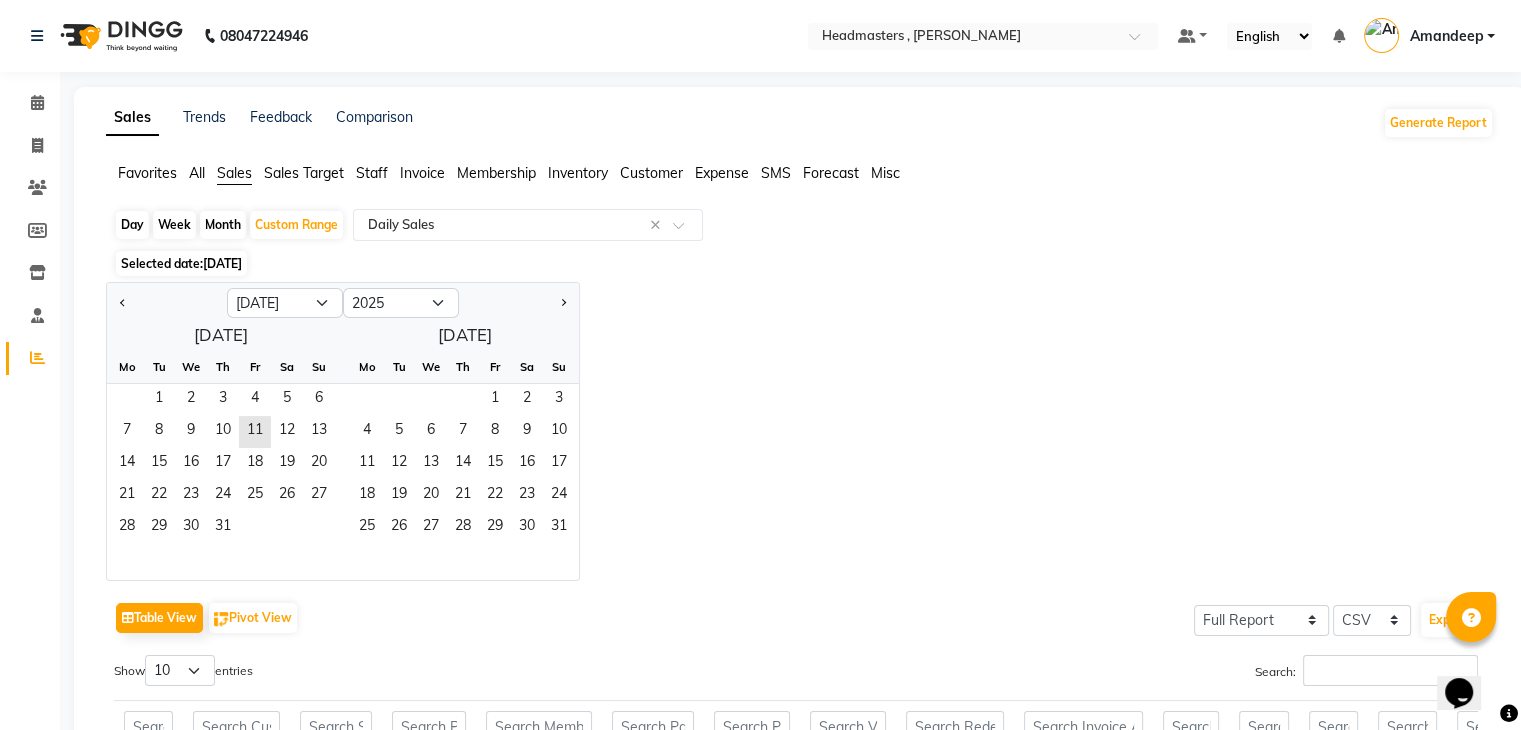 click on "Selected date:  [DATE]" 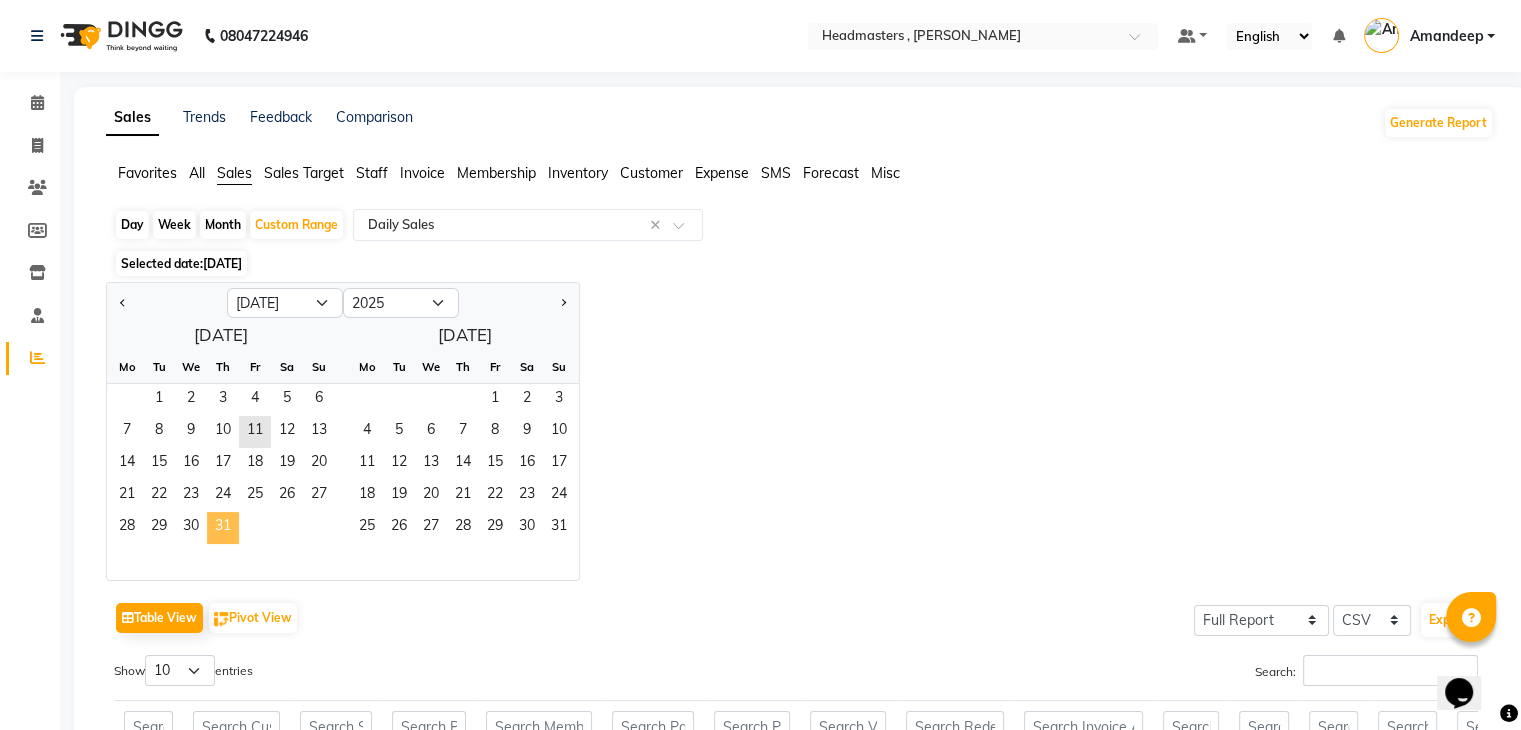 click on "31" 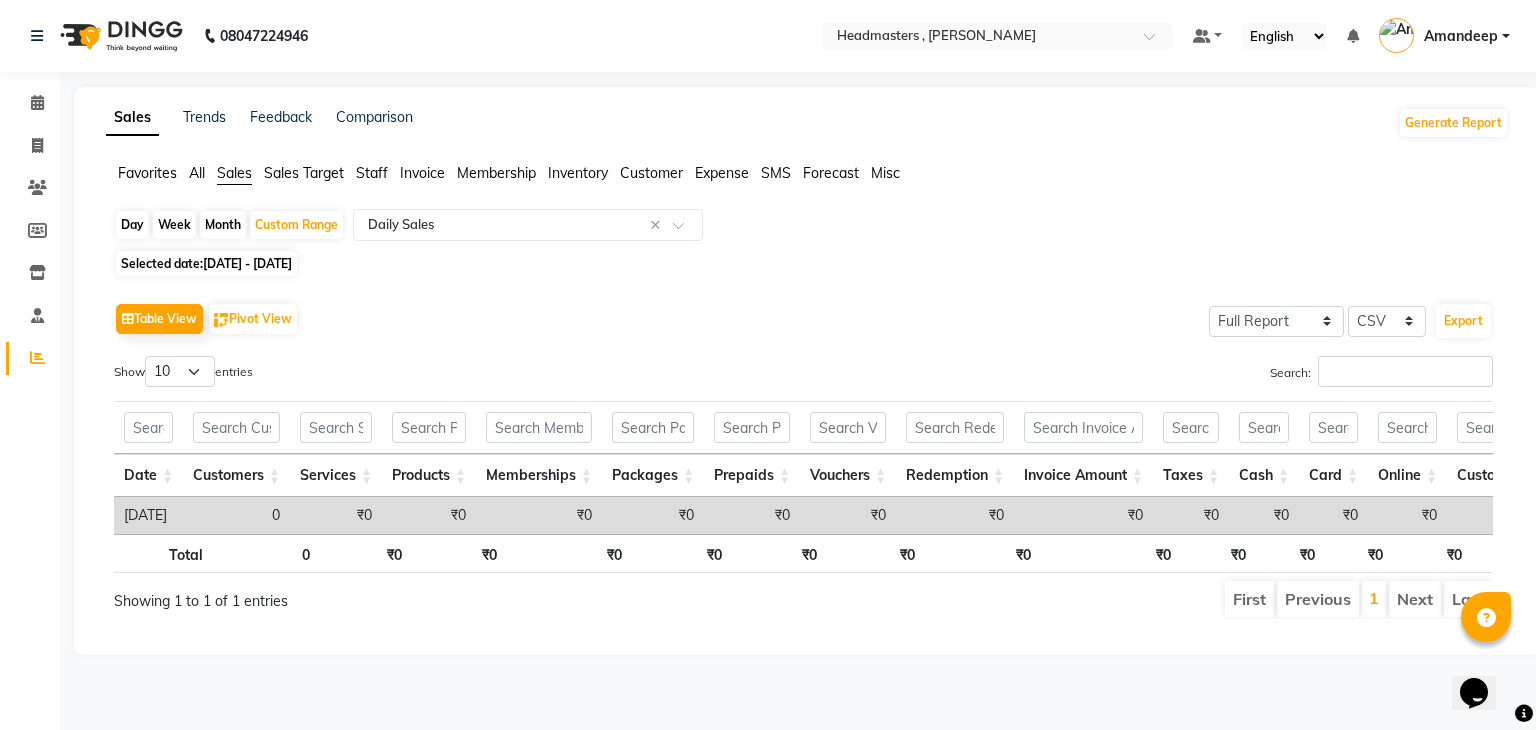 scroll, scrollTop: 0, scrollLeft: 832, axis: horizontal 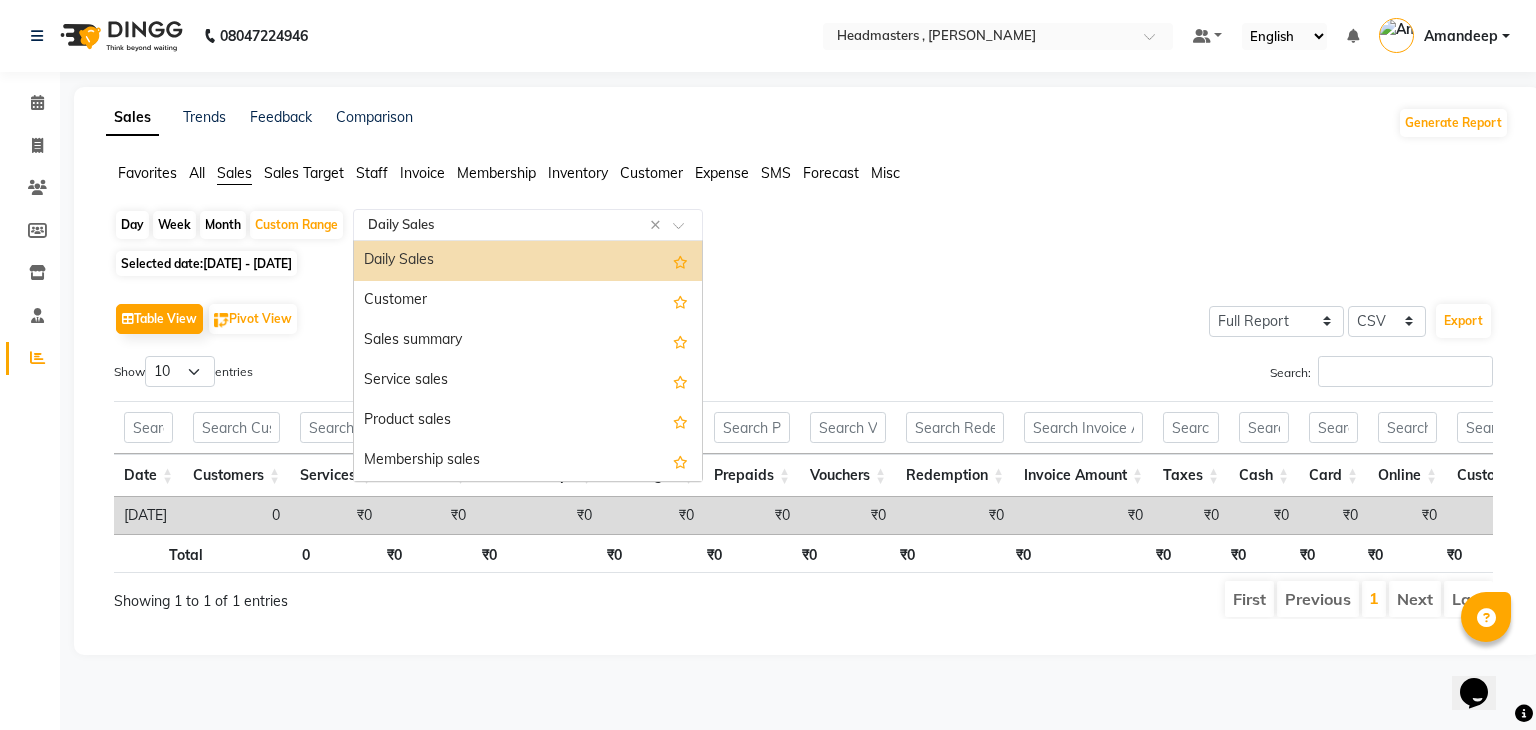 click 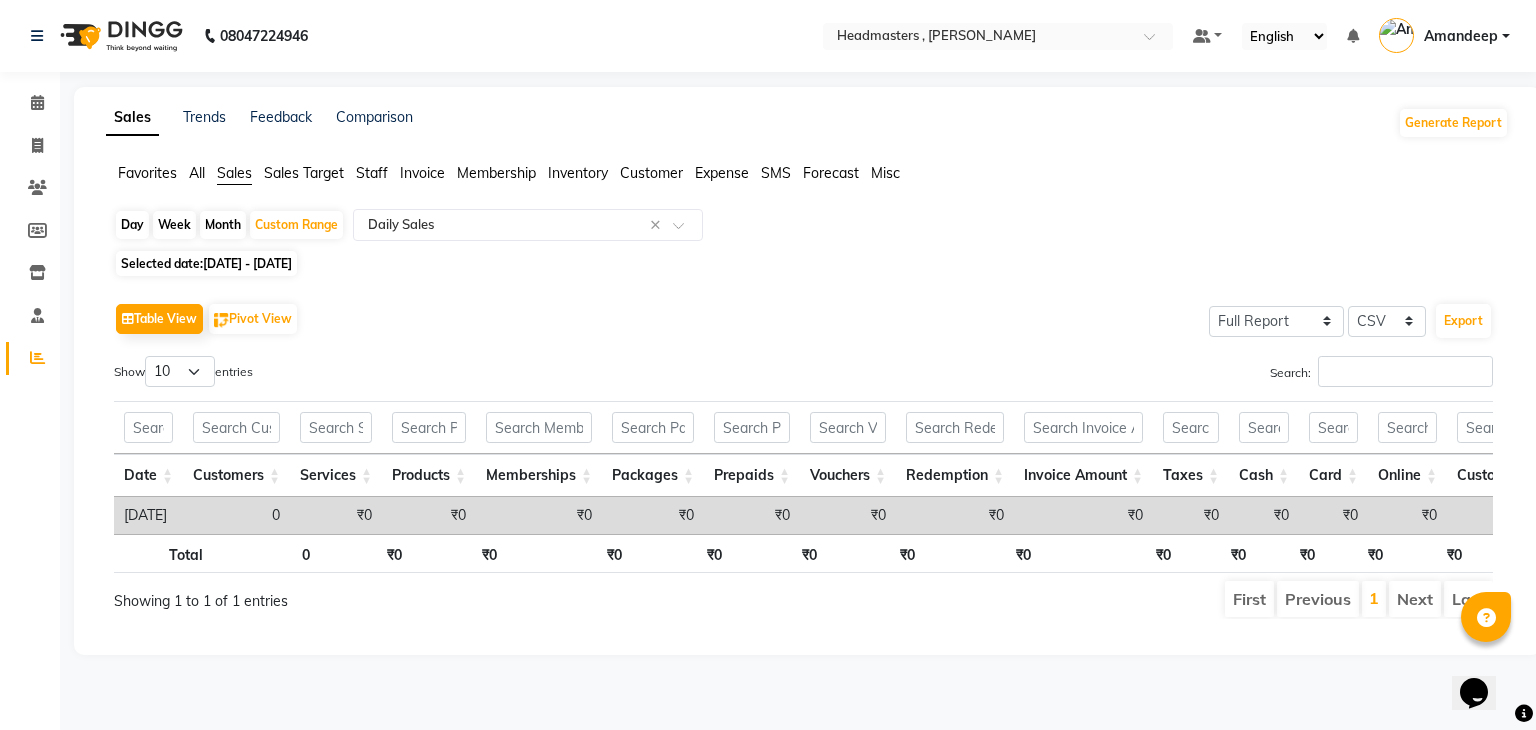 click on "Table View   Pivot View  Select Full Report Filtered Report Select CSV PDF  Export" 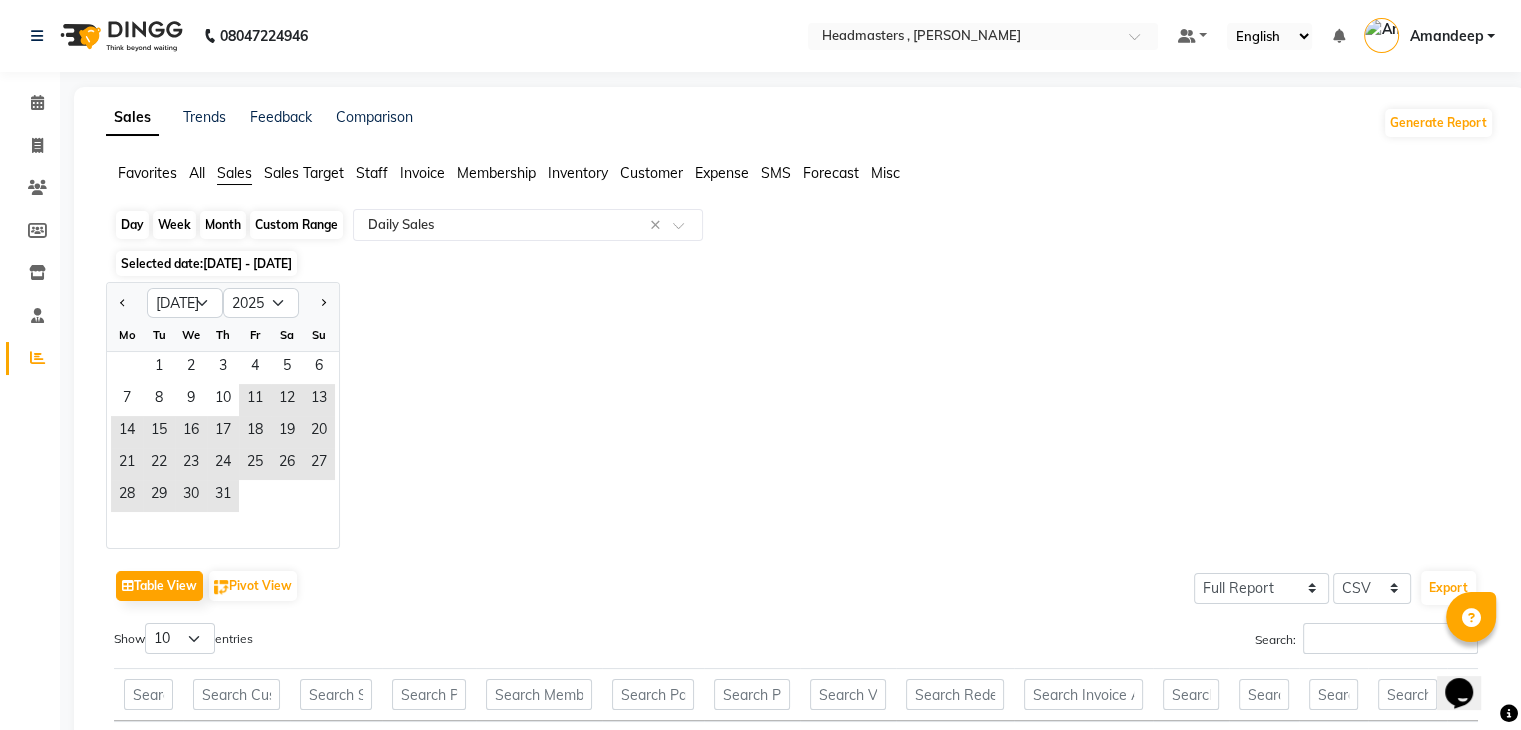 click on "Day" 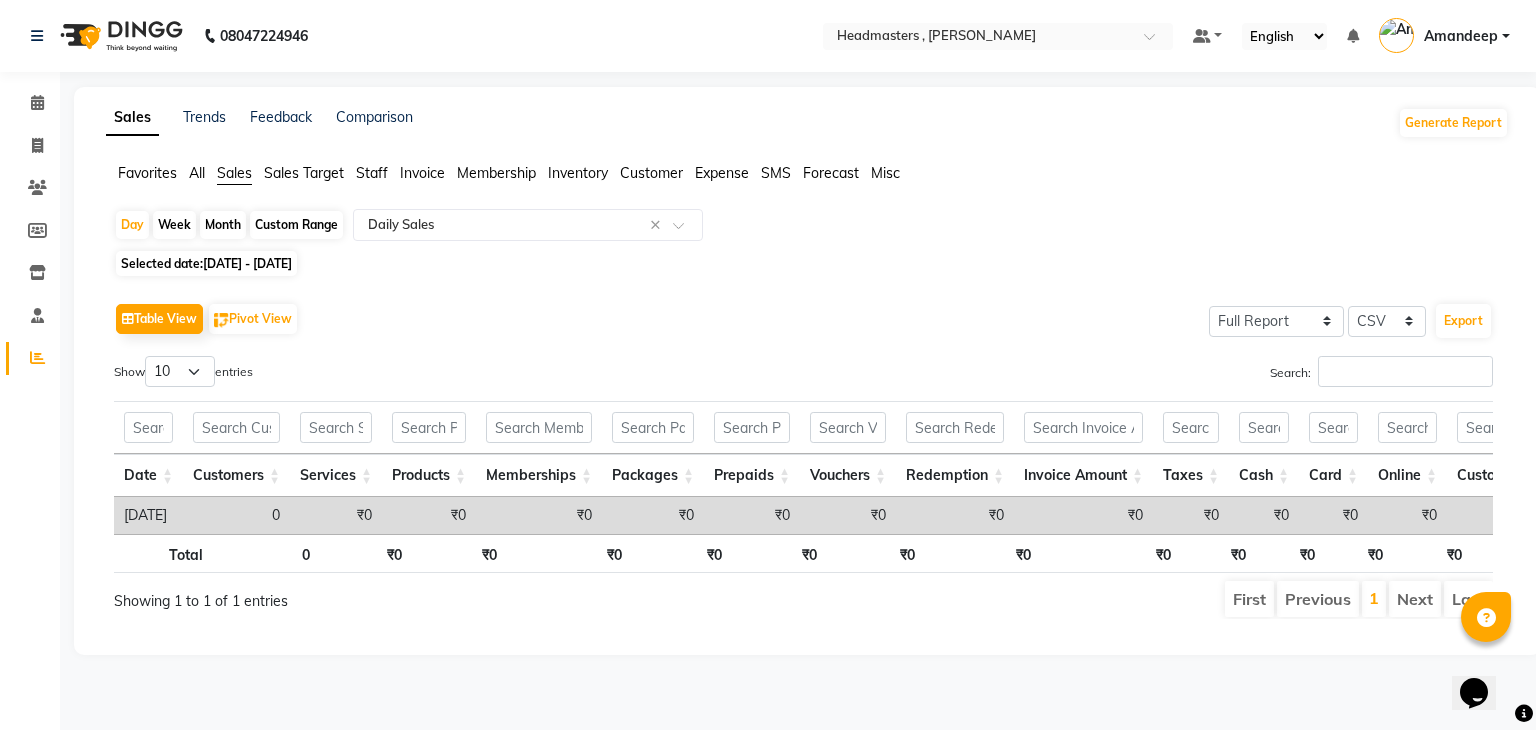 click on "Table View   Pivot View  Select Full Report Filtered Report Select CSV PDF  Export  Show  10 25 50 100  entries Search: Date Customers Services Products Memberships Packages Prepaids Vouchers Redemption Invoice Amount Taxes Cash Card Online Custom Total Collection Total Sale Ex Redemption Excess Amount Due Received Actual Due Due As On [DATE] Expense Cash Expense Online Total Sale Ex Expenses Opening Cash Closing / [PERSON_NAME] Cash Added To Wallet Invoice Refund Advance Refund Date Customers Services Products Memberships Packages Prepaids Vouchers Redemption Invoice Amount Taxes Cash Card Online Custom Total Collection Total Sale Ex Redemption Excess Amount Due Received Actual Due Due As On [DATE] Expense Cash Expense Online Total Sale Ex Expenses Opening Cash Closing / [PERSON_NAME] Cash Added To Wallet Invoice Refund Advance Refund Total 0 ₹0 ₹0 ₹0 ₹0 ₹0 ₹0 ₹0 ₹0 ₹0 ₹0 ₹0 ₹0 ₹0 ₹0 ₹0 ₹0 ₹0 ₹0 ₹0 ₹0 ₹0 ₹0 ₹0 ₹0 ₹0 ₹0 ₹0 [DATE] 0 ₹0 ₹0 ₹0 ₹0 ₹0 ₹0 ₹0" 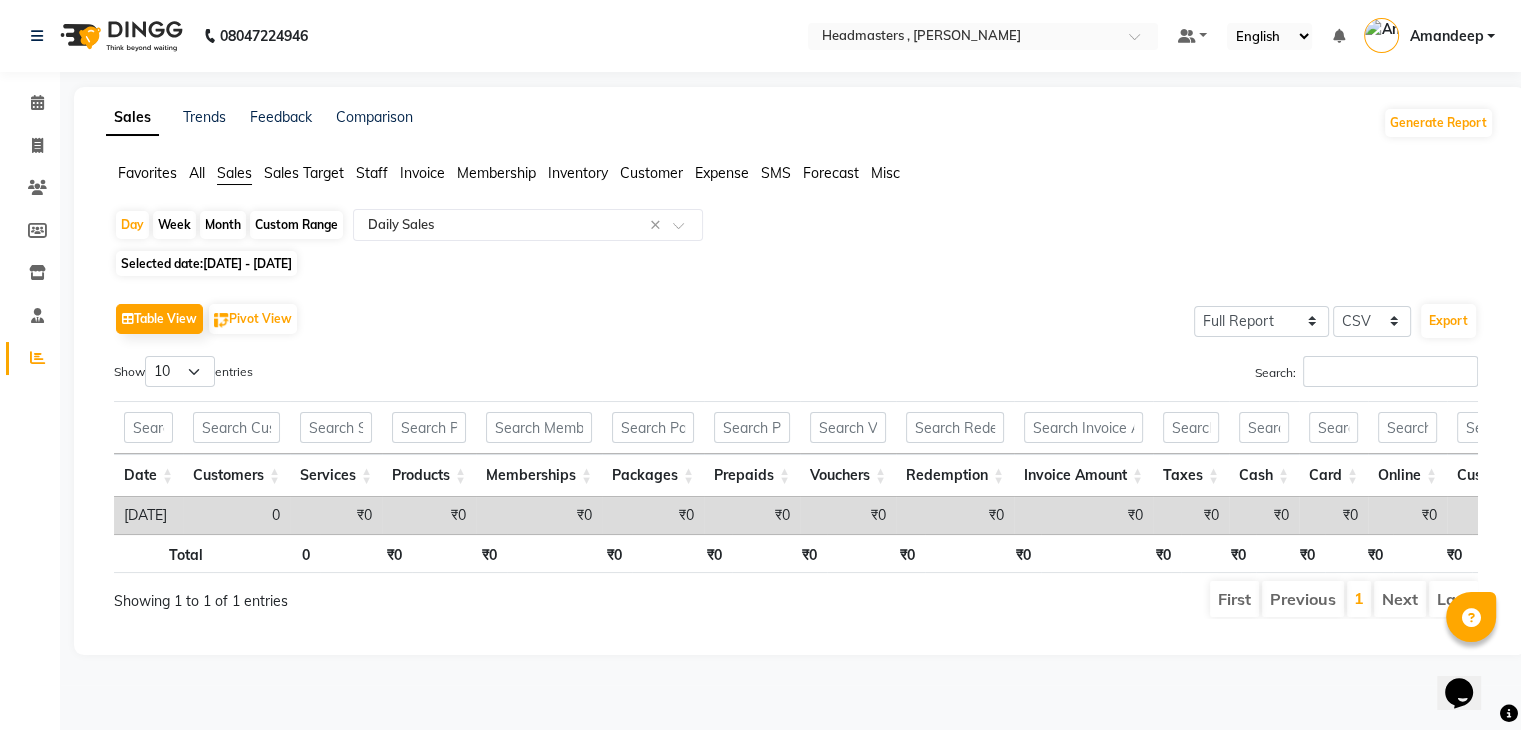 select on "7" 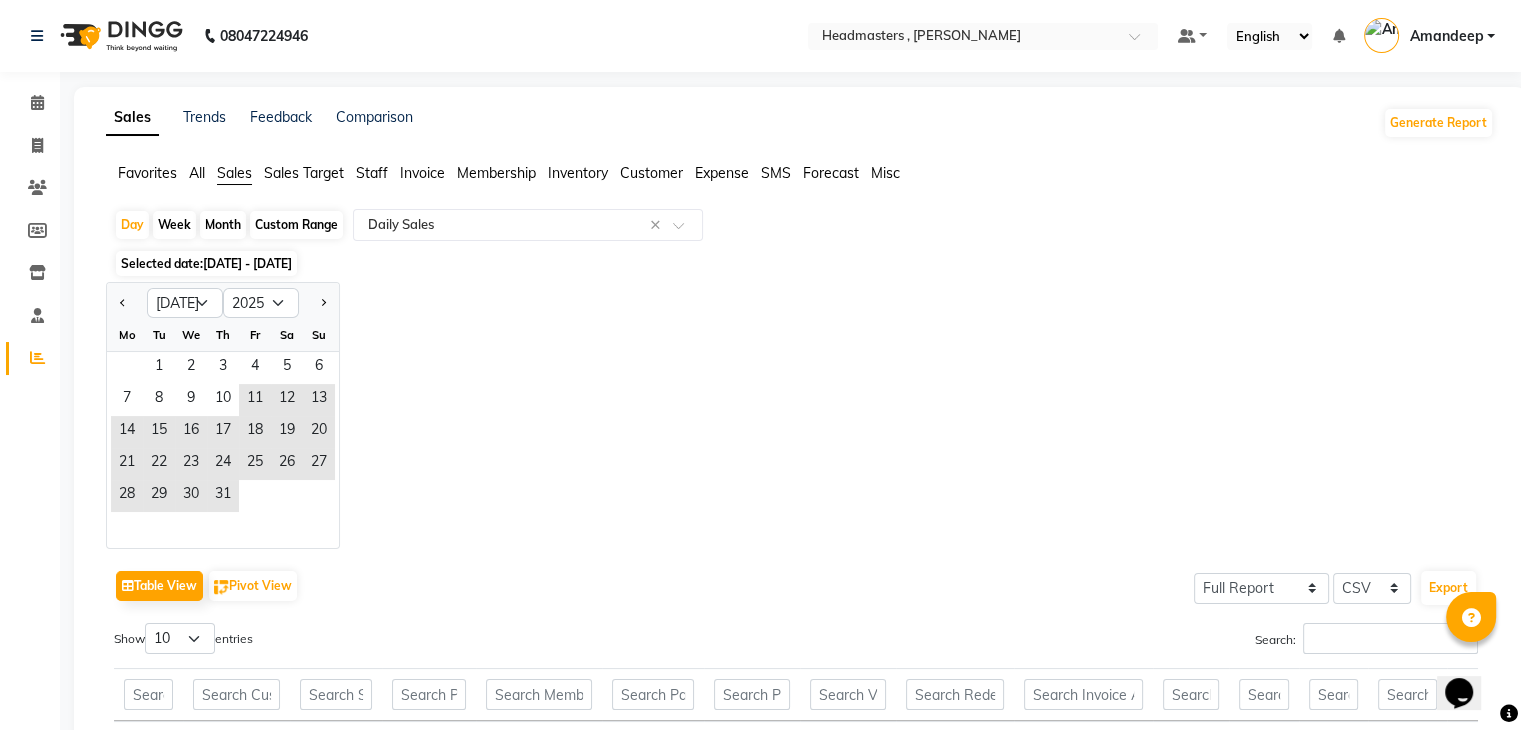 drag, startPoint x: 114, startPoint y: 289, endPoint x: 131, endPoint y: 305, distance: 23.345236 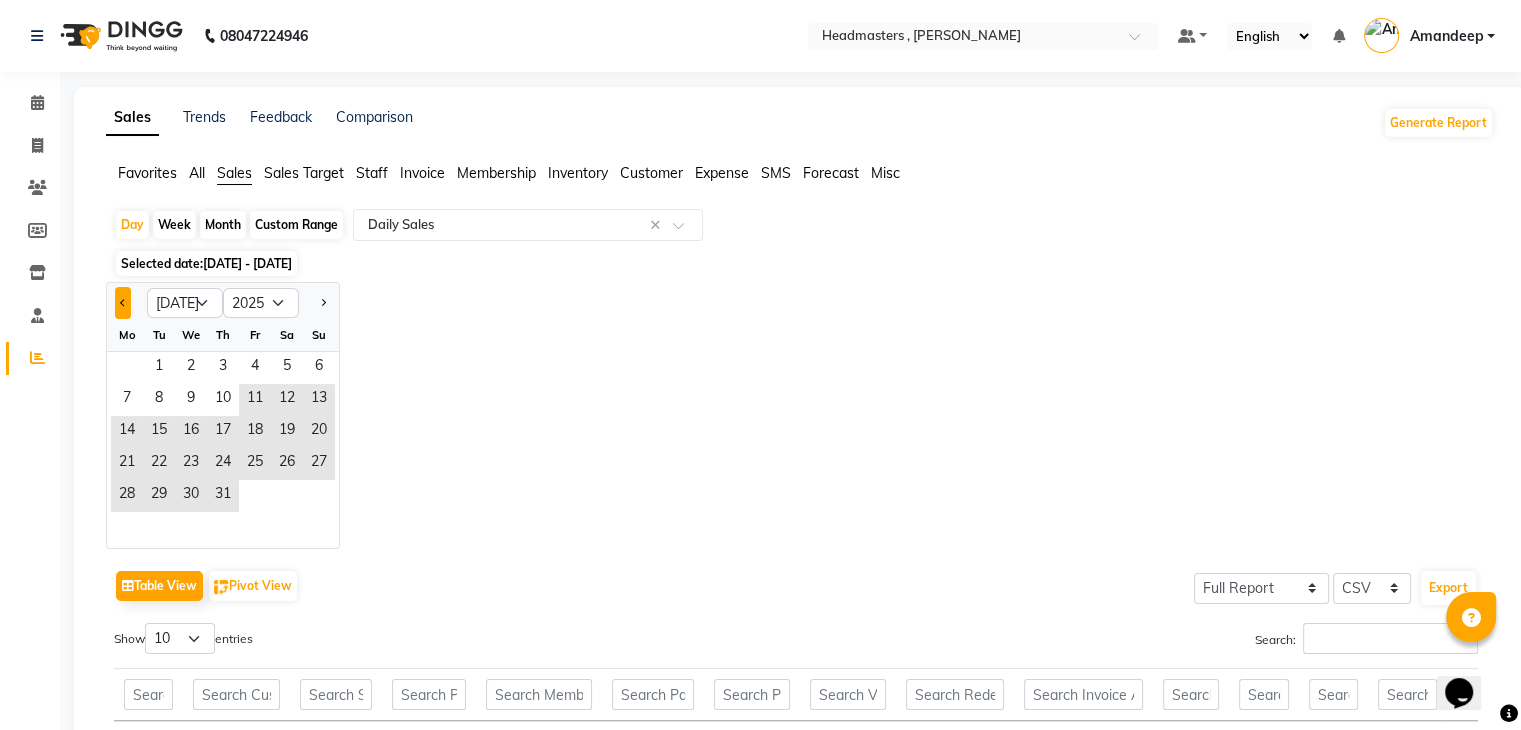 click 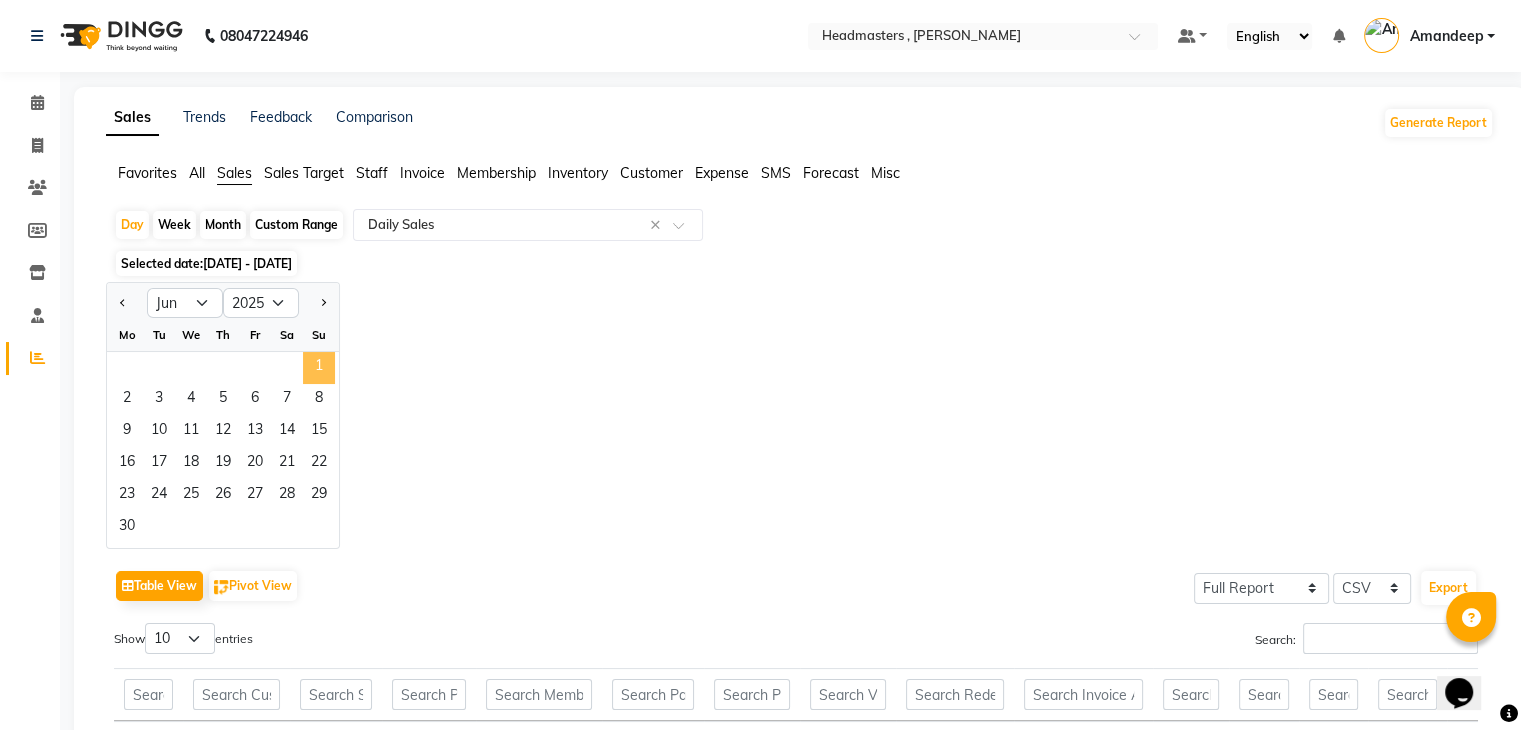 click on "1" 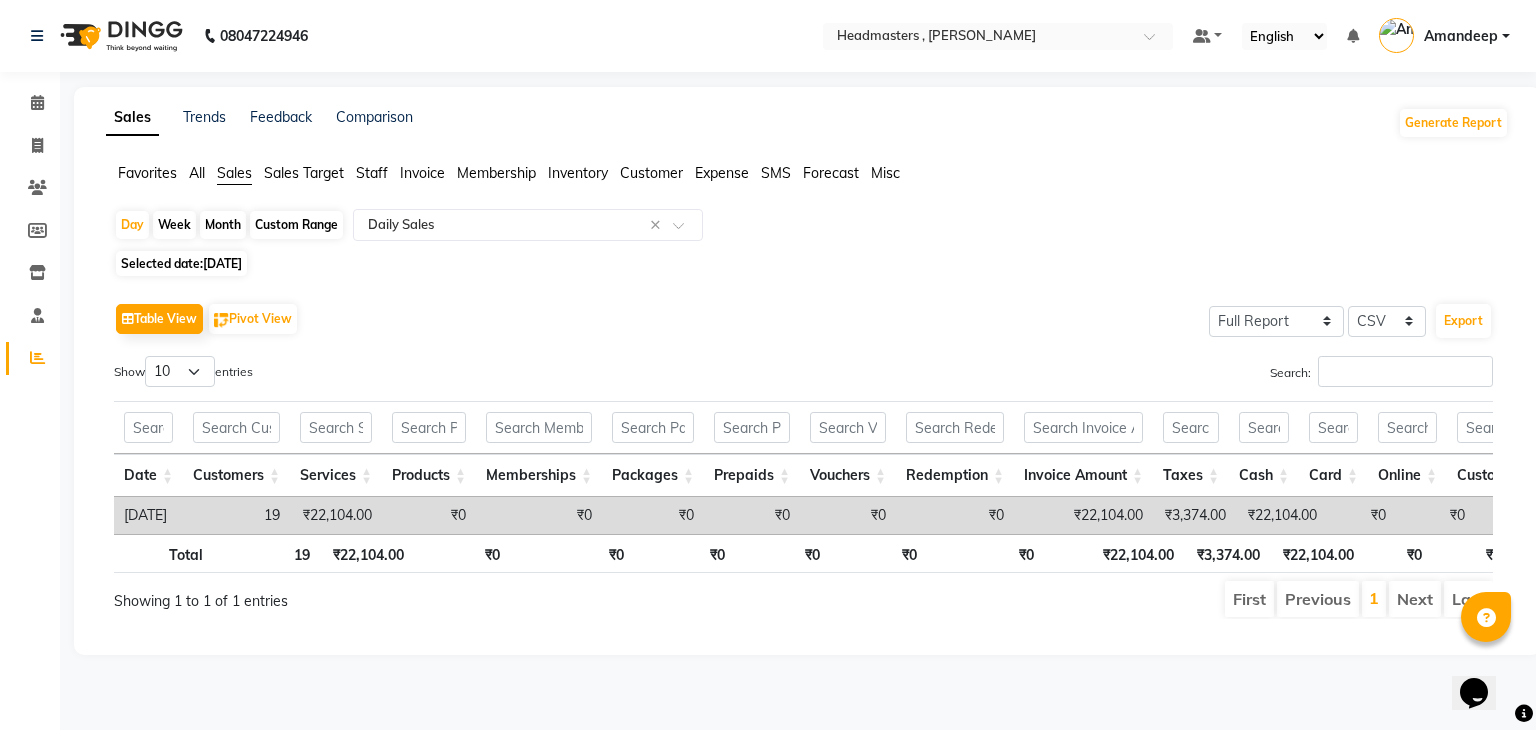 click on "Month" 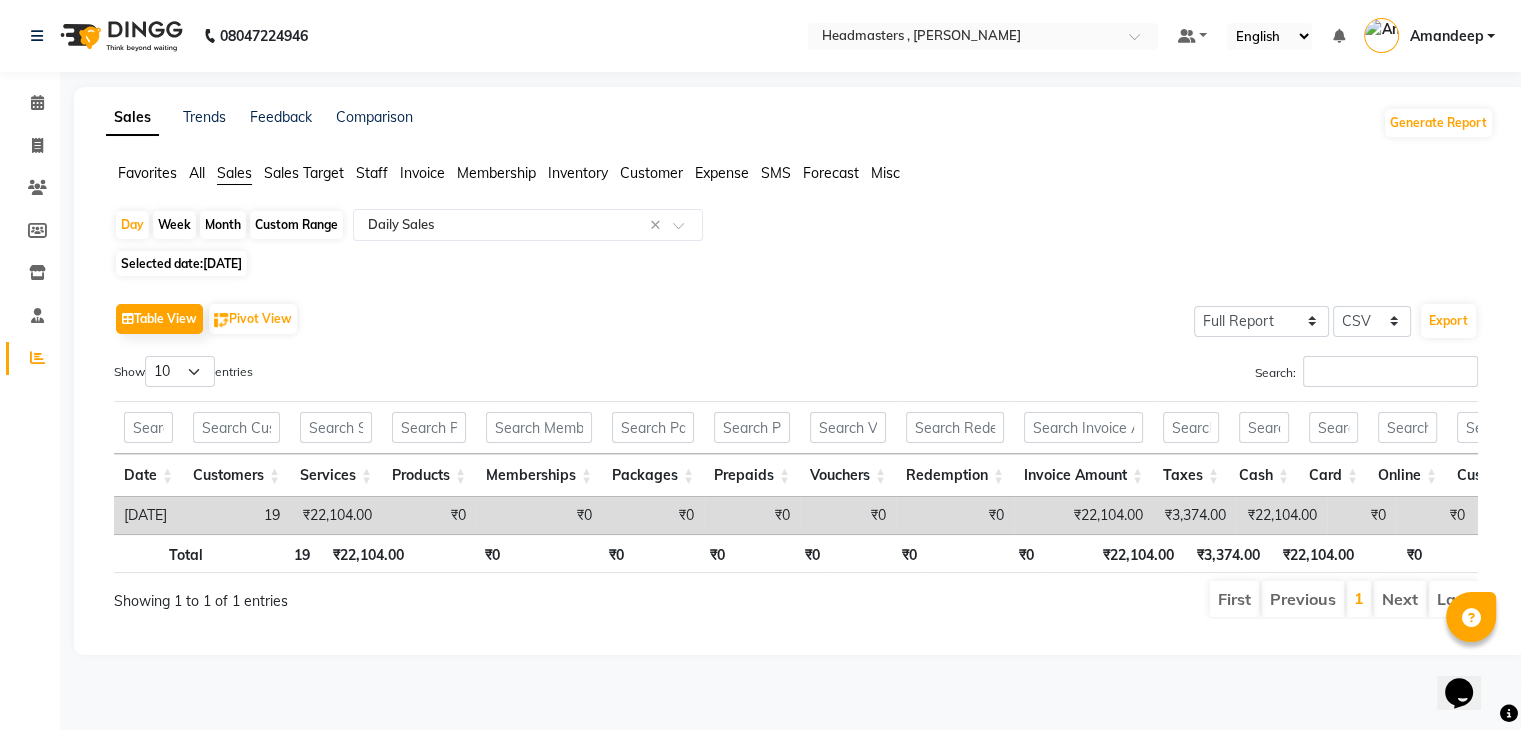 select on "6" 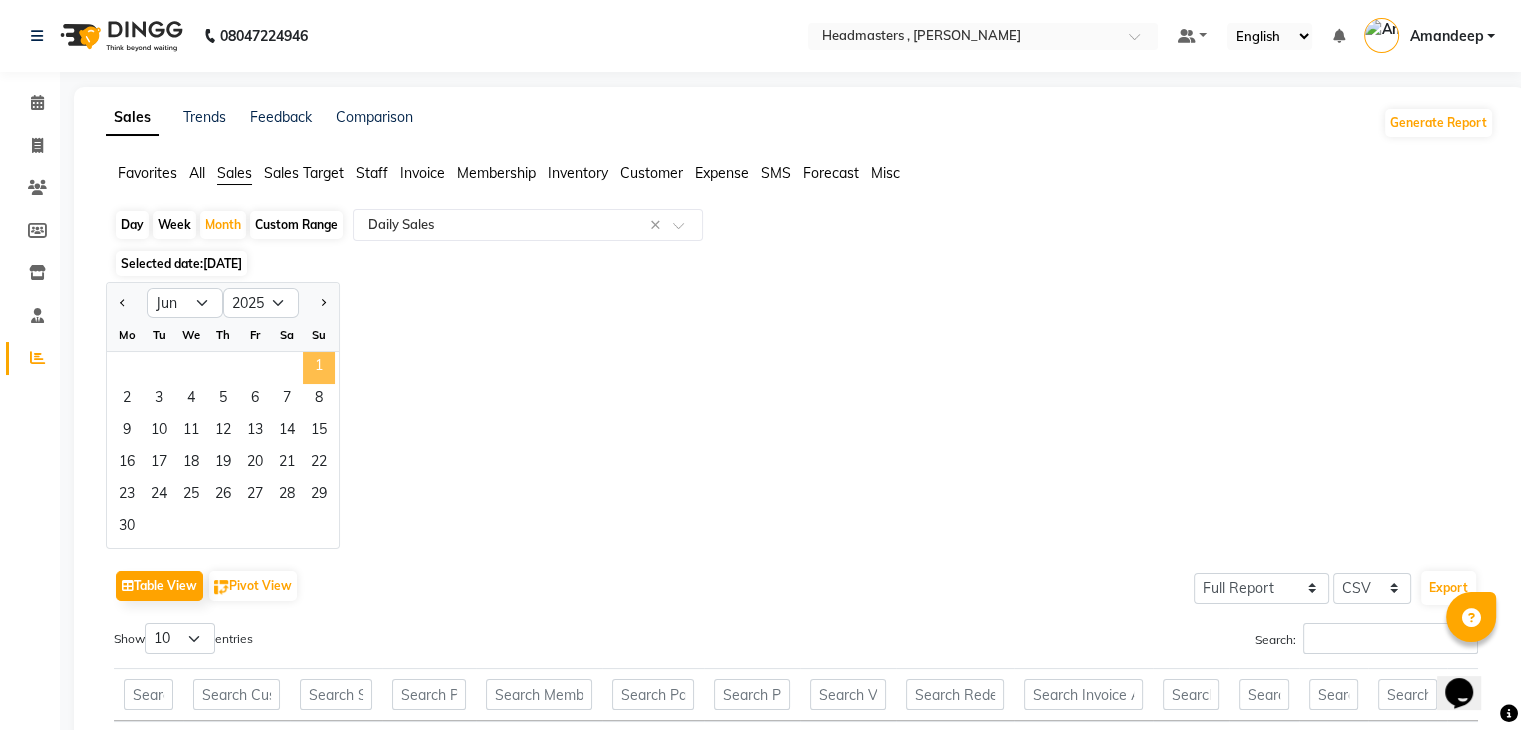 click on "1" 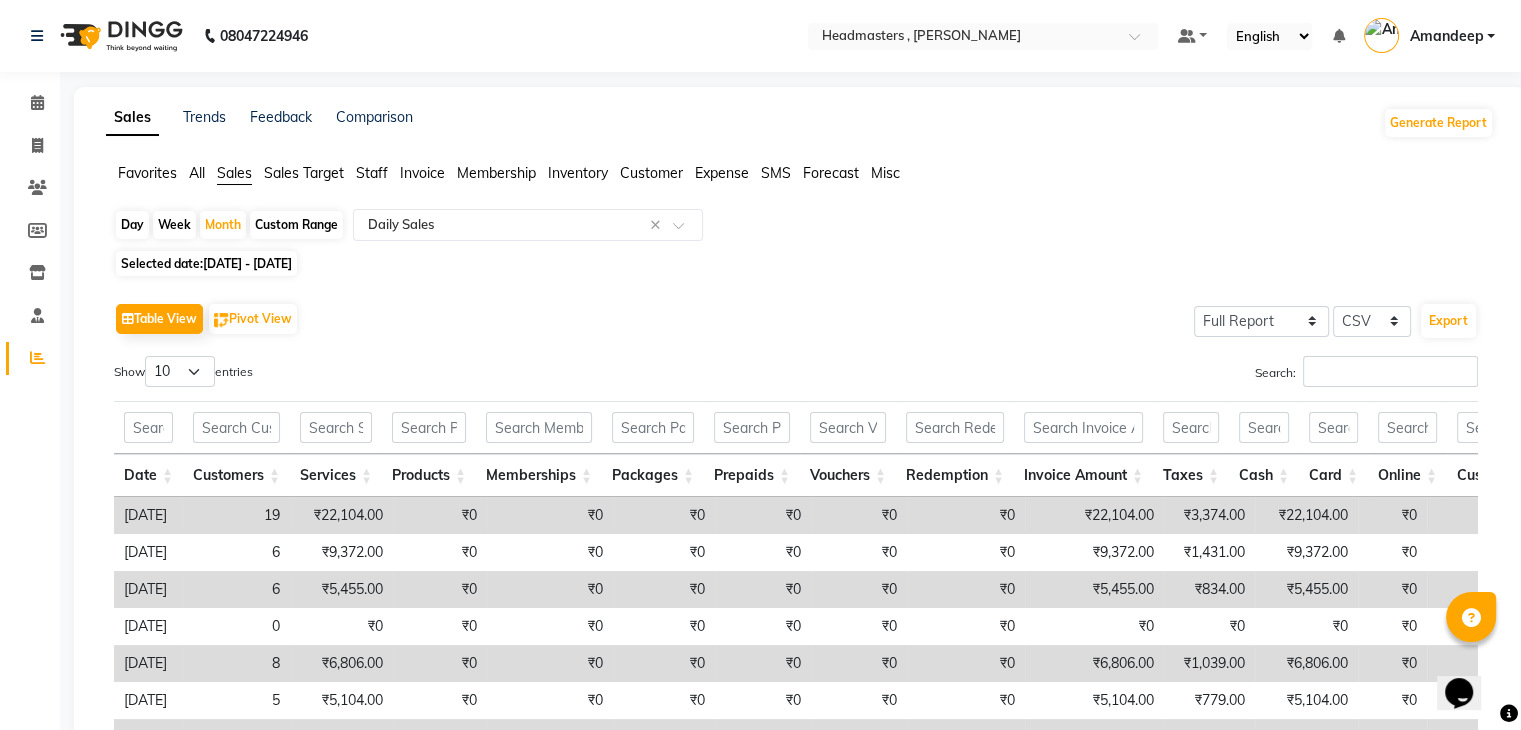 scroll, scrollTop: 317, scrollLeft: 0, axis: vertical 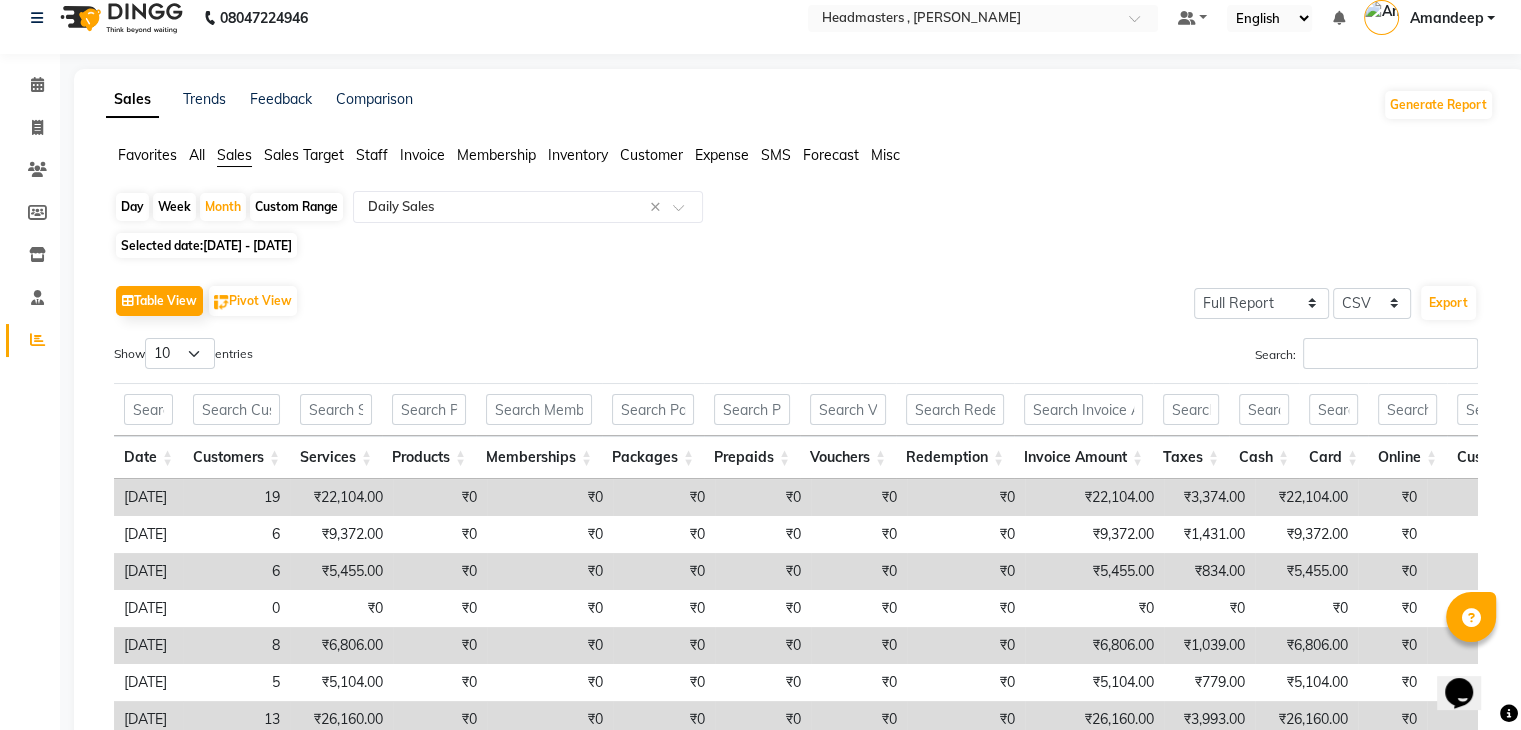 click on "Staff" 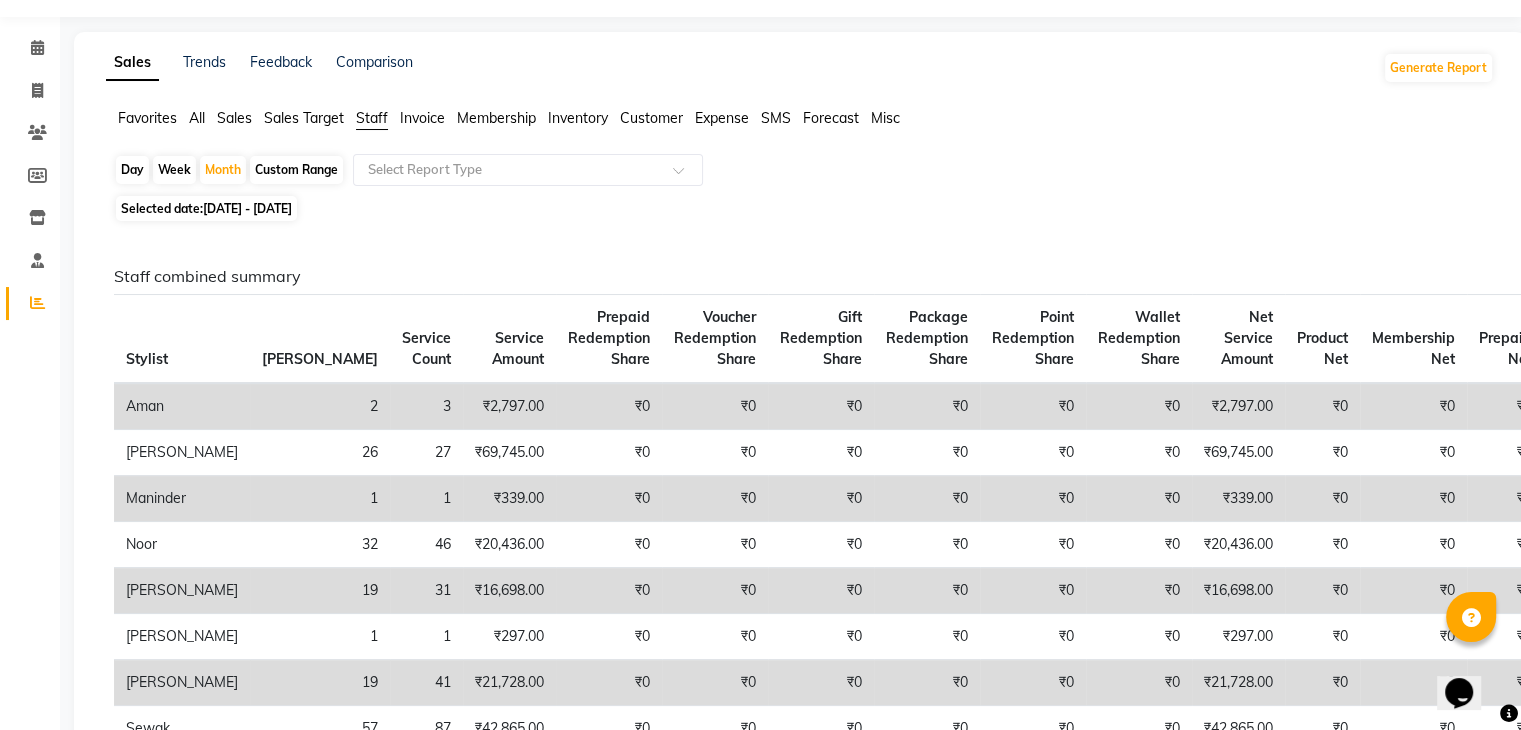 scroll, scrollTop: 0, scrollLeft: 0, axis: both 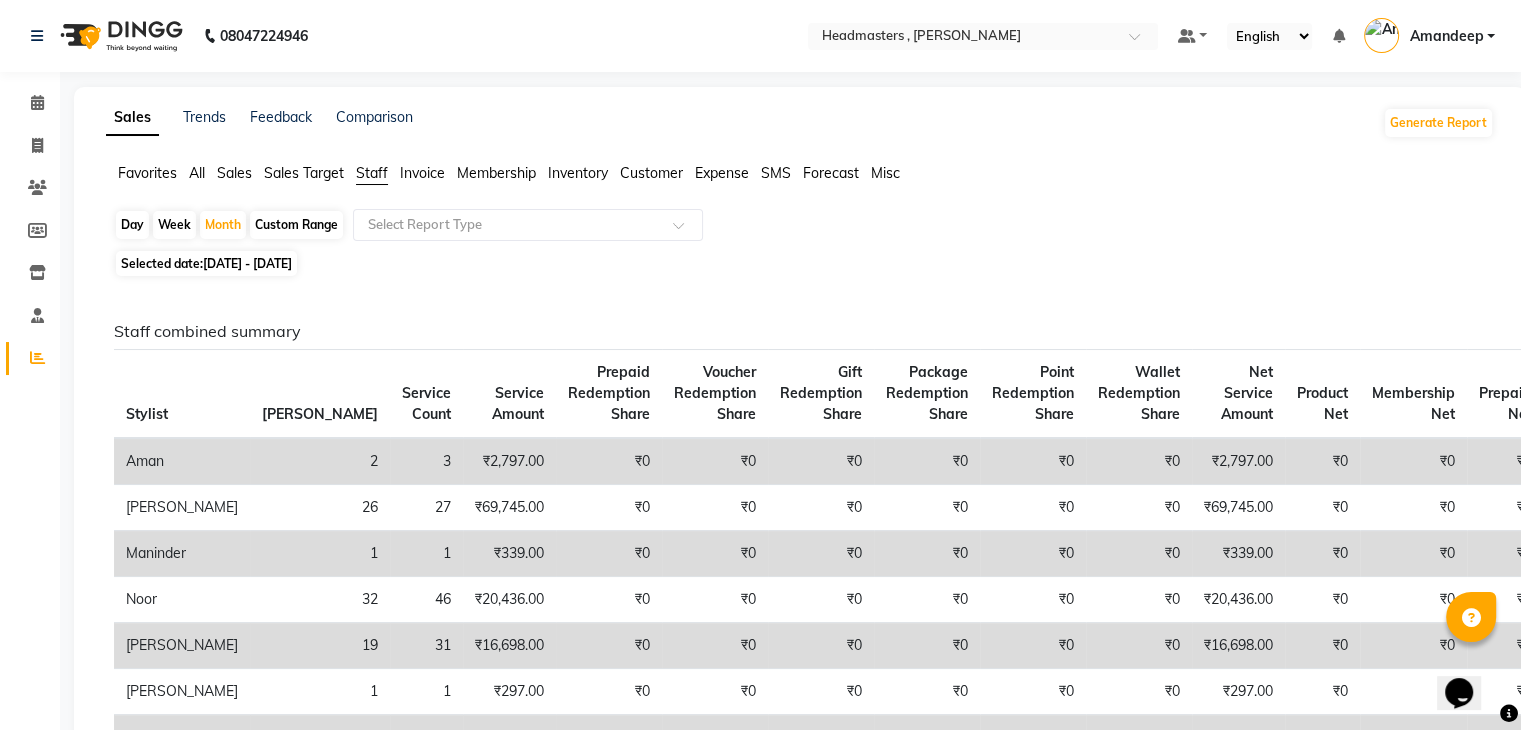 click on "Custom Range" 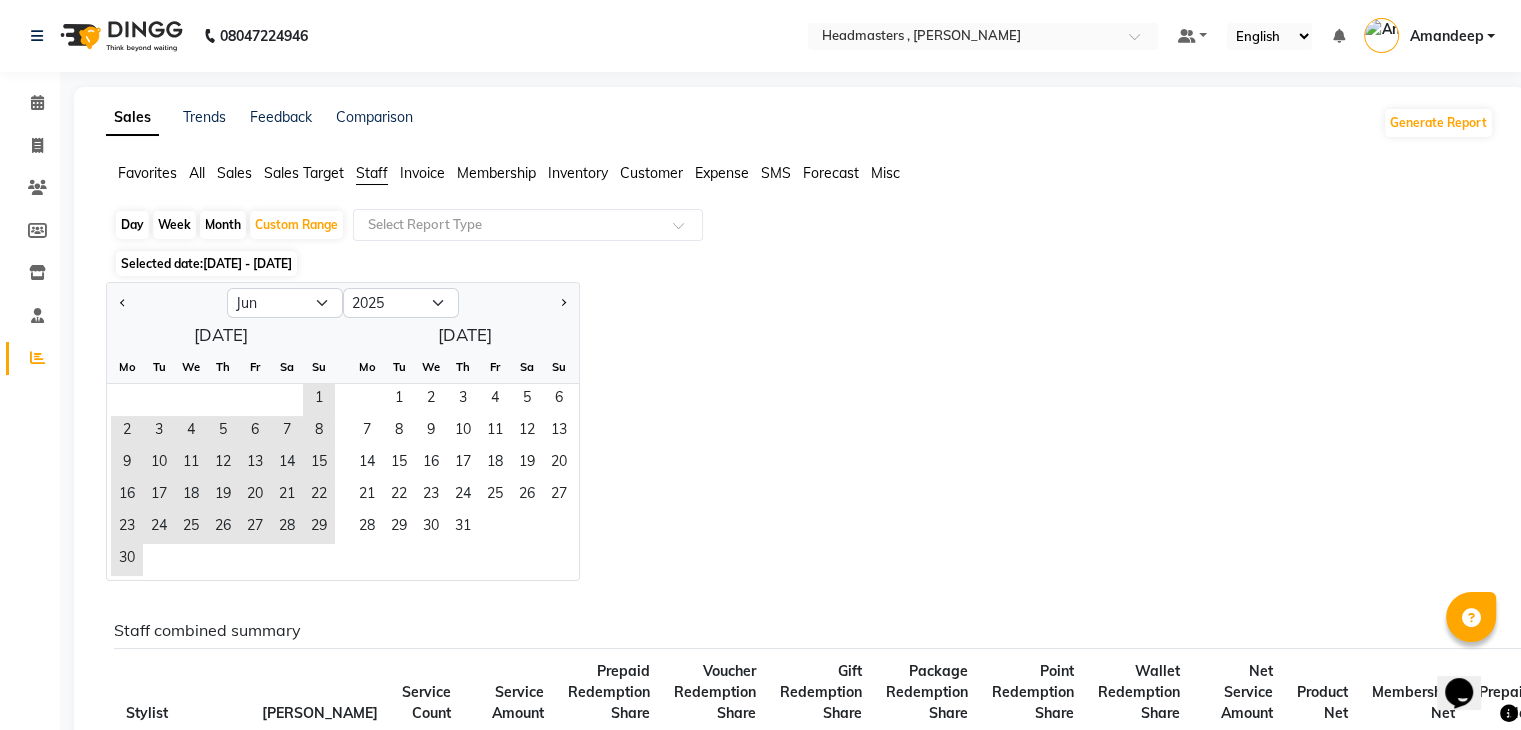 click on "Jan Feb Mar Apr May Jun [DATE] Aug Sep Oct Nov [DATE] 2016 2017 2018 2019 2020 2021 2022 2023 2024 2025 2026 2027 2028 2029 2030 2031 2032 2033 2034 2035  [DATE]  Mo Tu We Th Fr Sa Su  1   2   3   4   5   6   7   8   9   10   11   12   13   14   15   16   17   18   19   20   21   22   23   24   25   26   27   28   29   [DATE] Tu We Th Fr Sa Su  1   2   3   4   5   6   7   8   9   10   11   12   13   14   15   16   17   18   19   20   21   22   23   24   25   26   27   28   29   30   31" 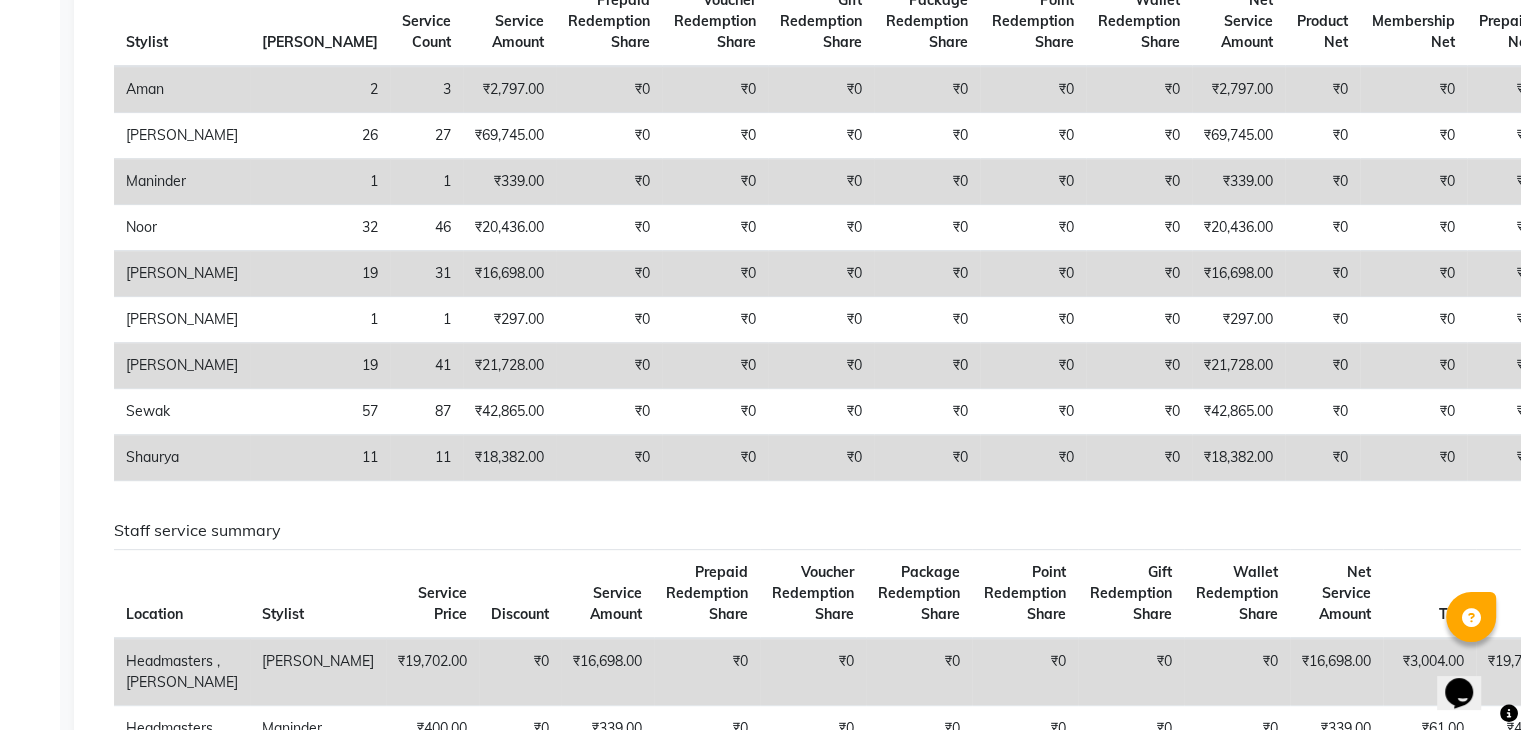 scroll, scrollTop: 0, scrollLeft: 0, axis: both 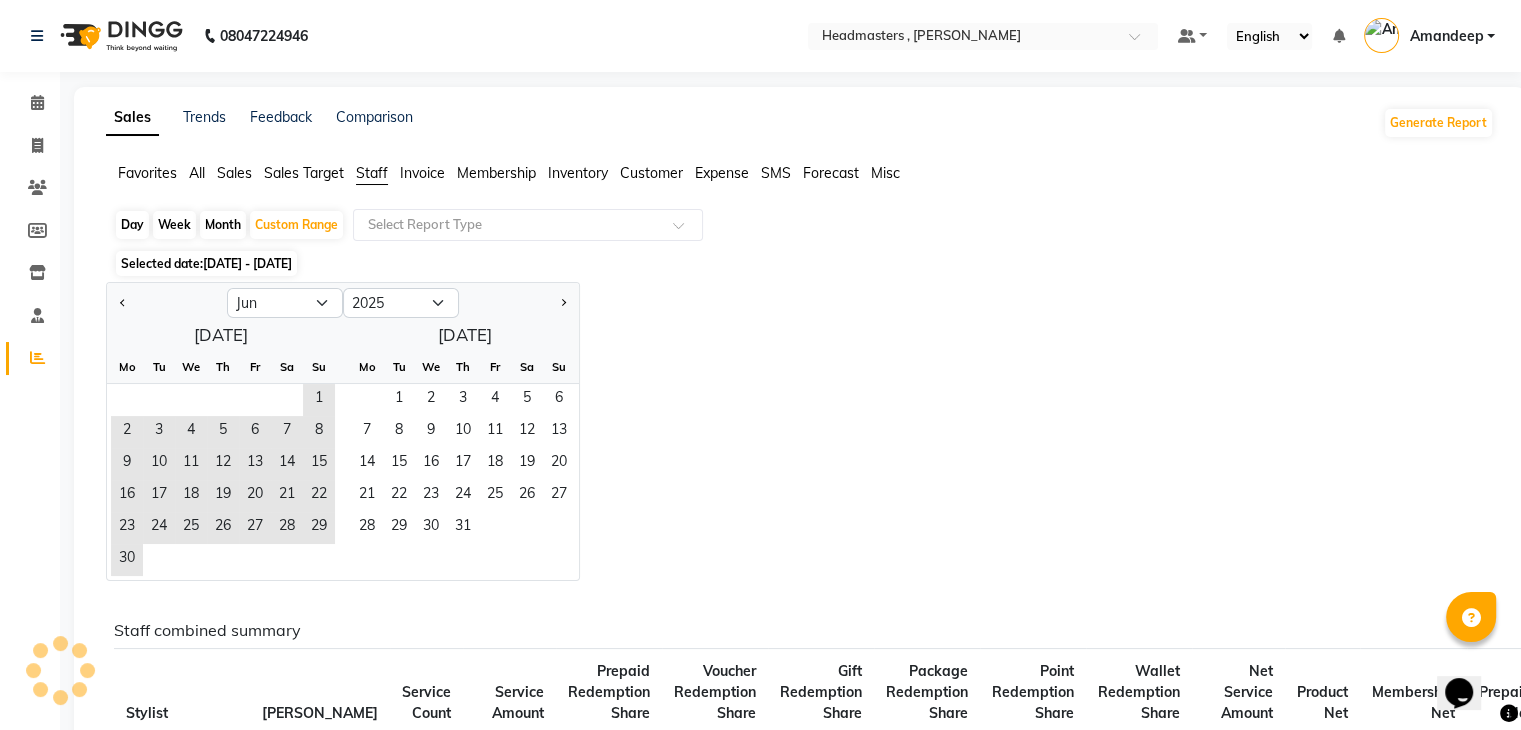 click on "Selected date:  [DATE] - [DATE]" 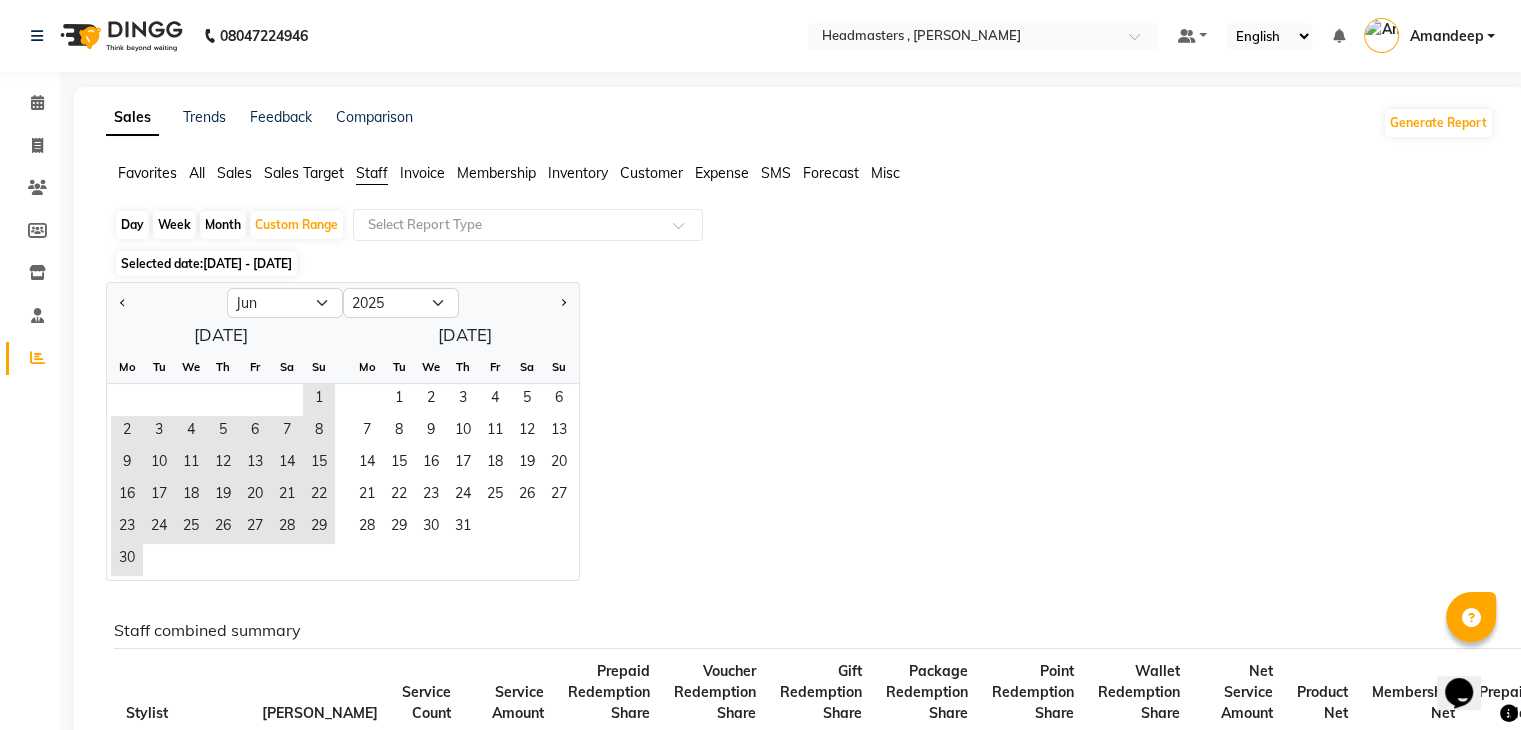 click on "Selected date:  [DATE] - [DATE]" 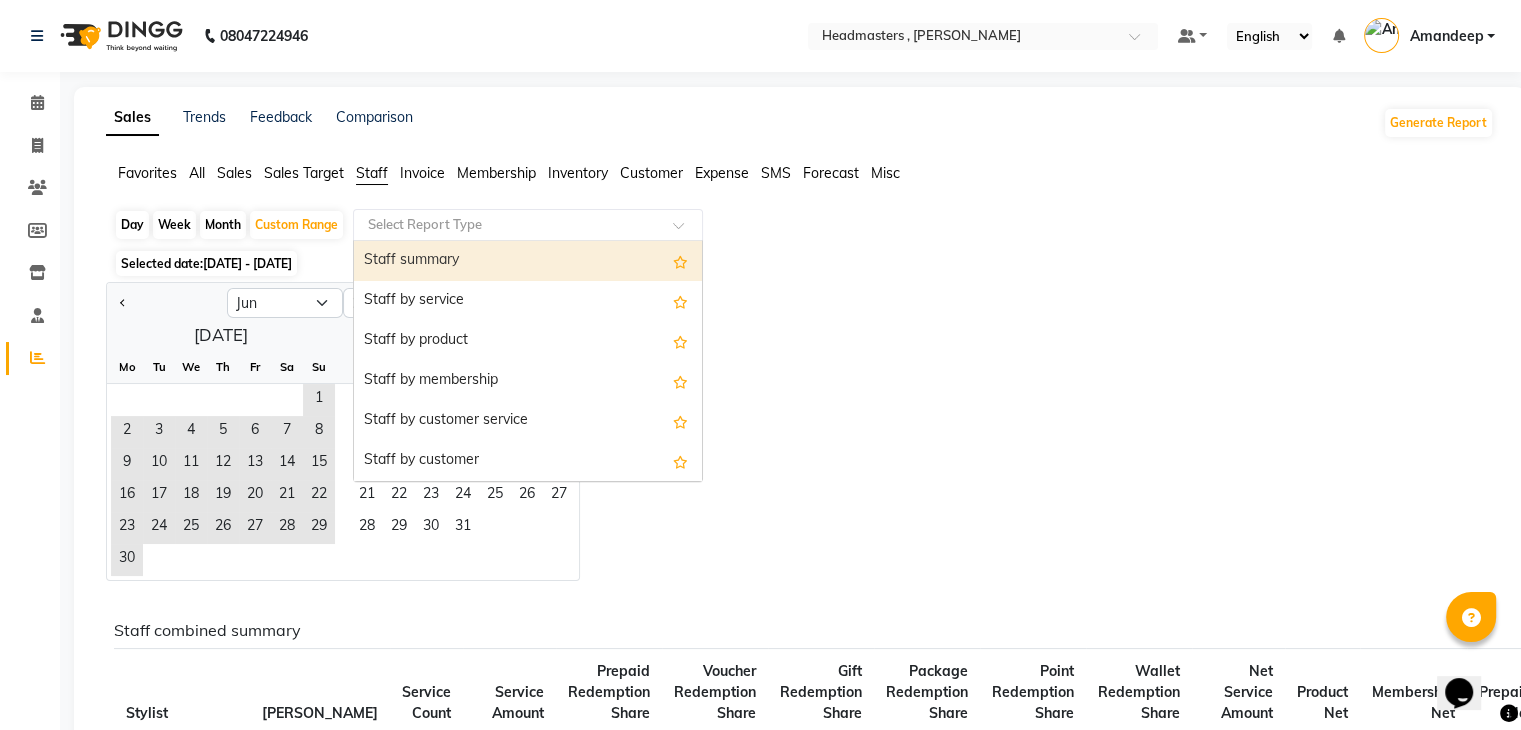 click on "Select Report Type" 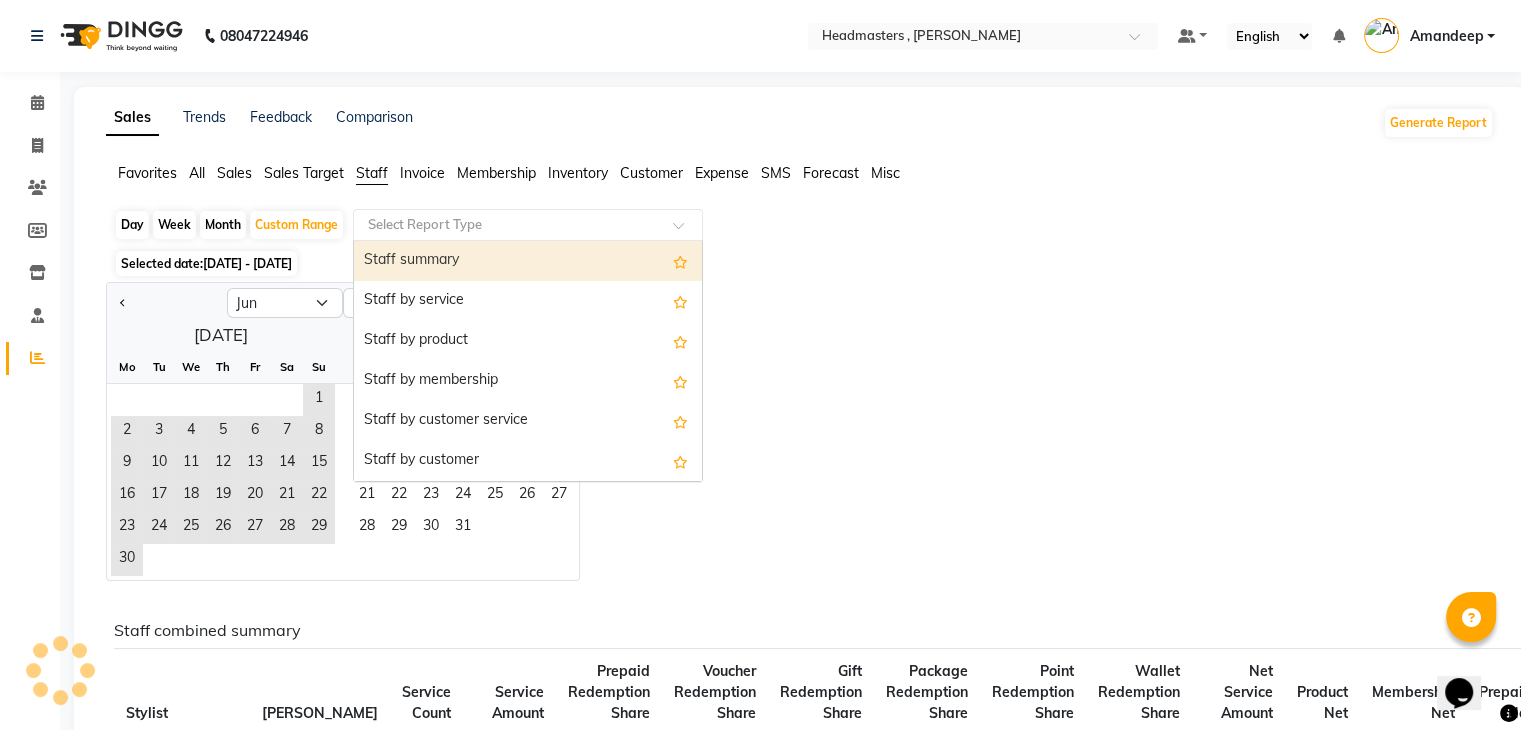 click on "Staff summary" at bounding box center [528, 261] 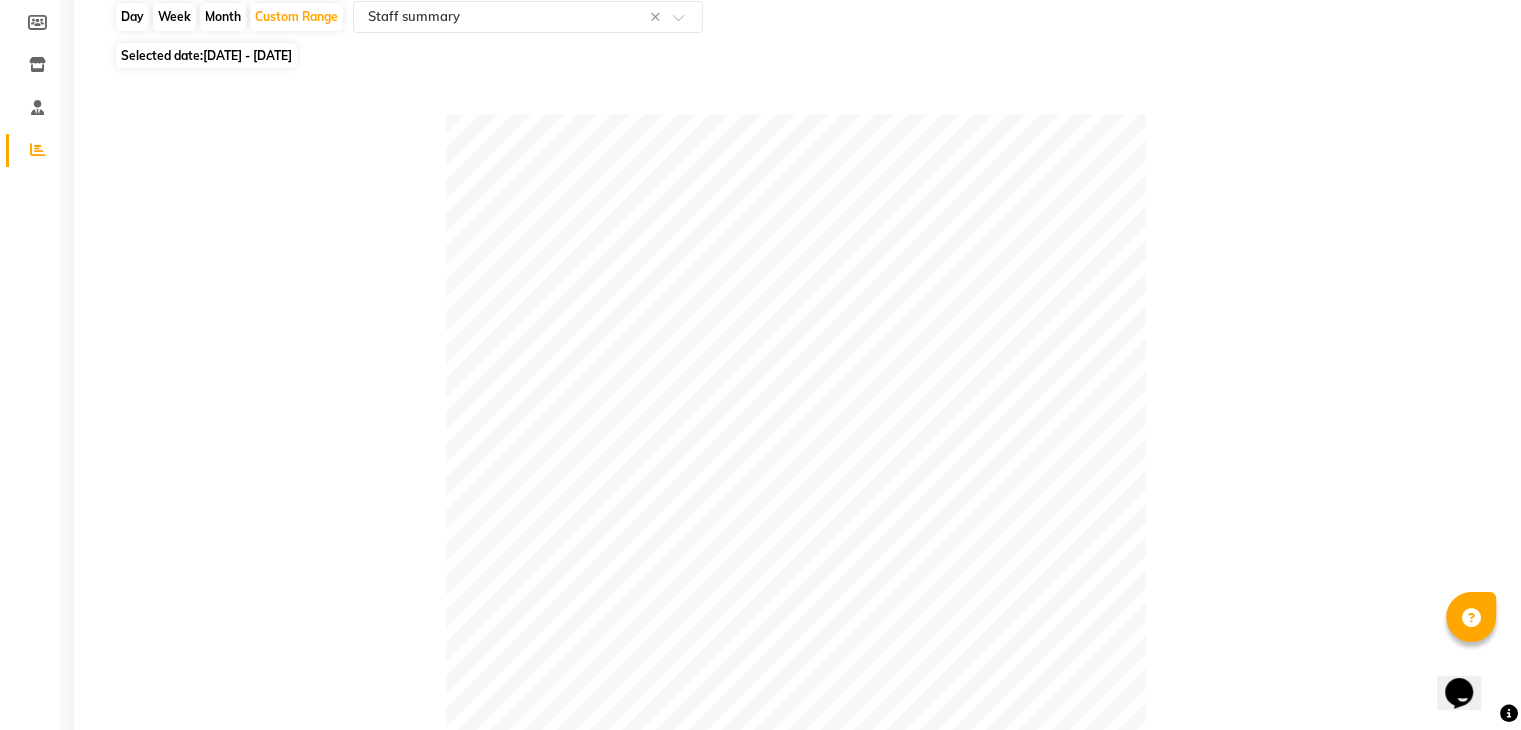 scroll, scrollTop: 0, scrollLeft: 0, axis: both 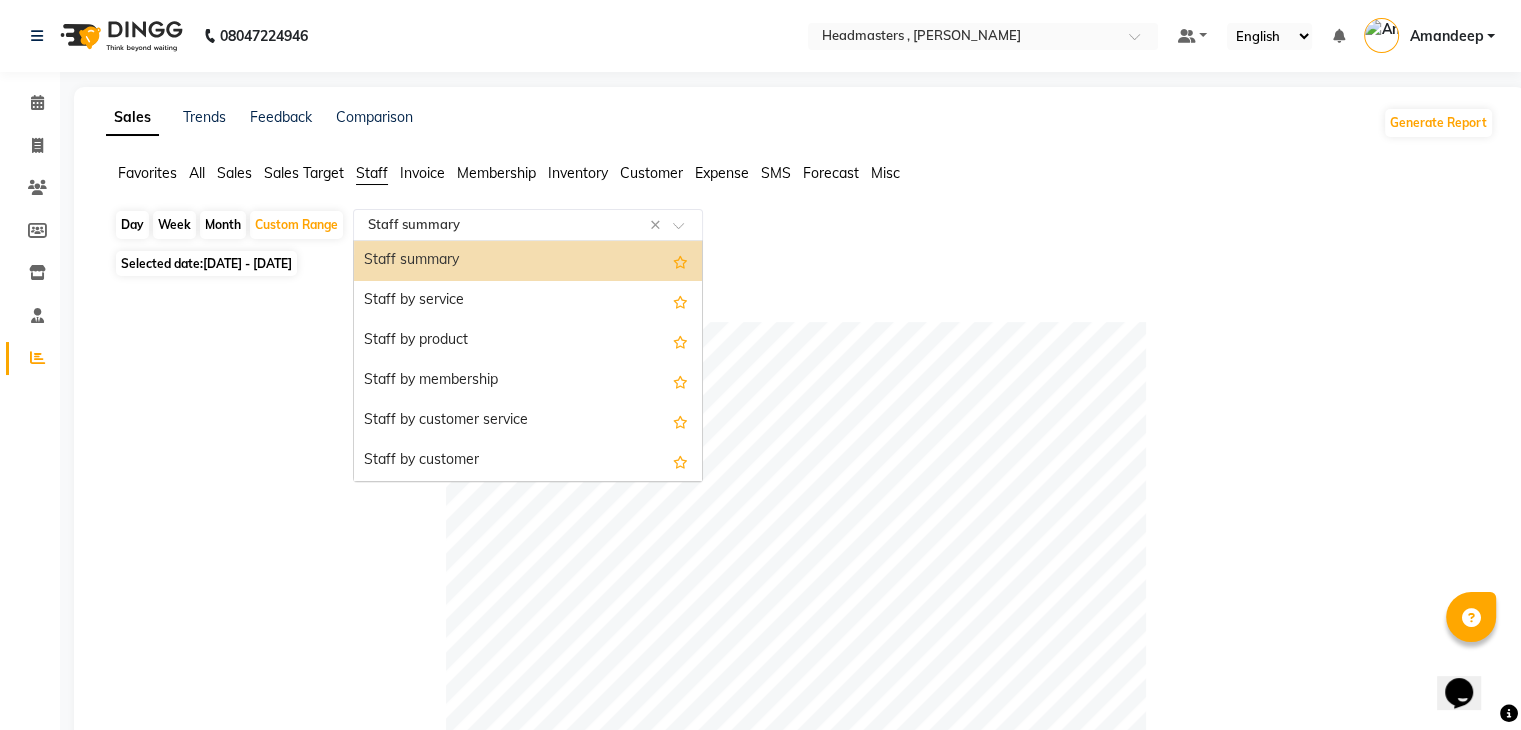 click 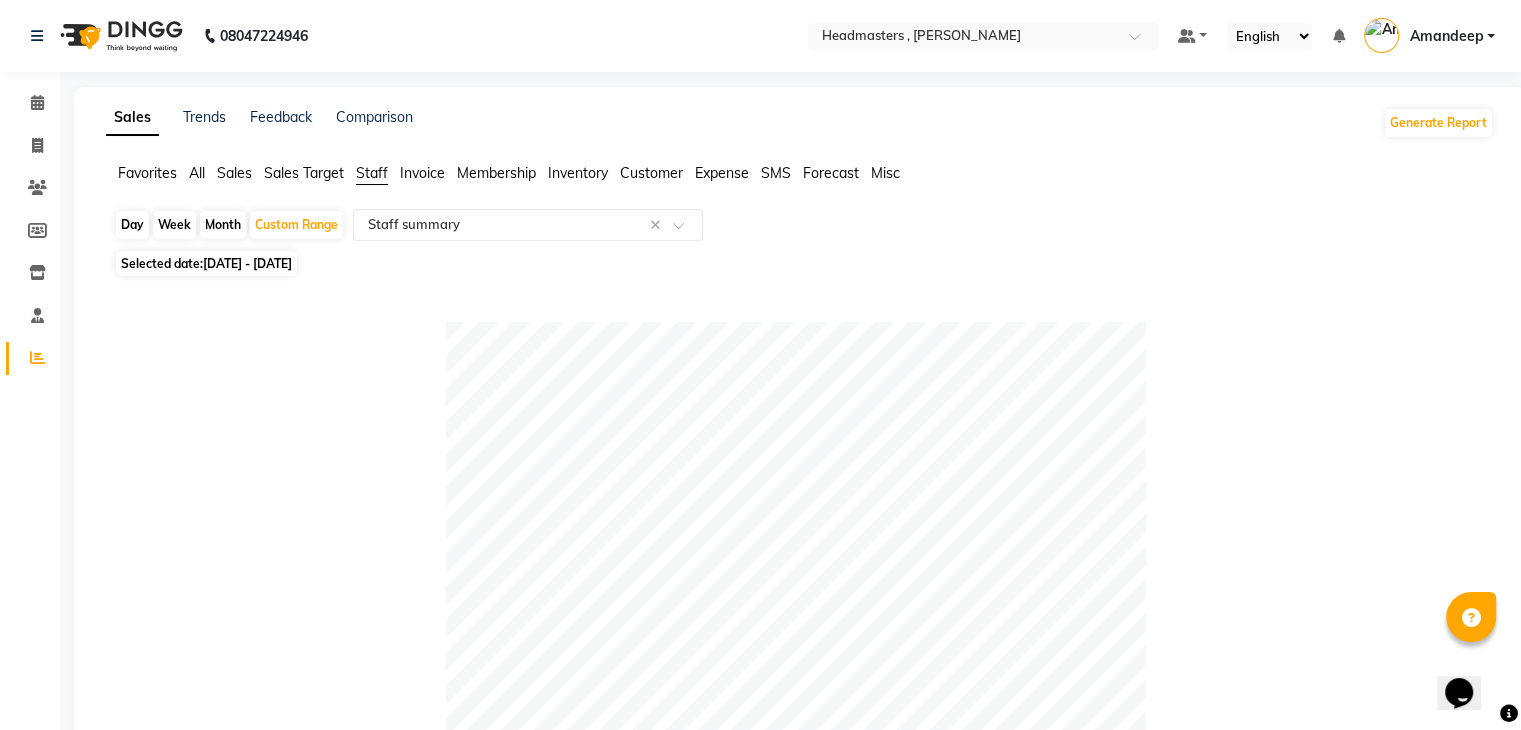 click on "Sales" 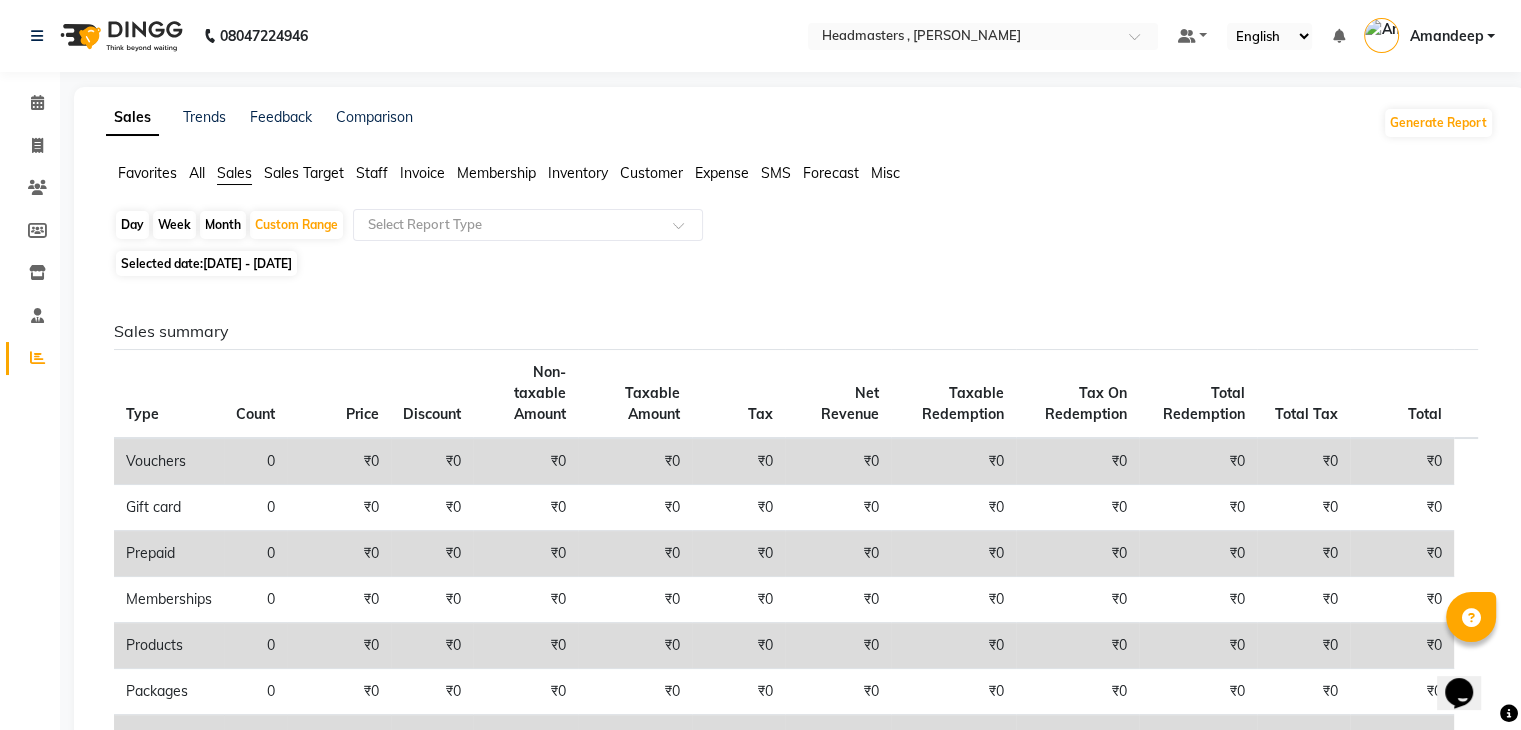 click on "Staff" 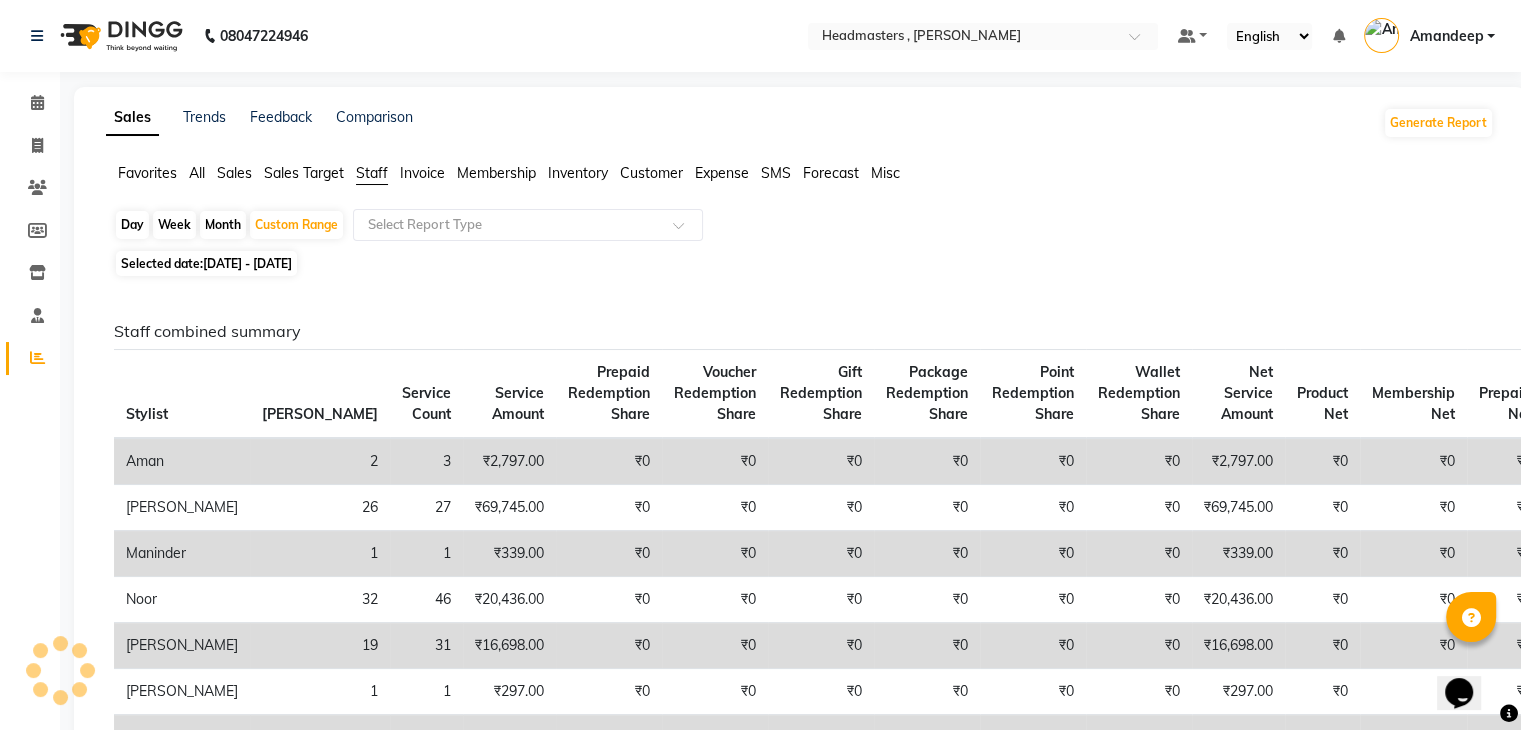 scroll, scrollTop: 152, scrollLeft: 0, axis: vertical 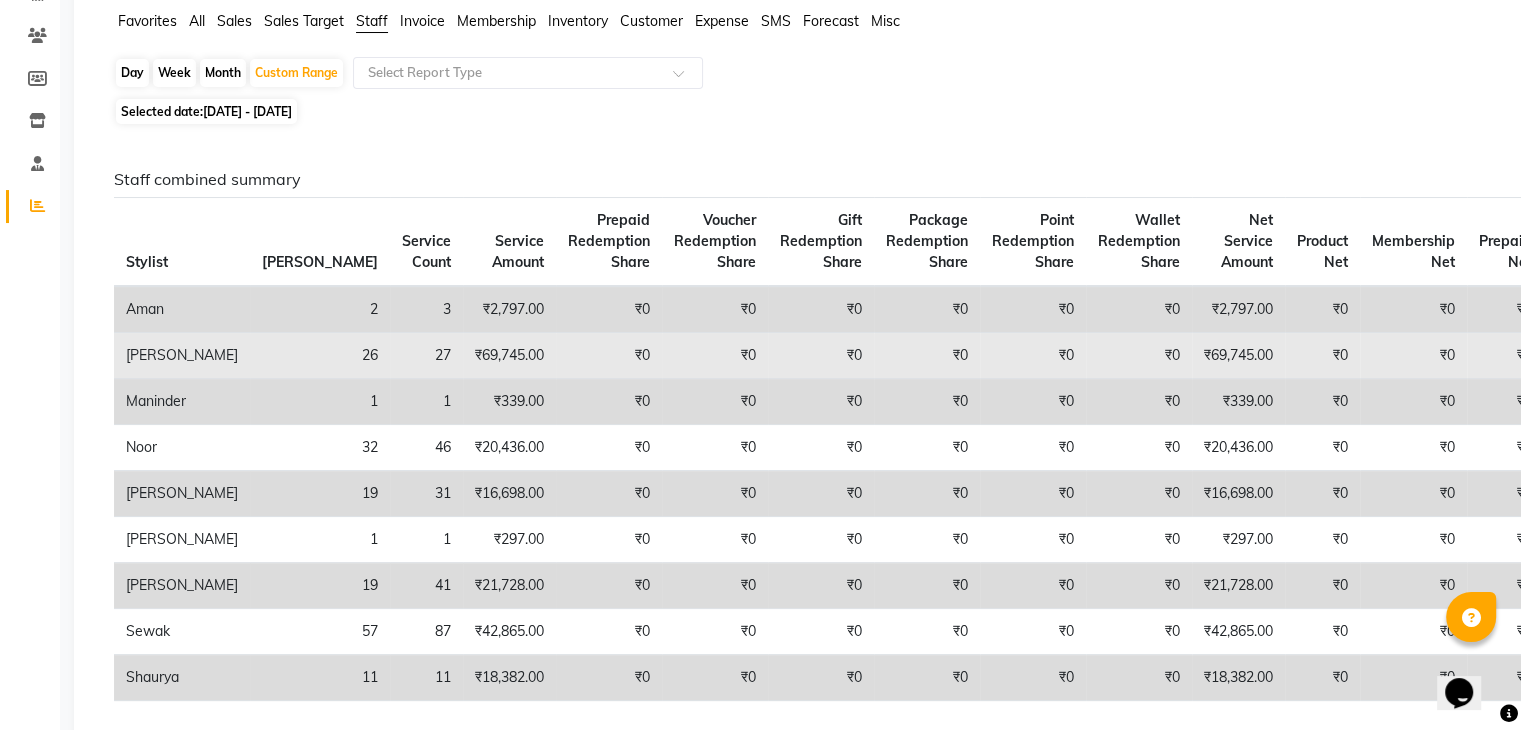 click on "[PERSON_NAME]" 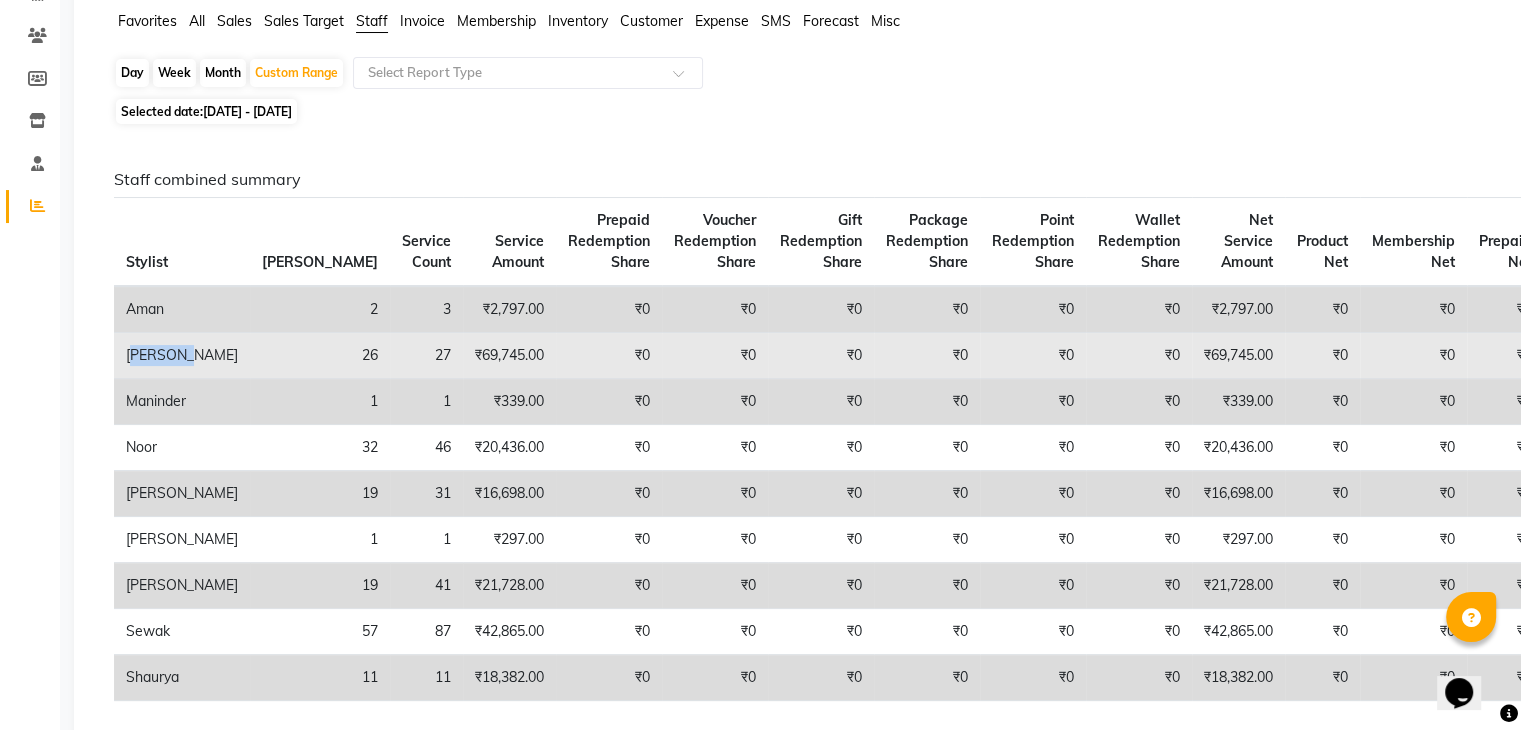 click on "[PERSON_NAME]" 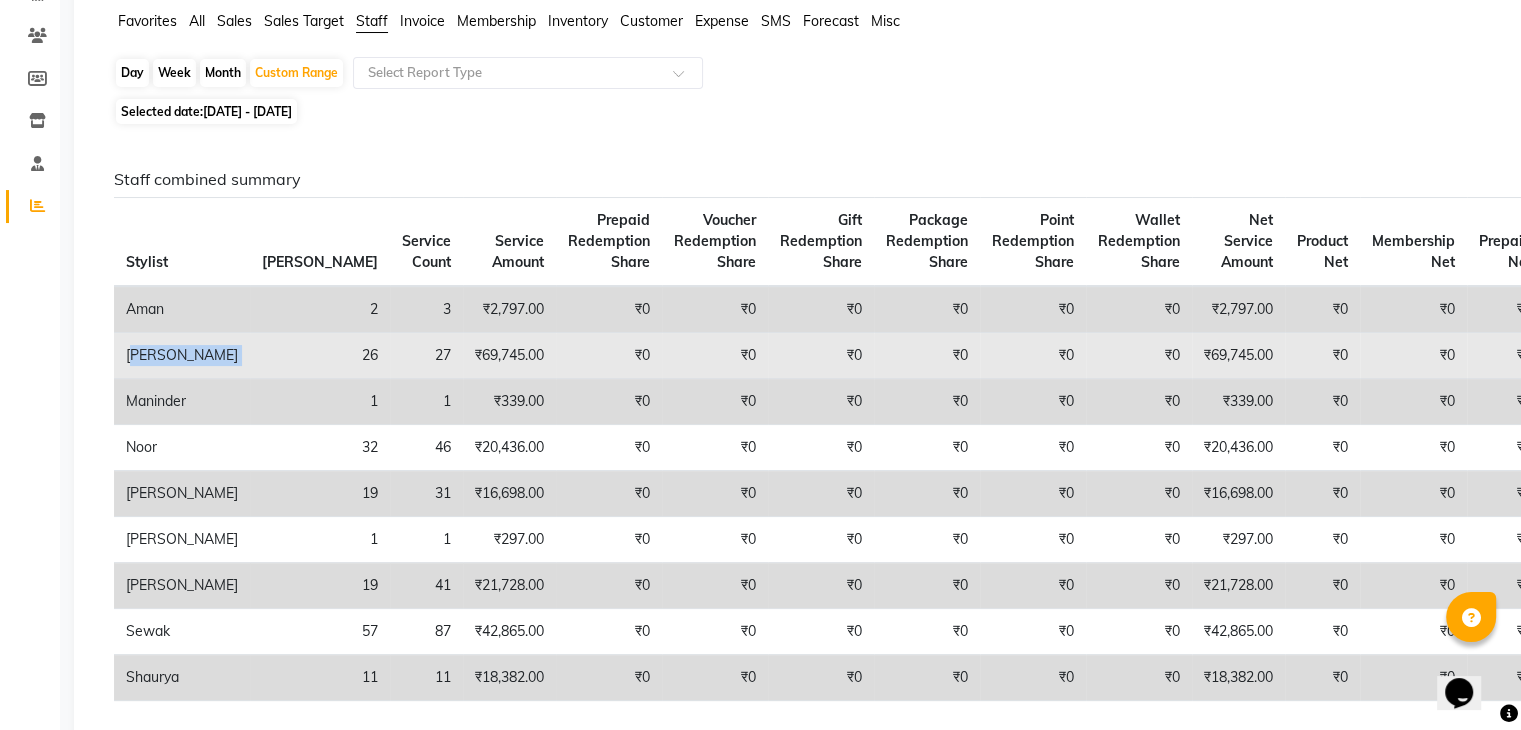 click on "[PERSON_NAME]" 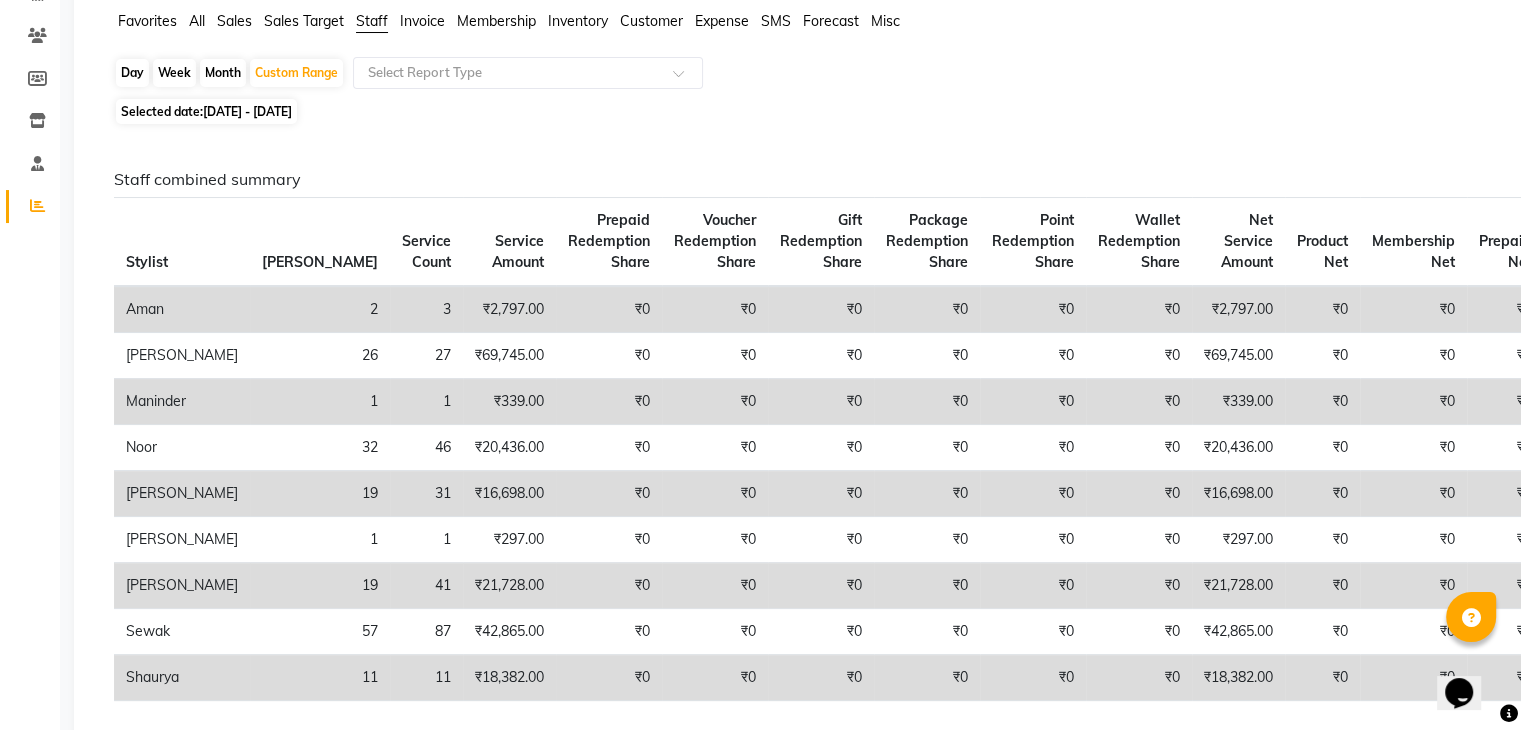 click on "Staff combined summary" 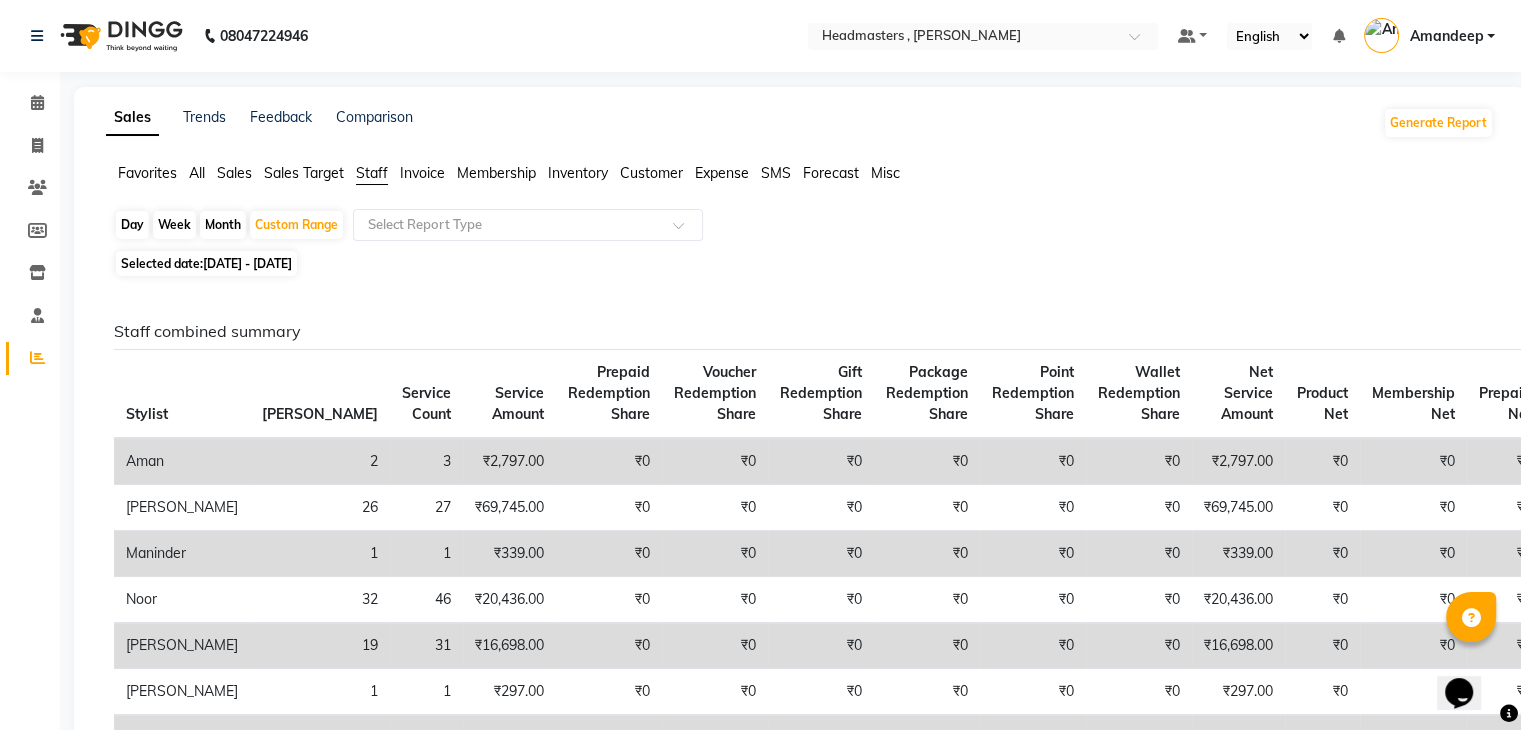 click on "Membership" 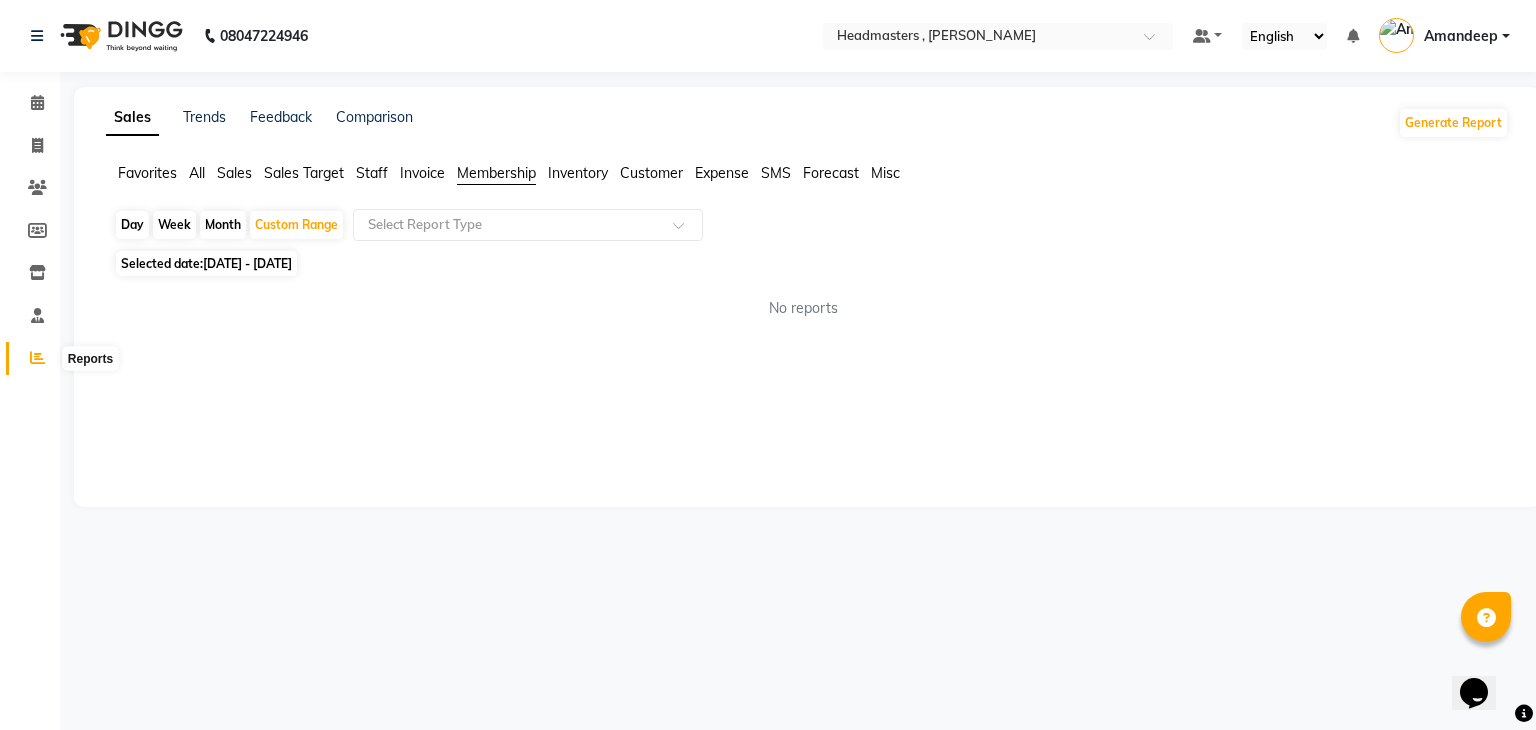 click 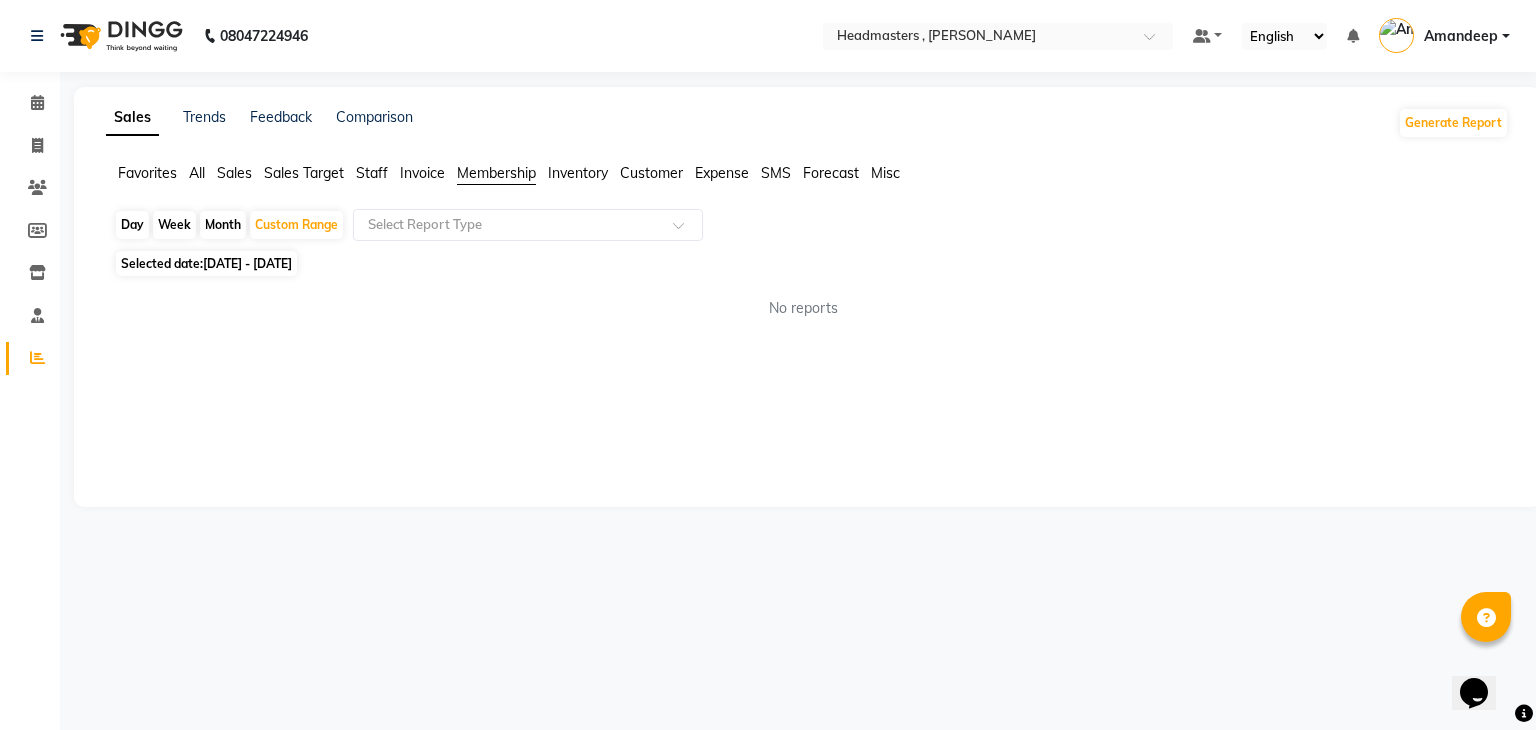 click 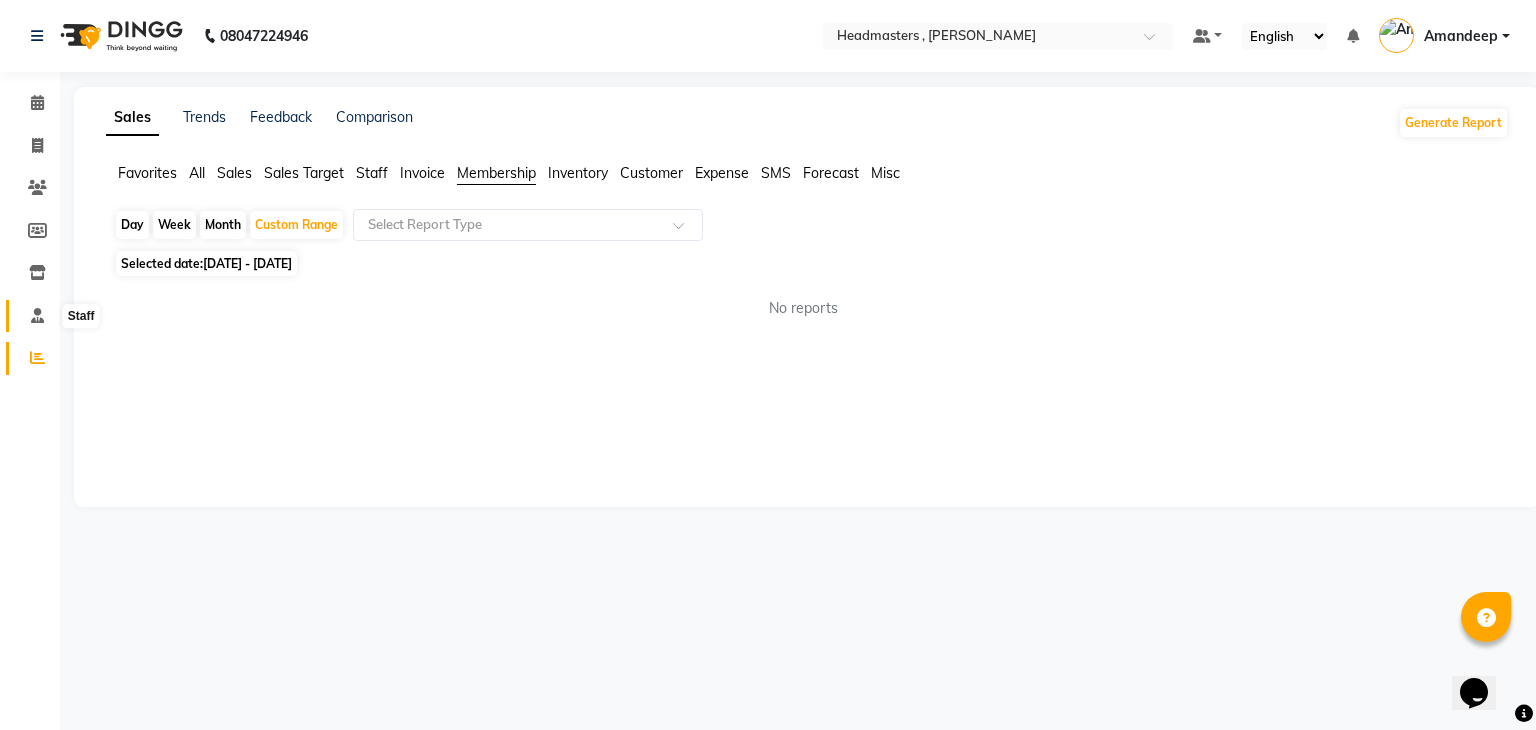 click 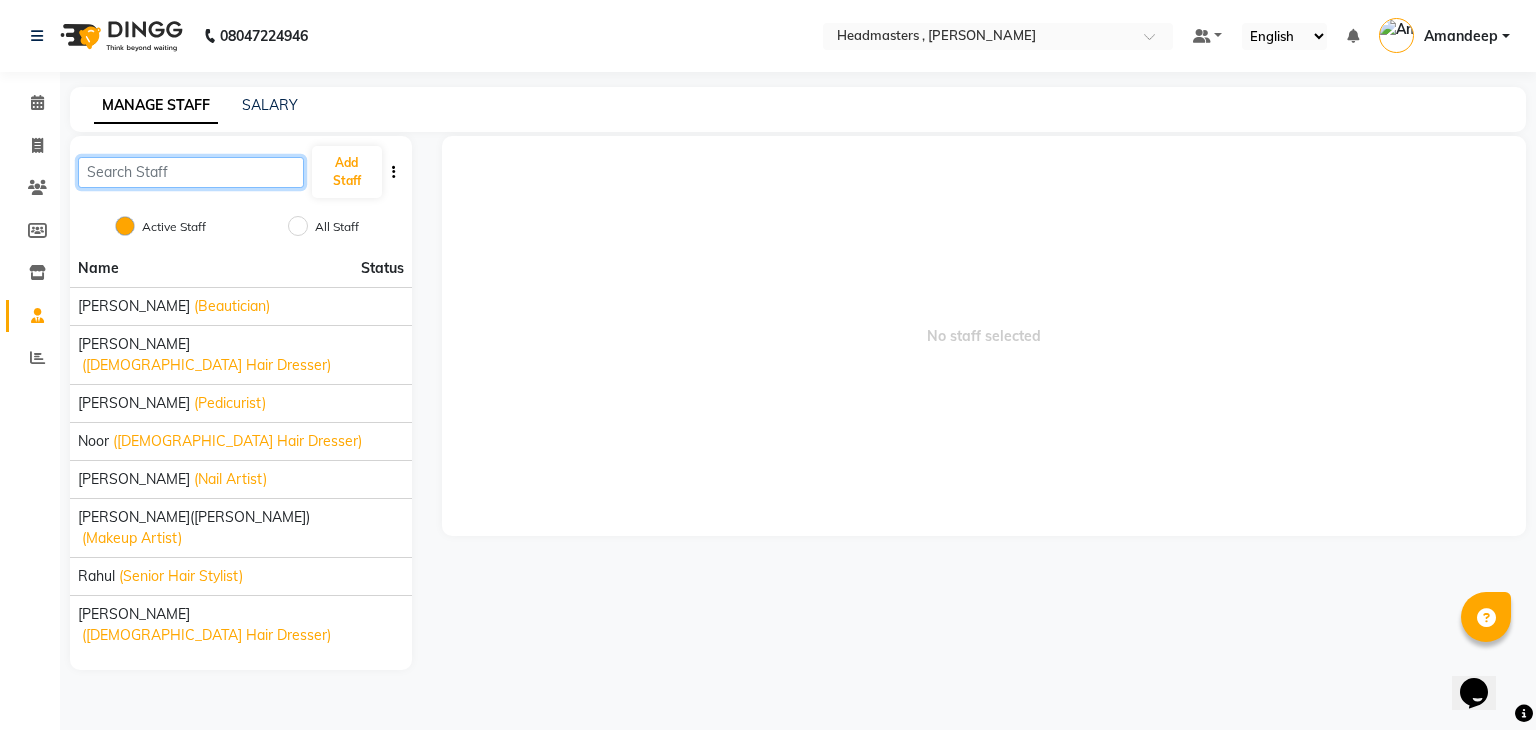 click 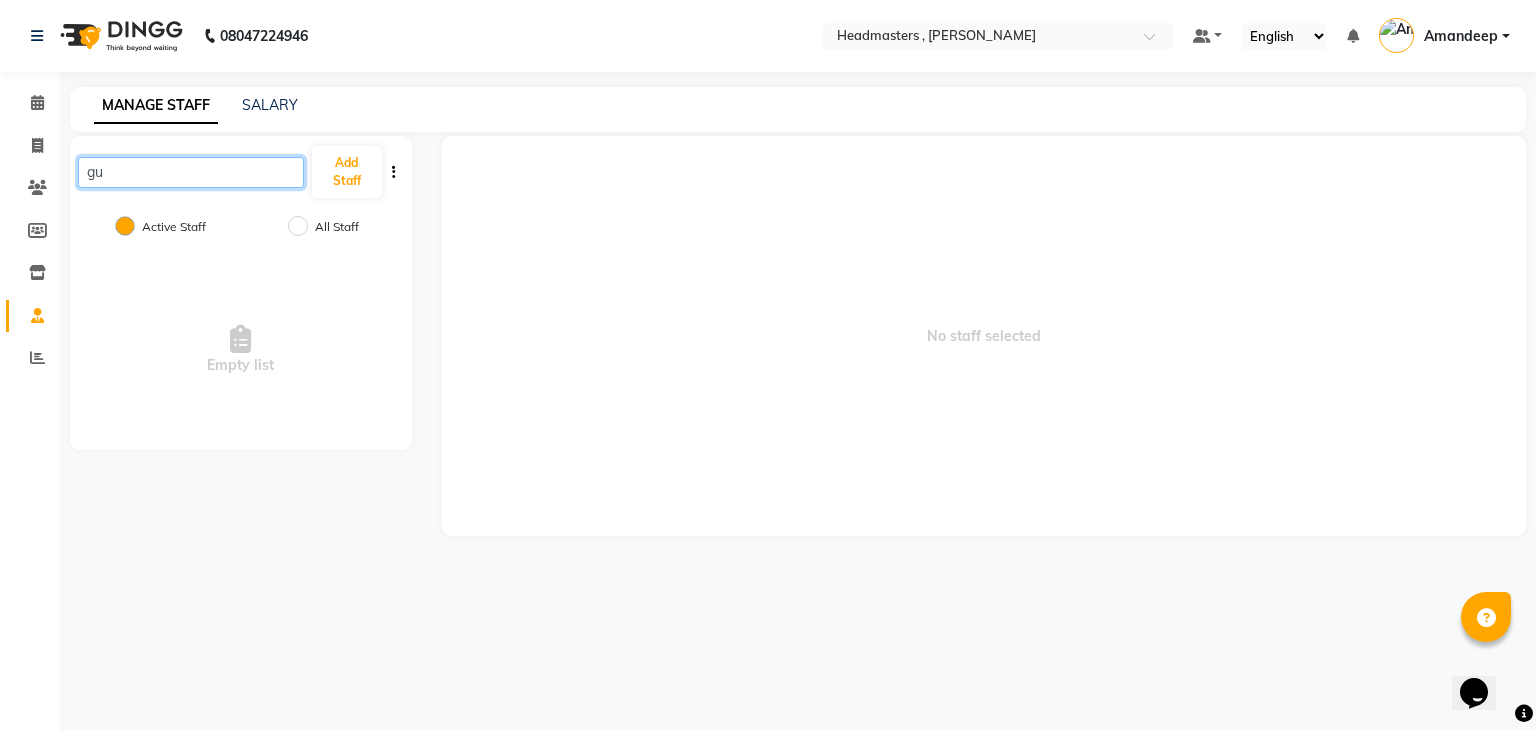 type on "g" 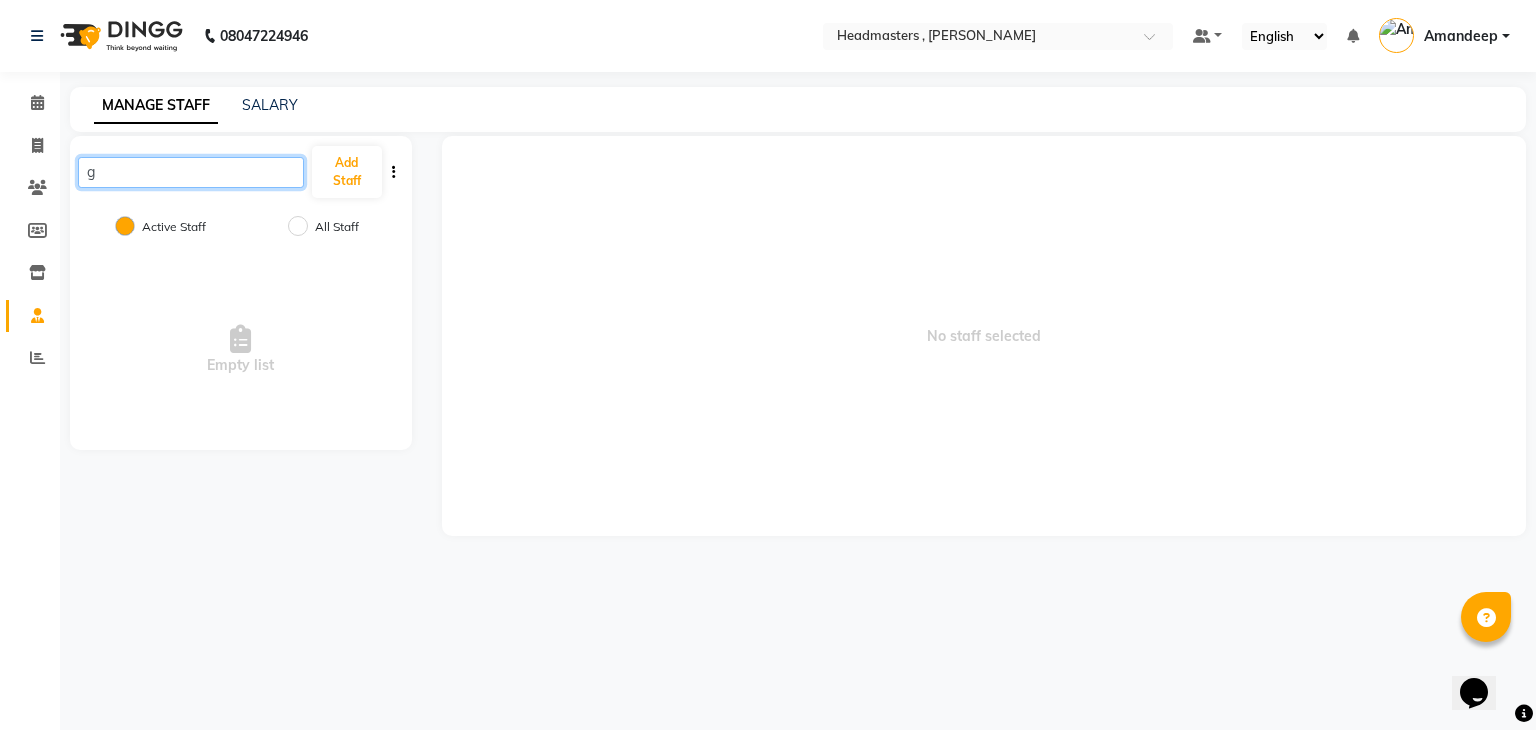 type 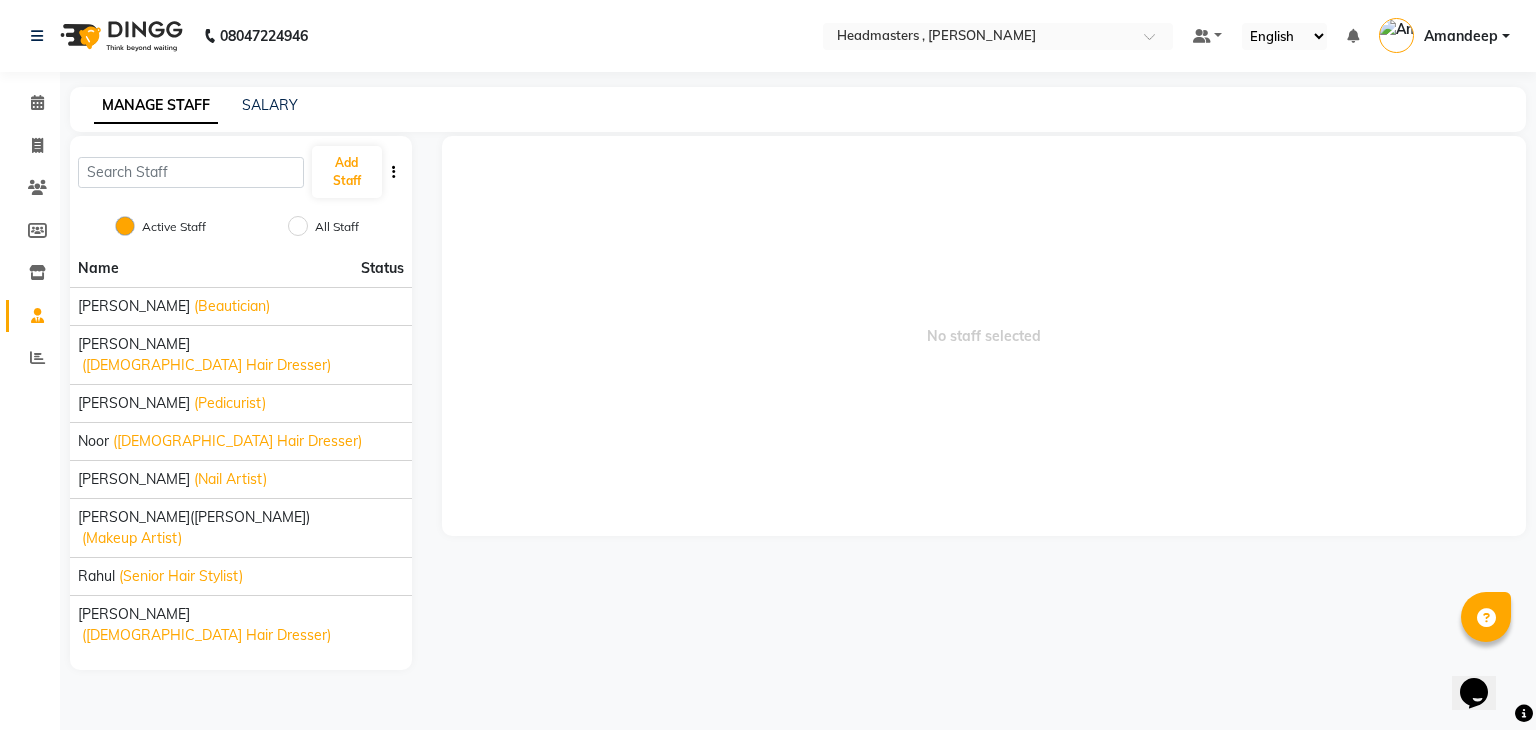 click on "All Staff" 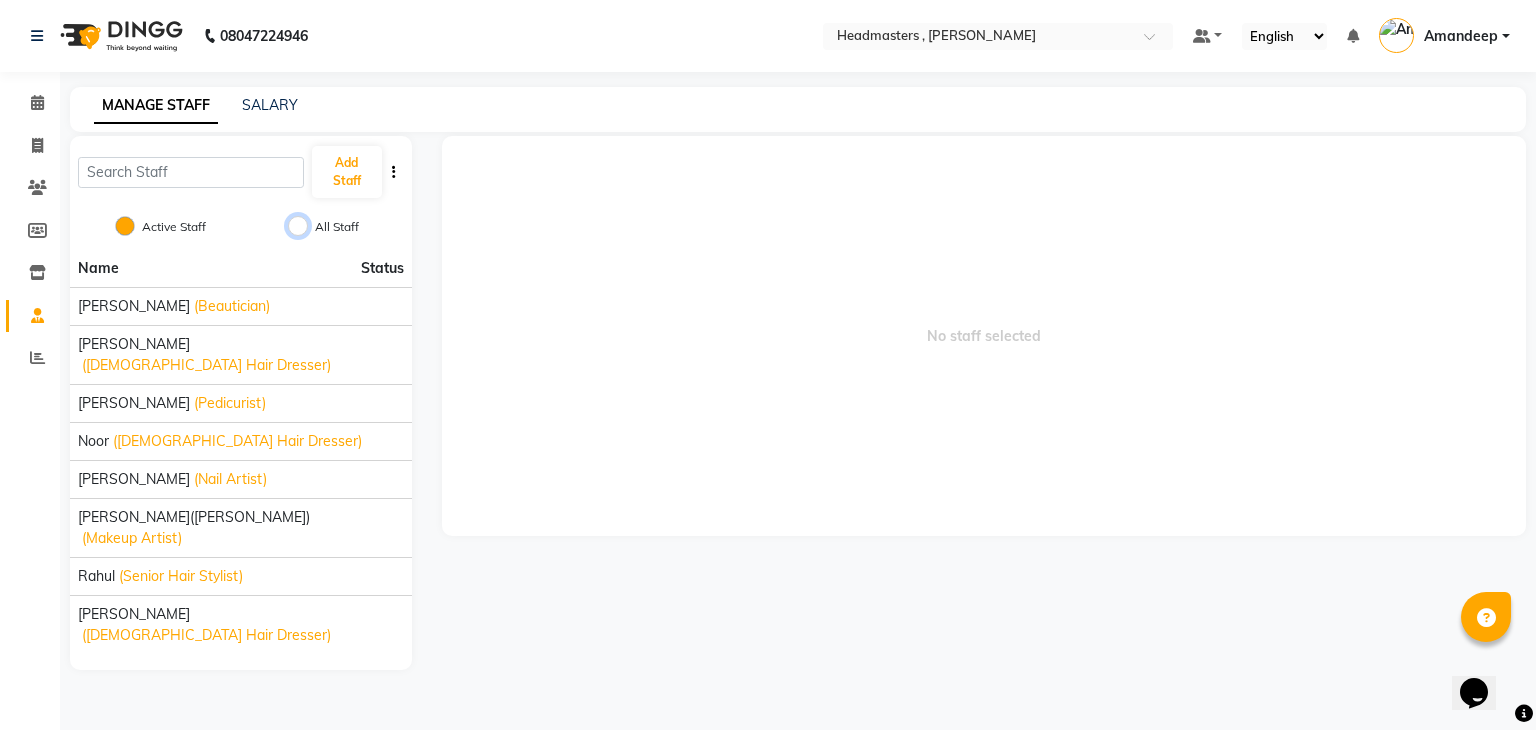 click on "All Staff" at bounding box center [298, 226] 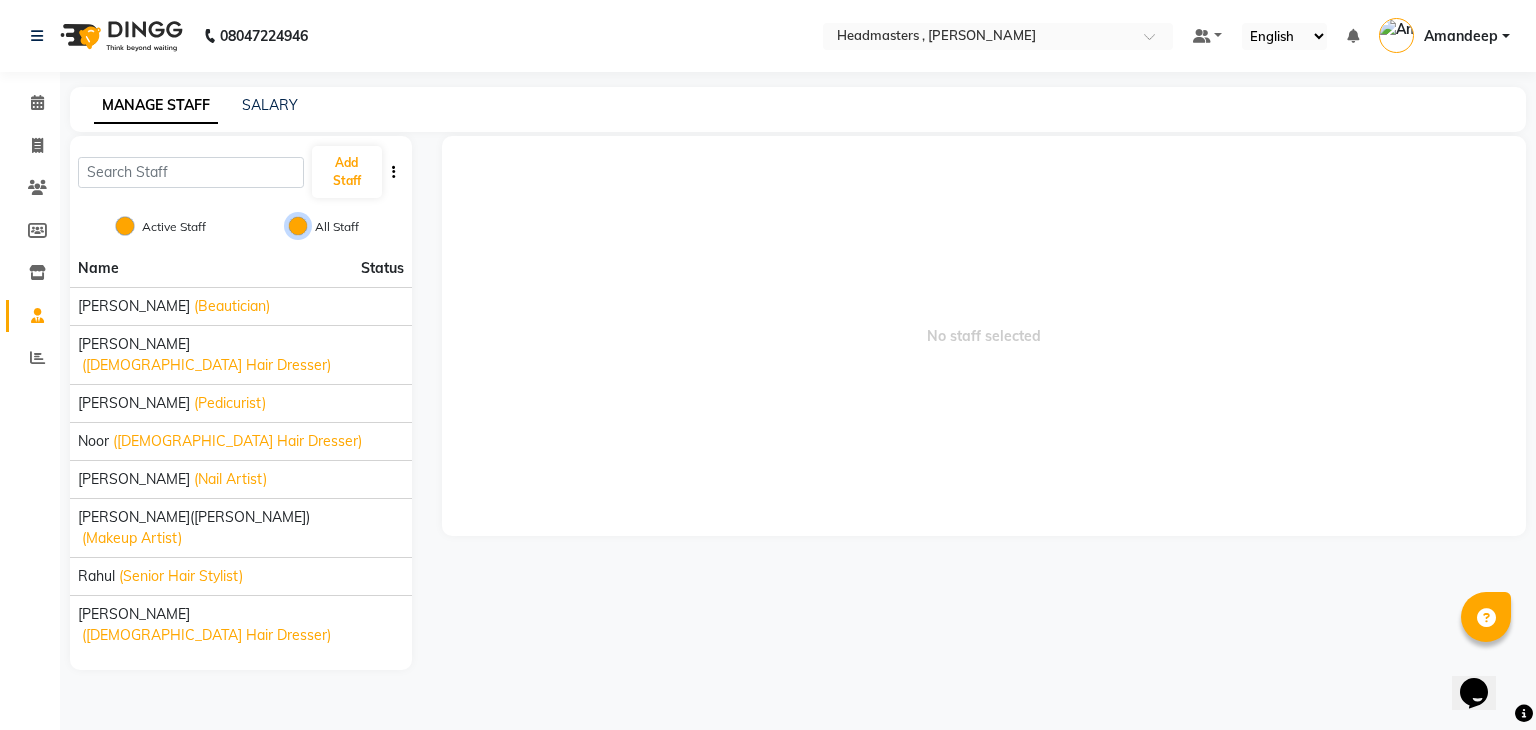 radio on "false" 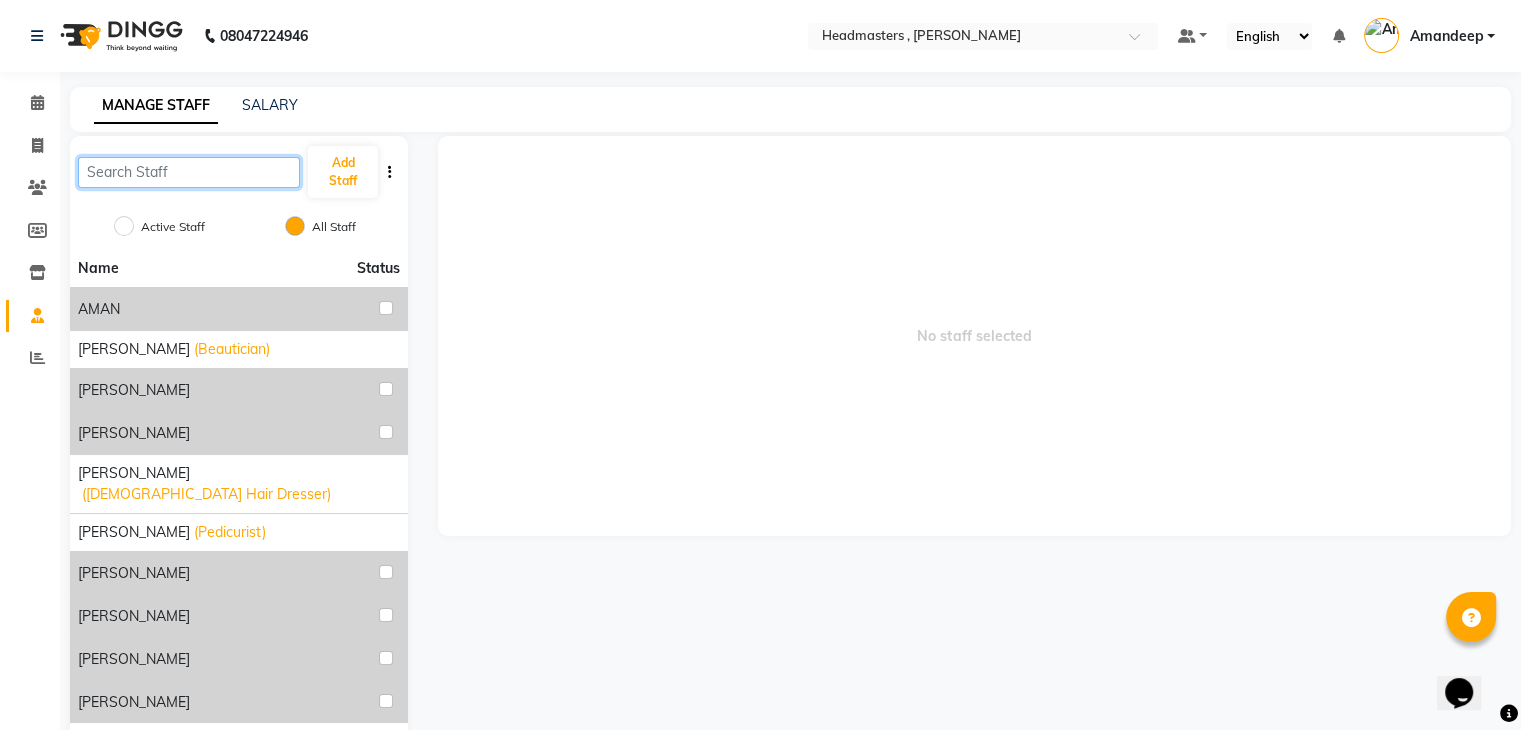 click 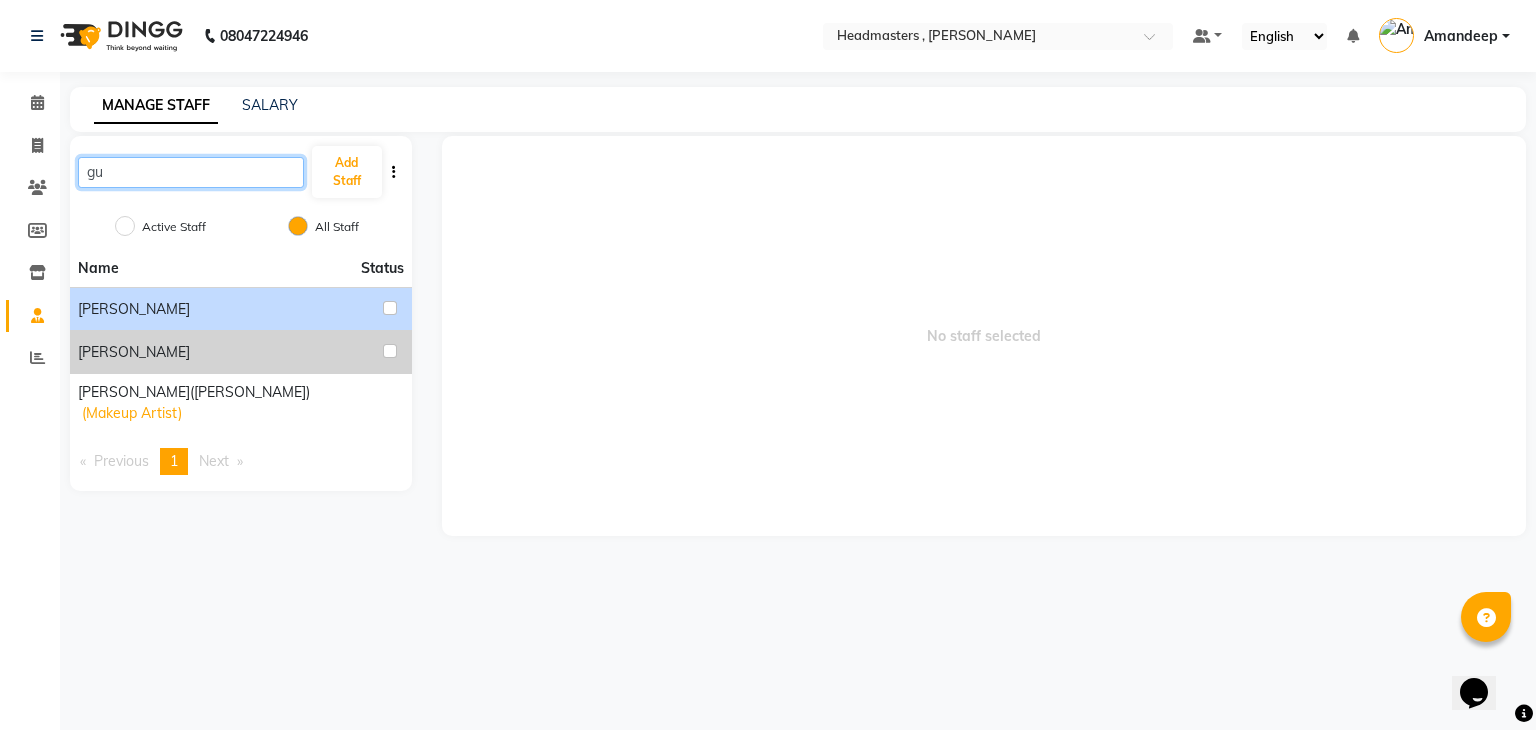 type on "gu" 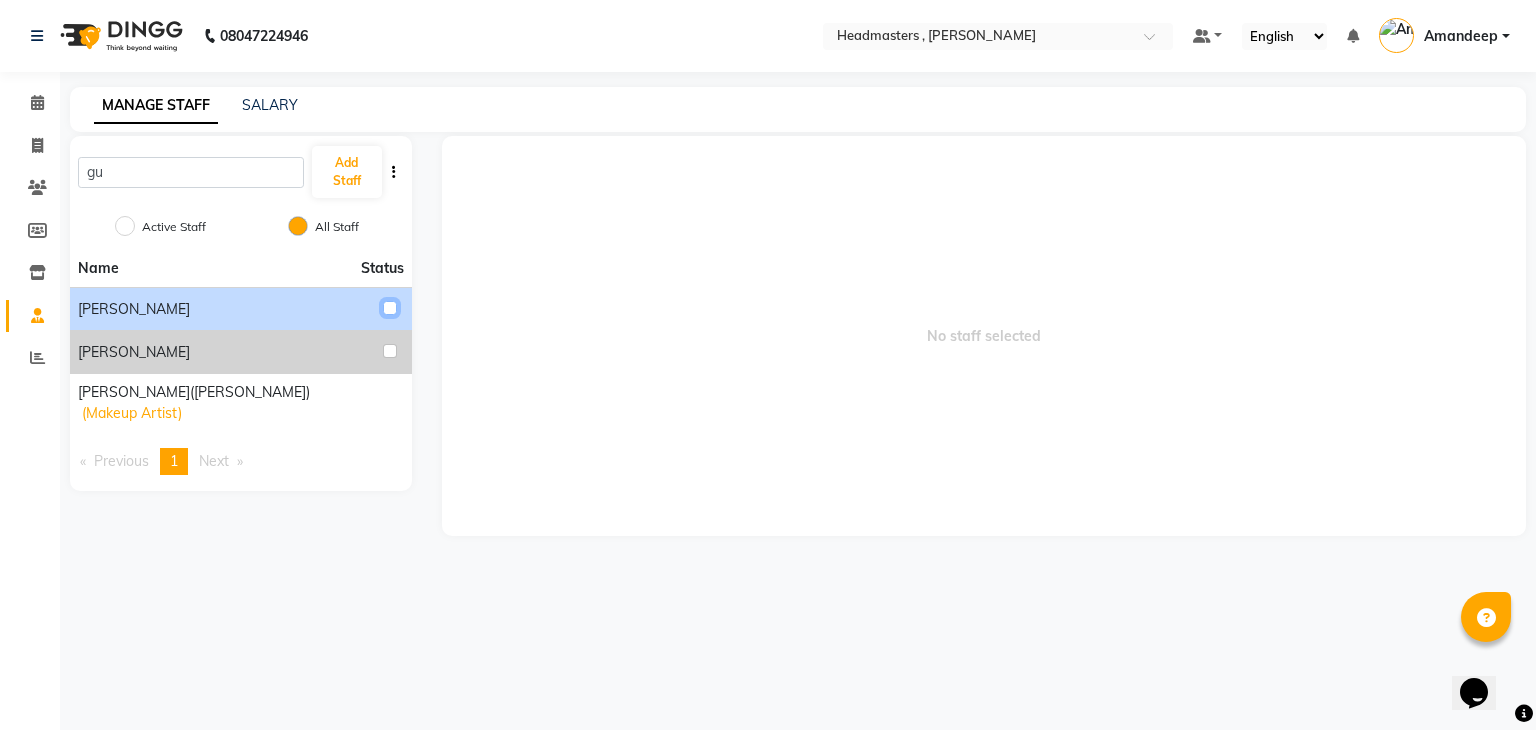 click at bounding box center [390, 308] 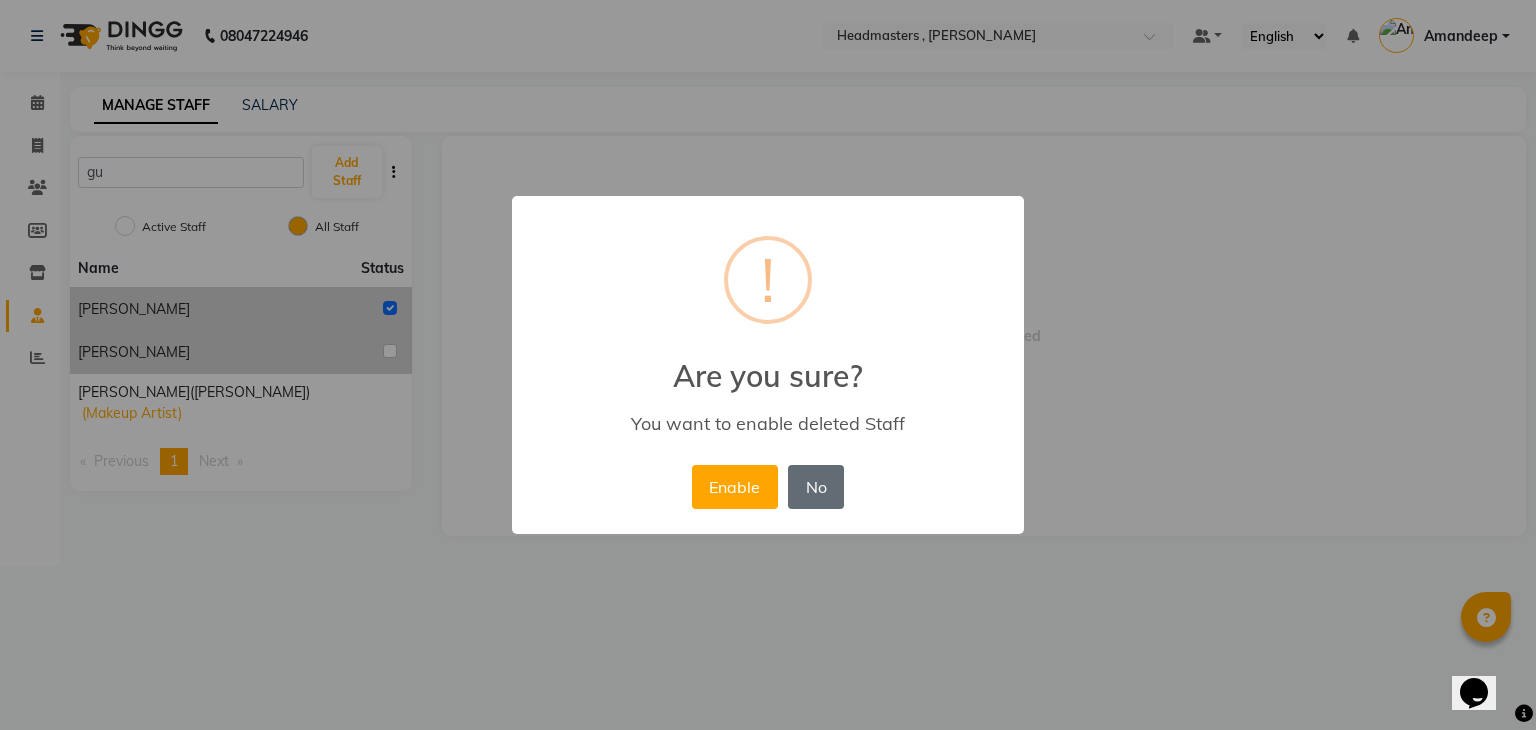 click on "No" at bounding box center (816, 487) 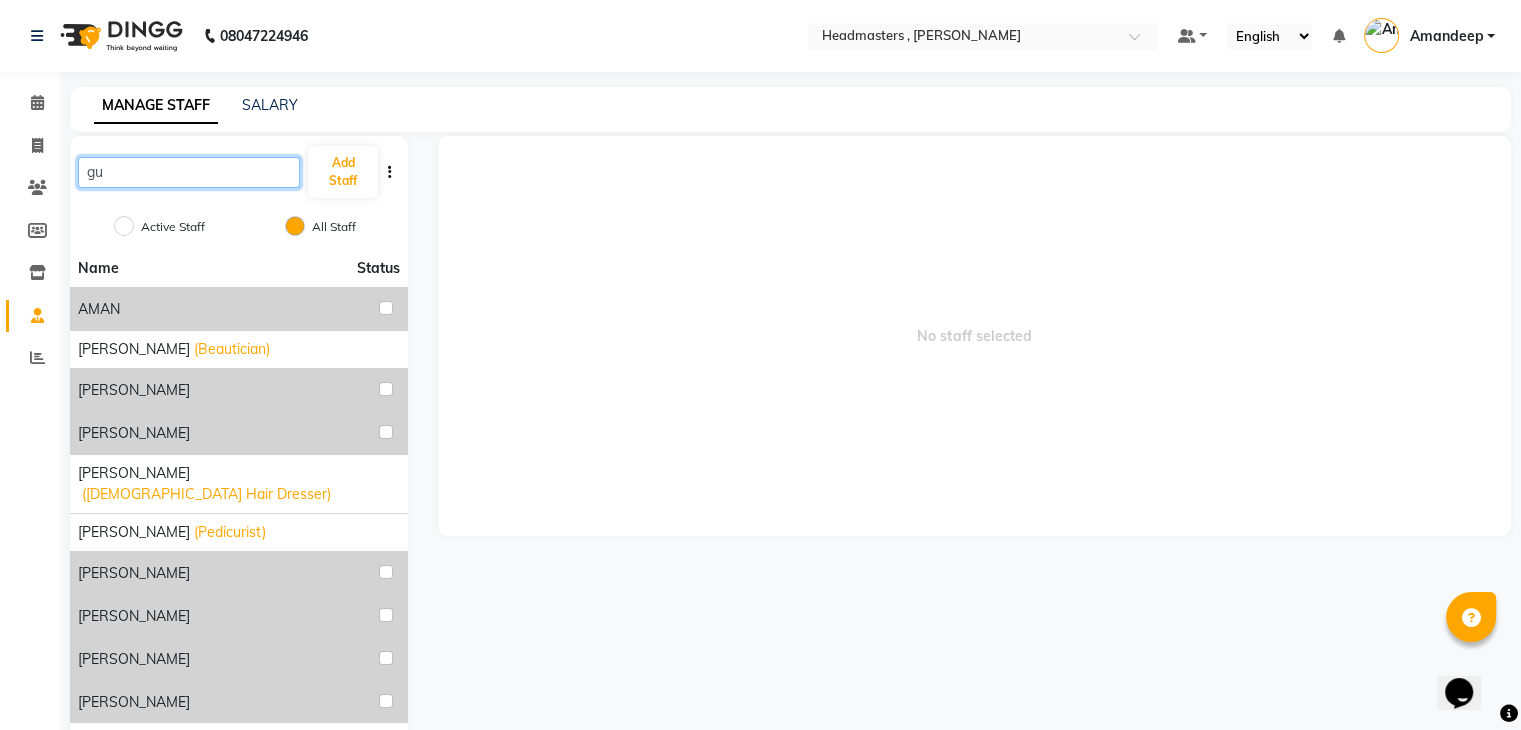 click on "gu" 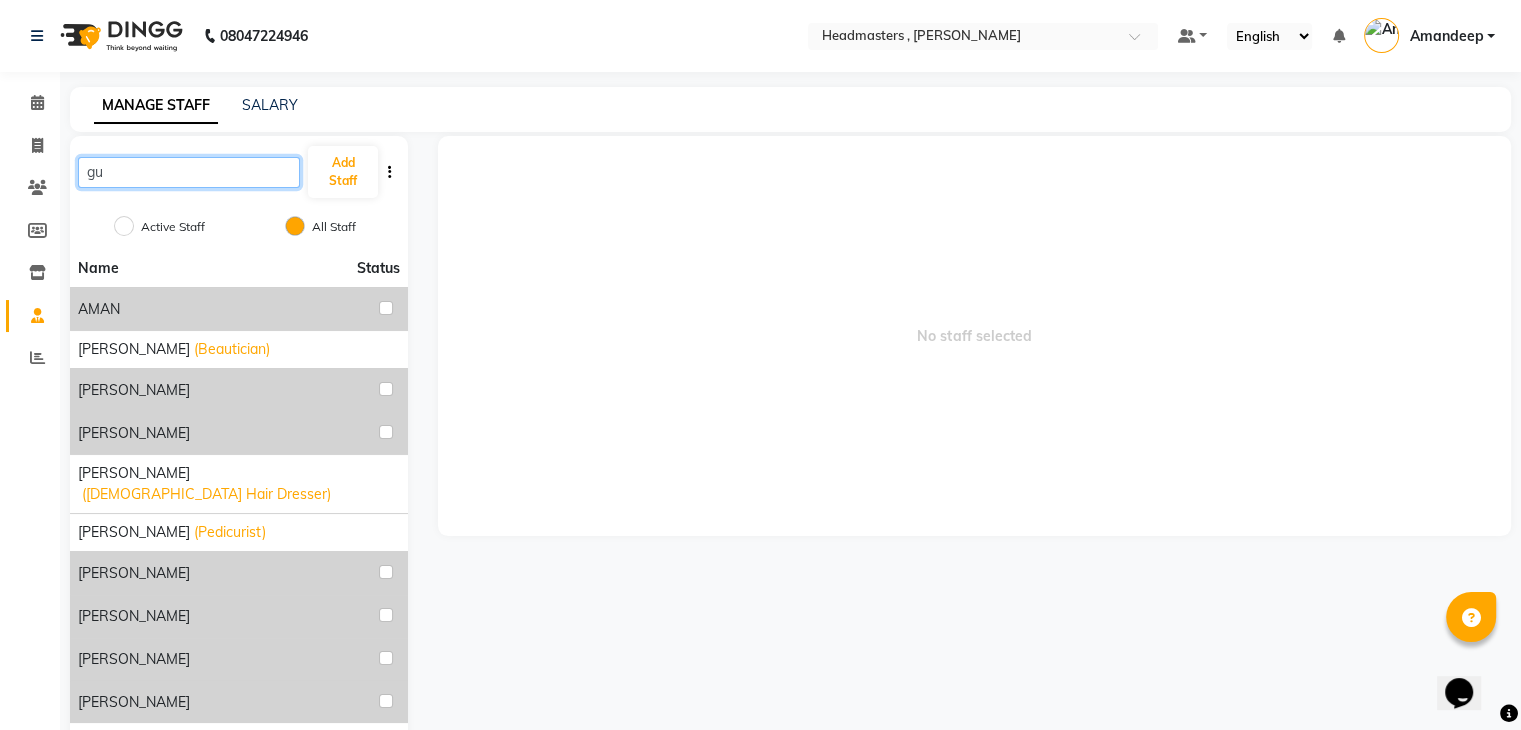 type on "g" 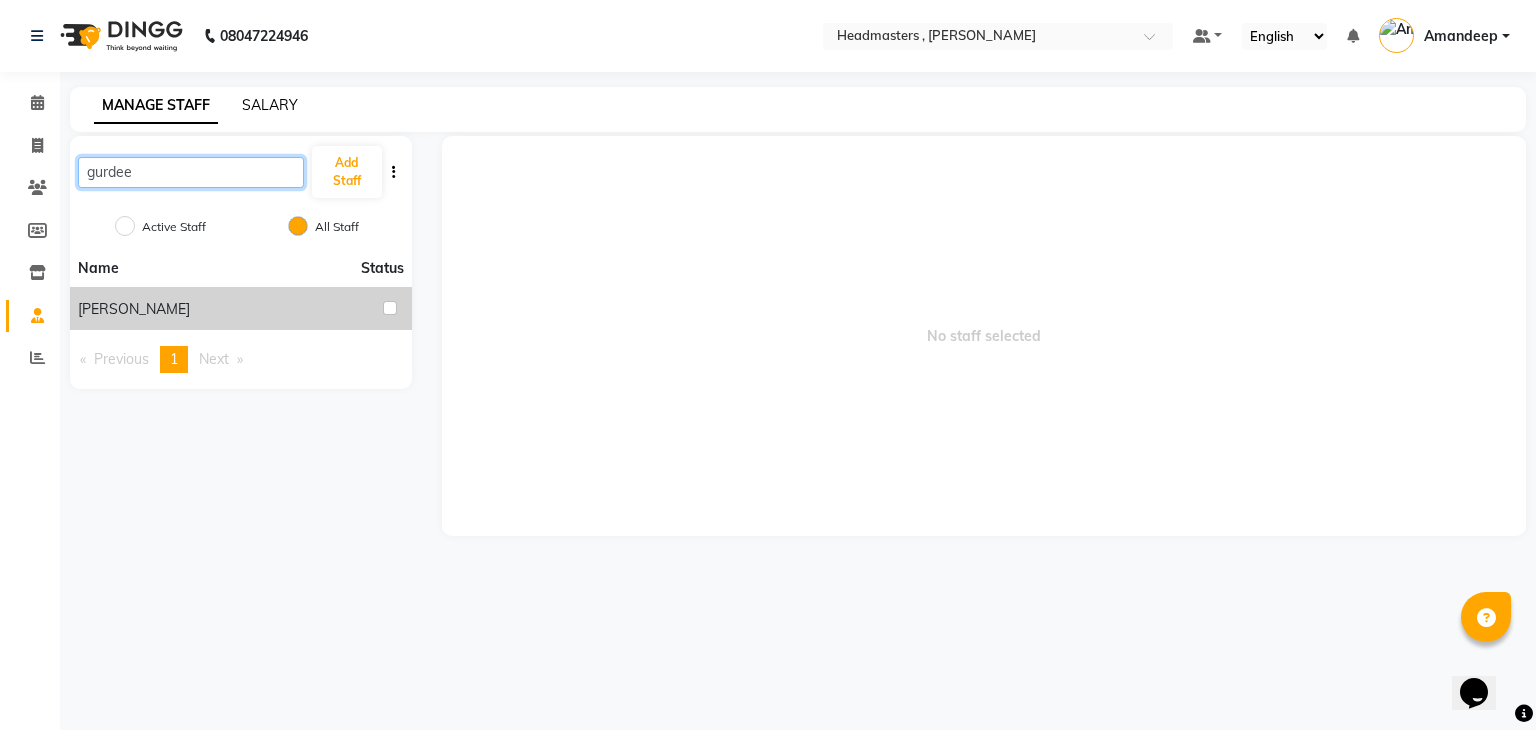 type on "gurdee" 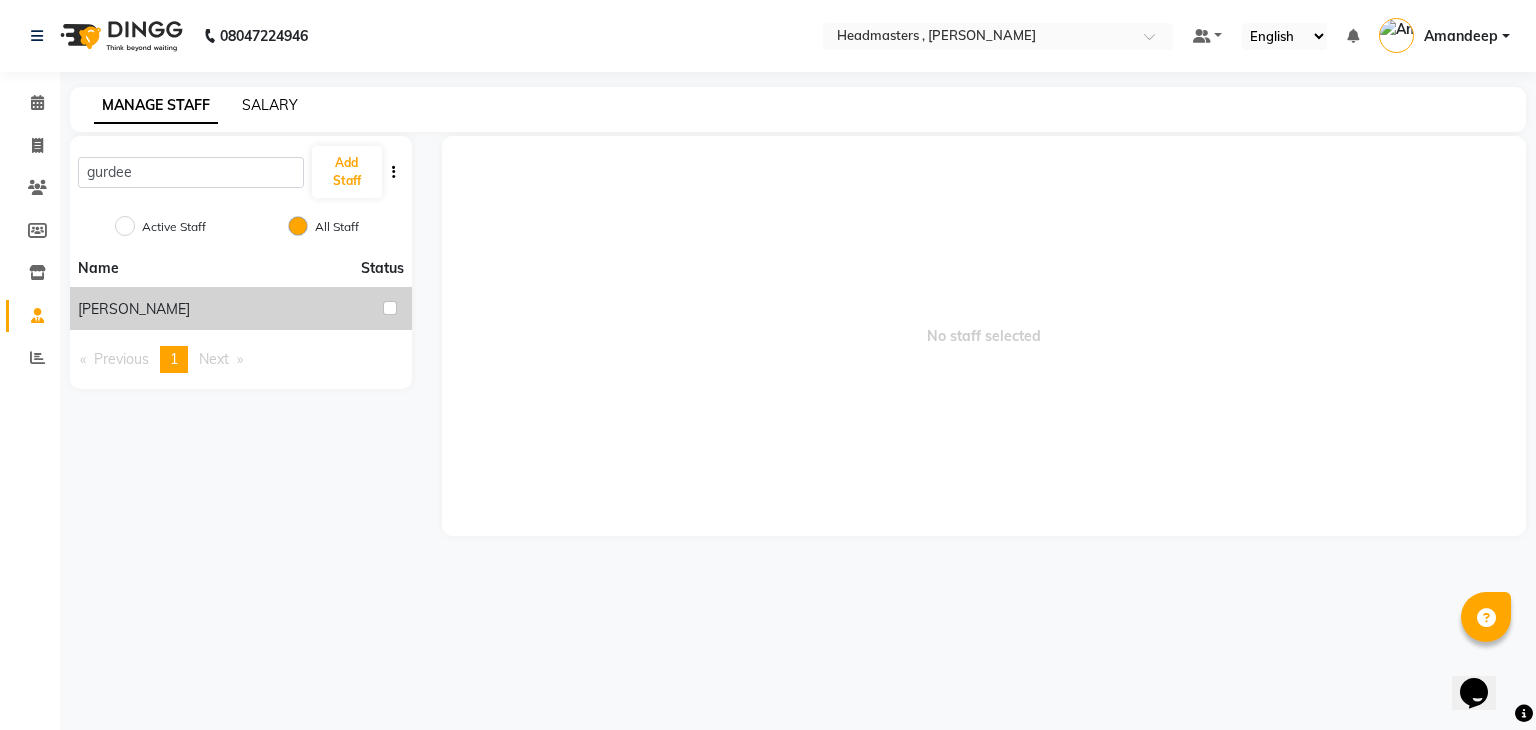 click on "SALARY" 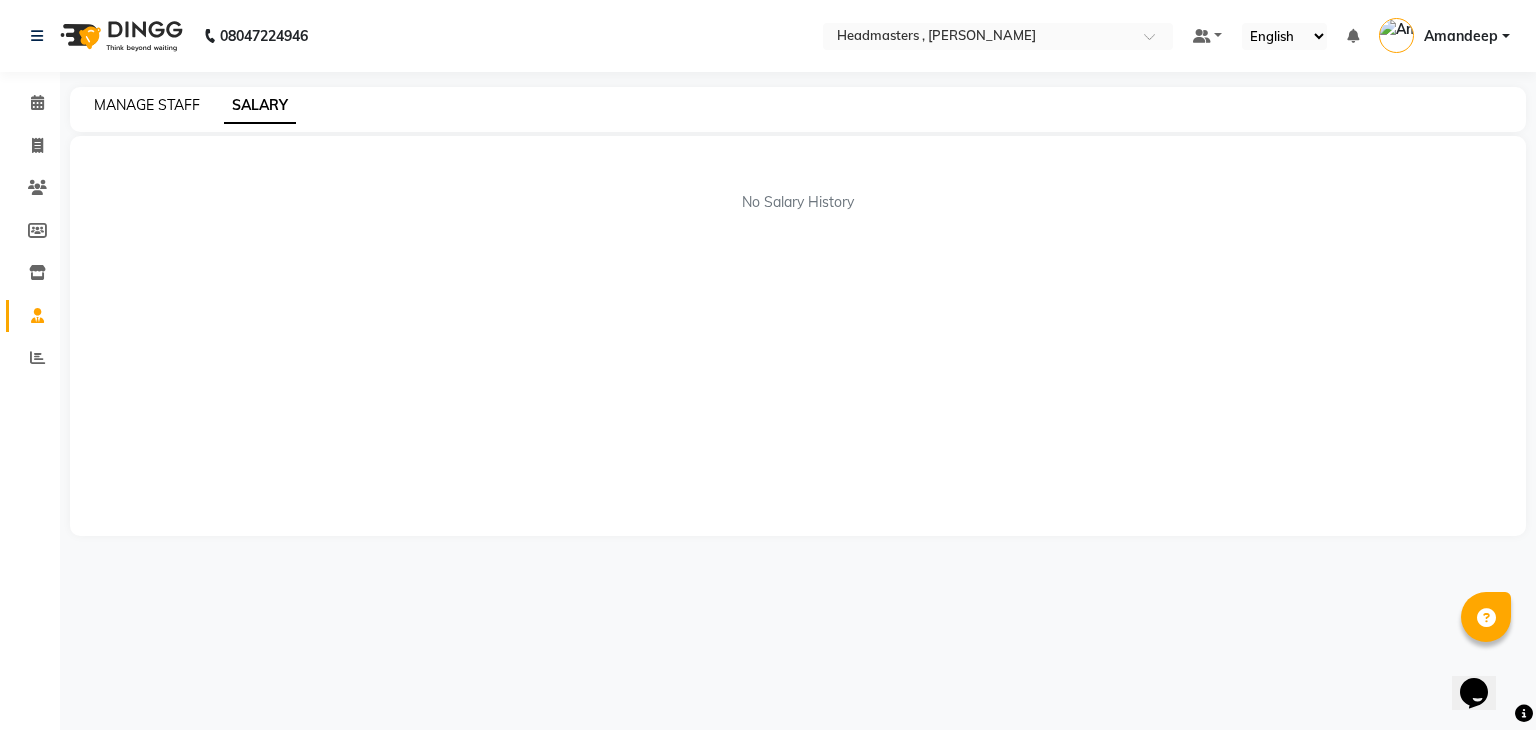 click on "MANAGE STAFF" 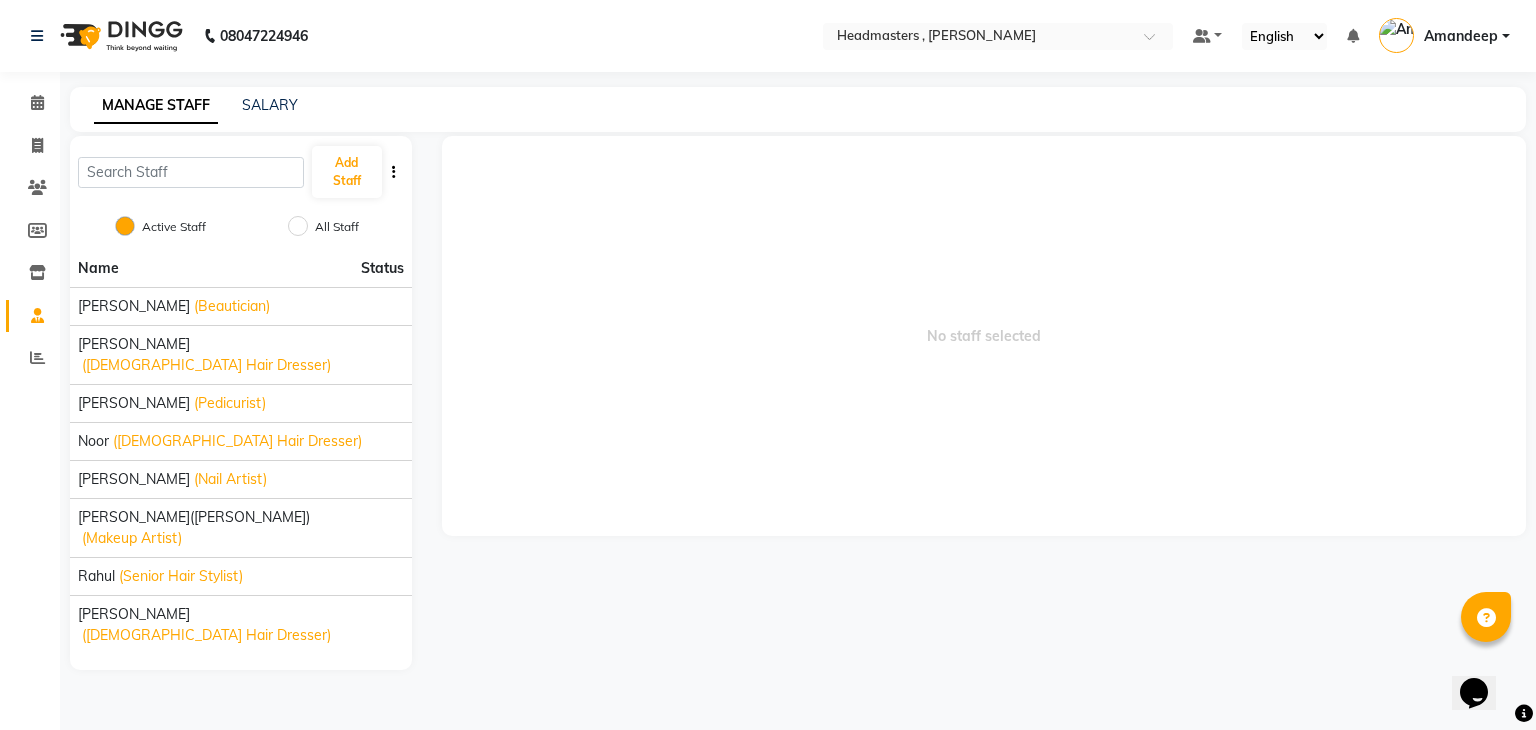 click on "No staff selected" at bounding box center [984, 336] 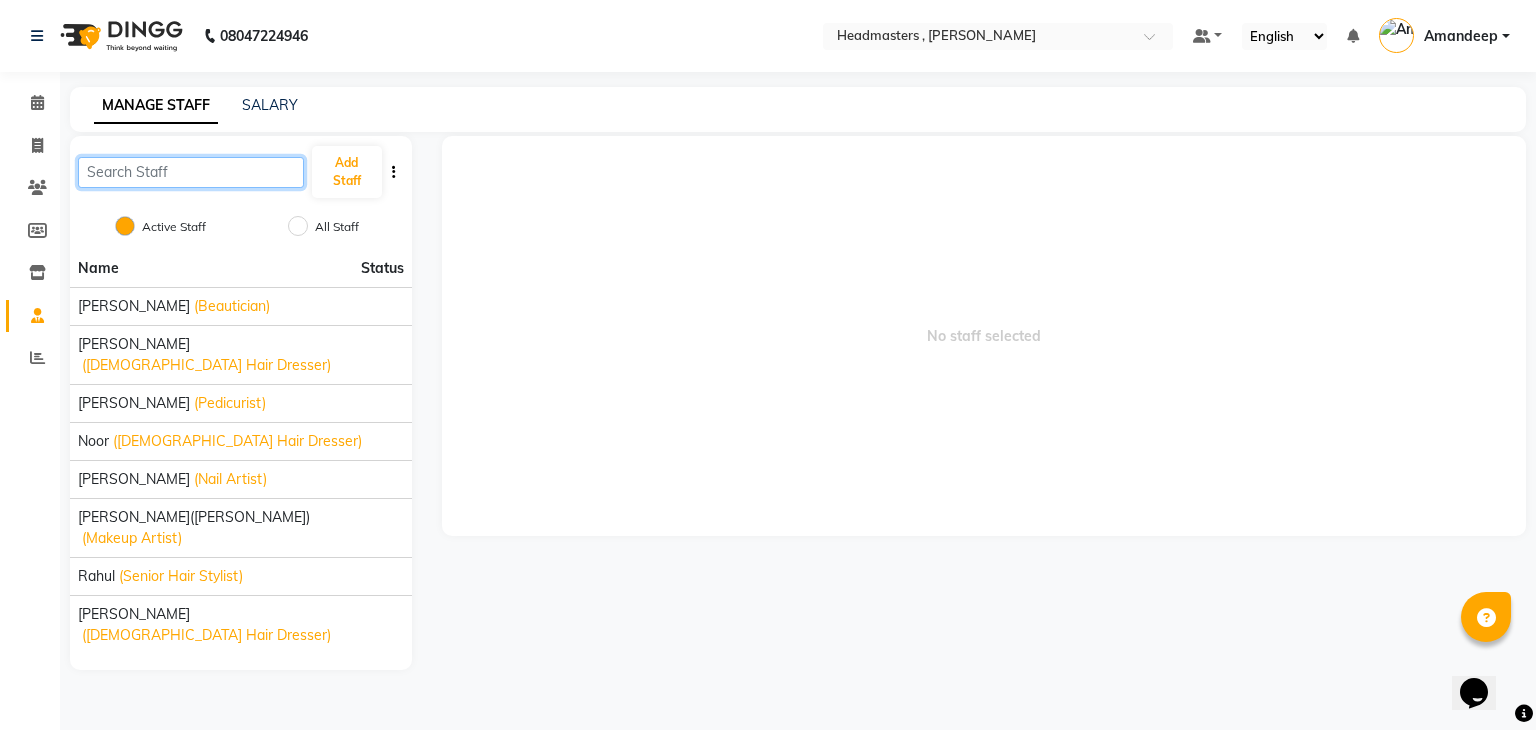 click 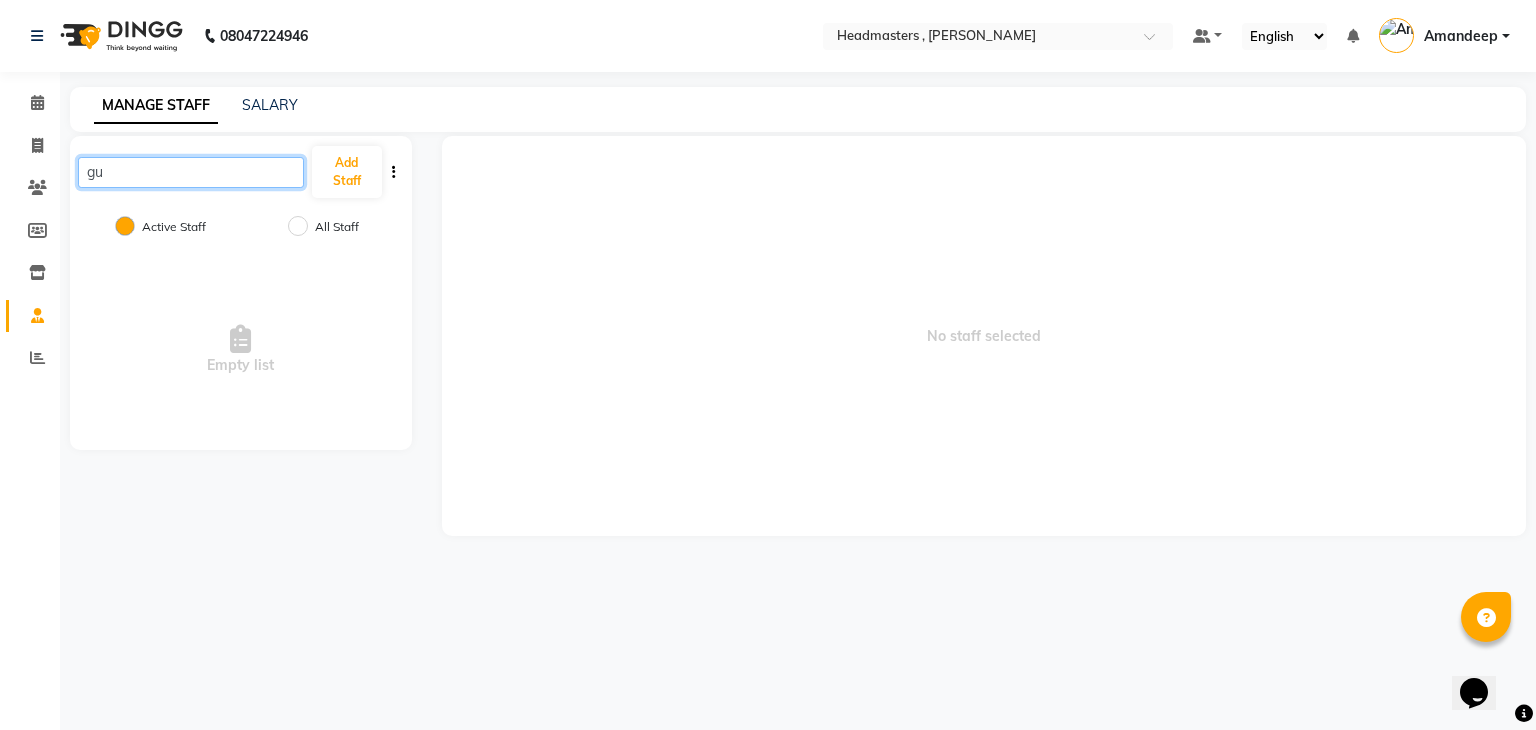type on "g" 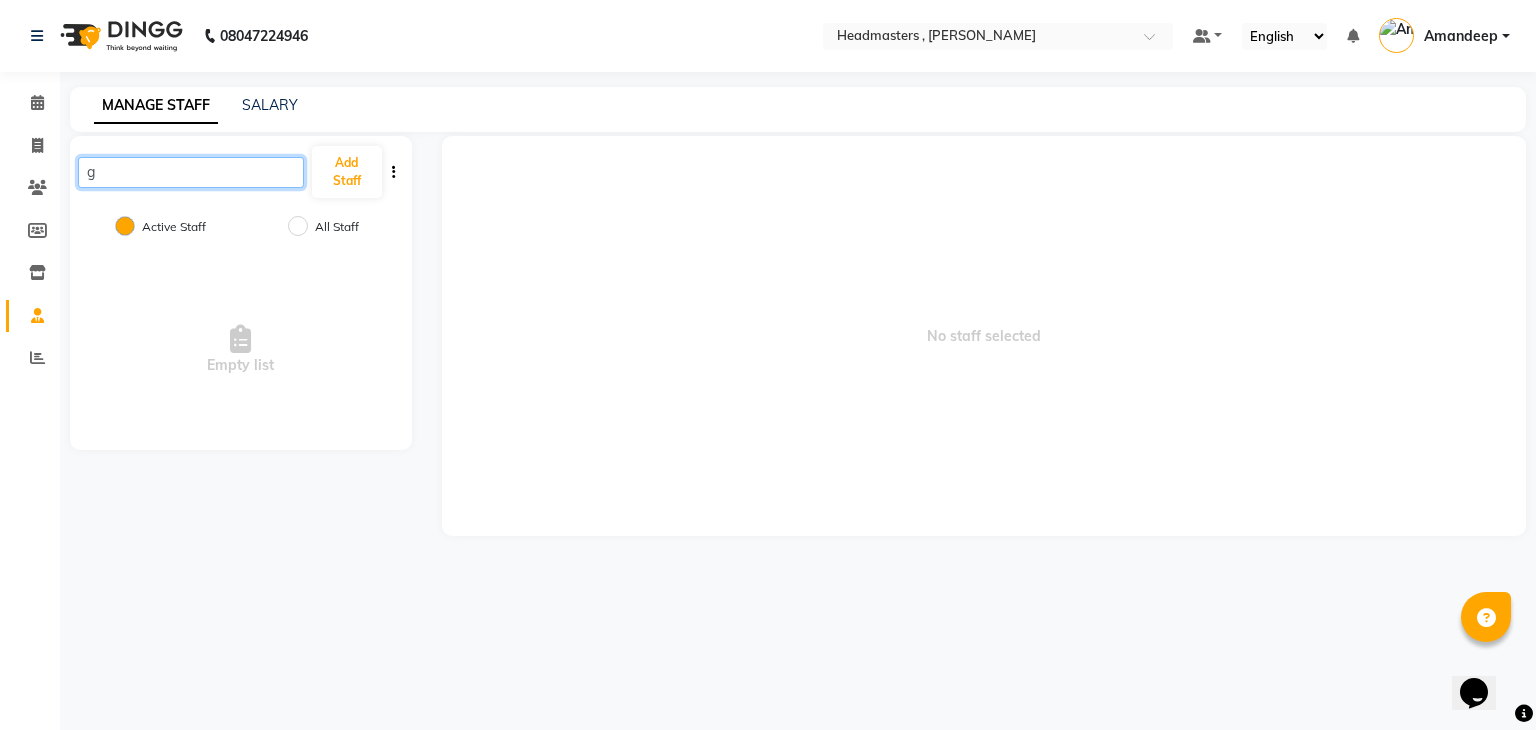 type 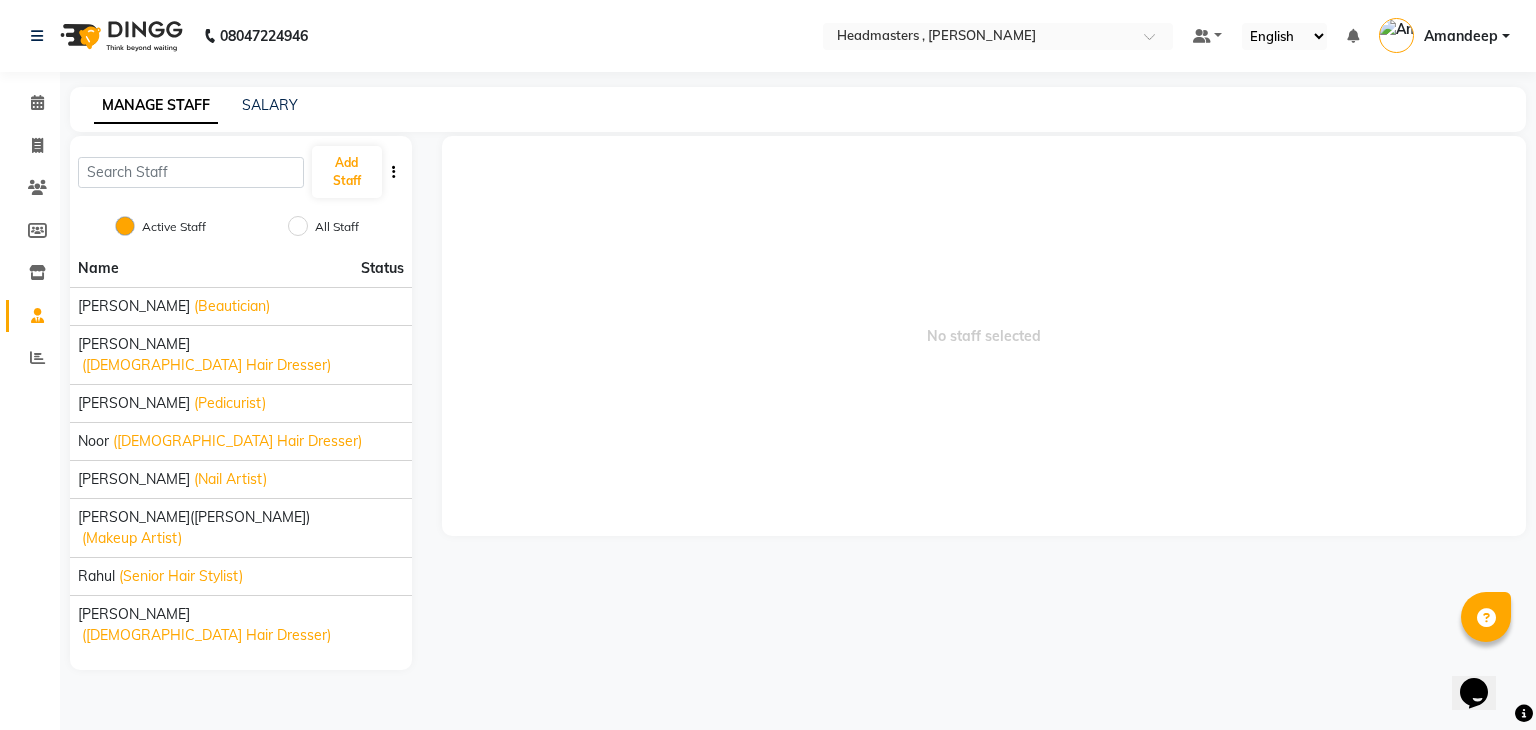 click on "All Staff" 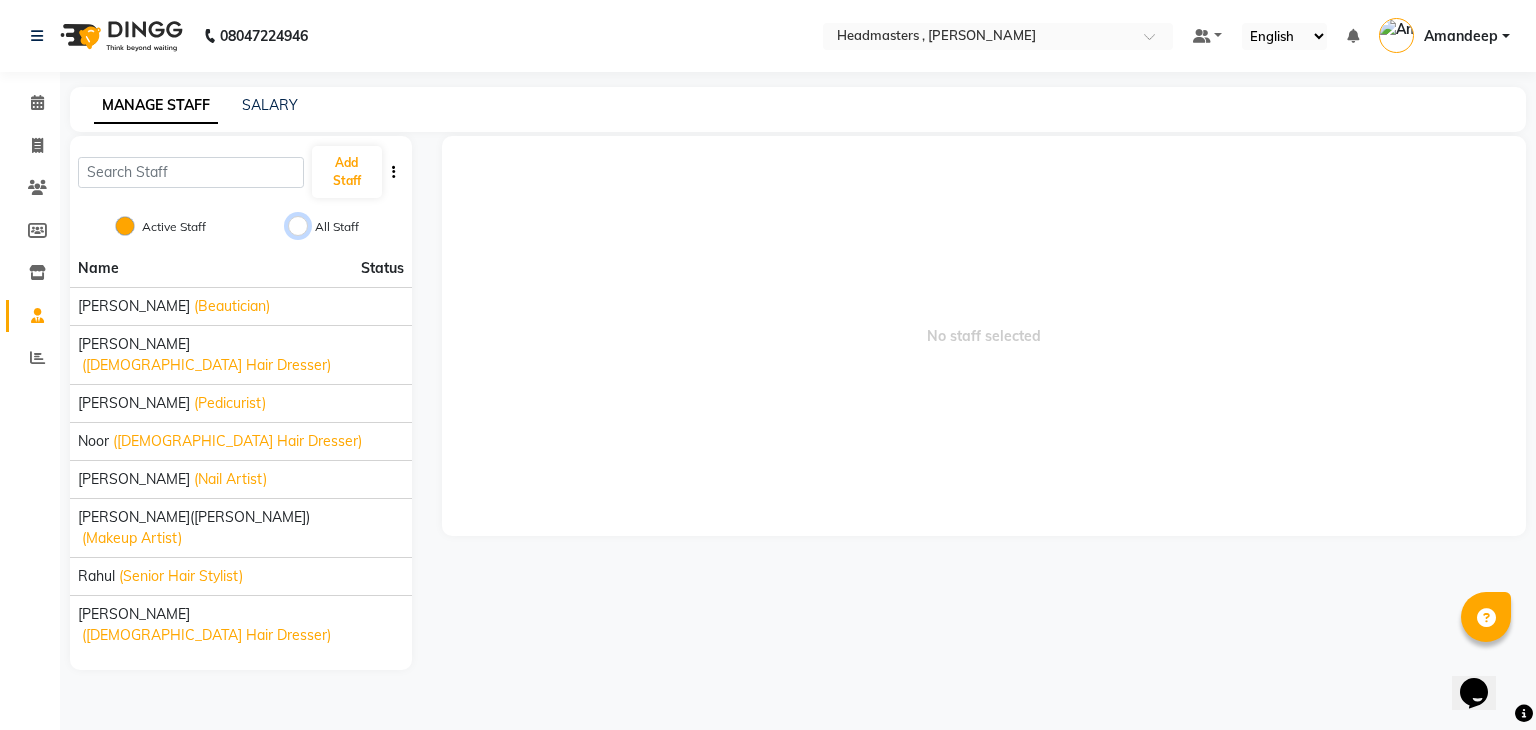 click on "All Staff" at bounding box center (298, 226) 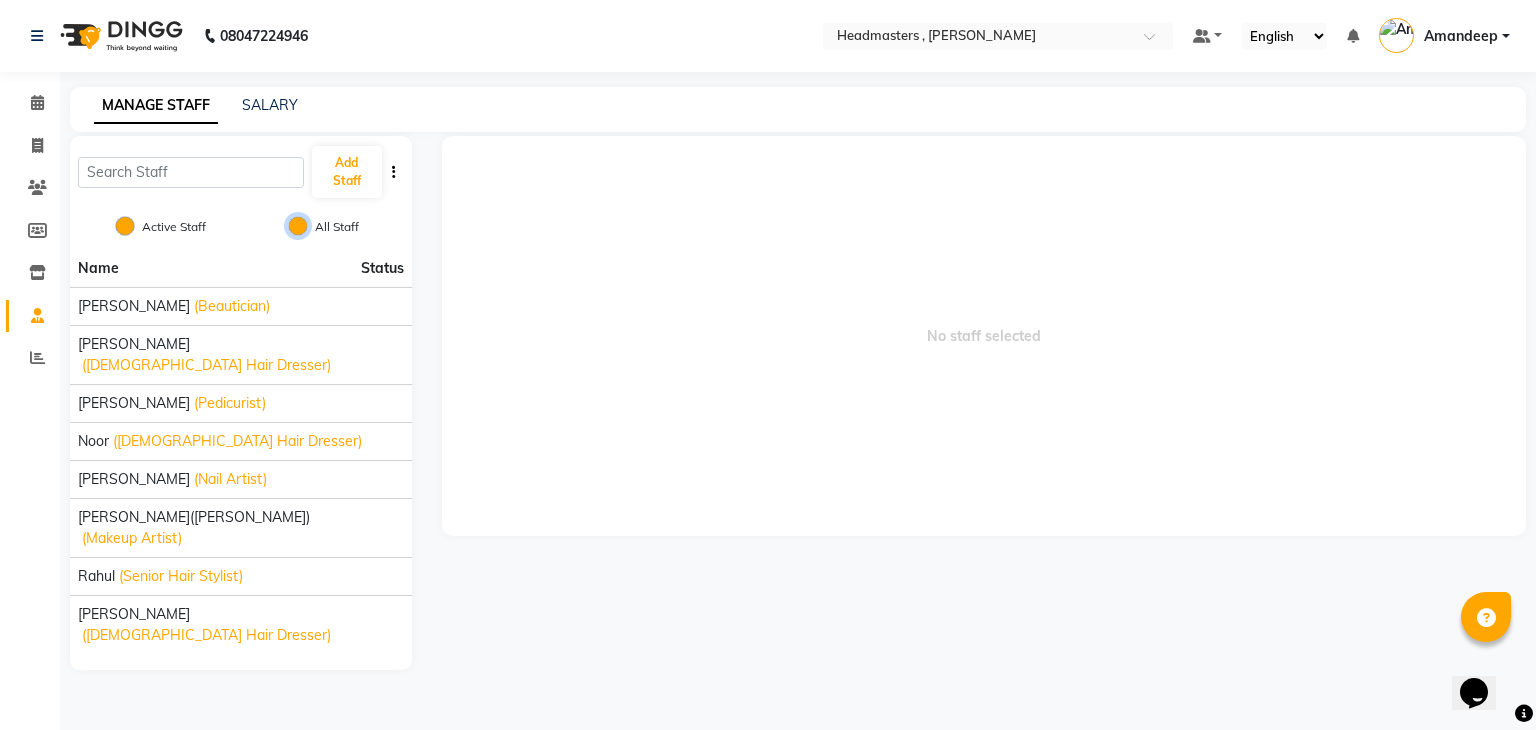 radio on "false" 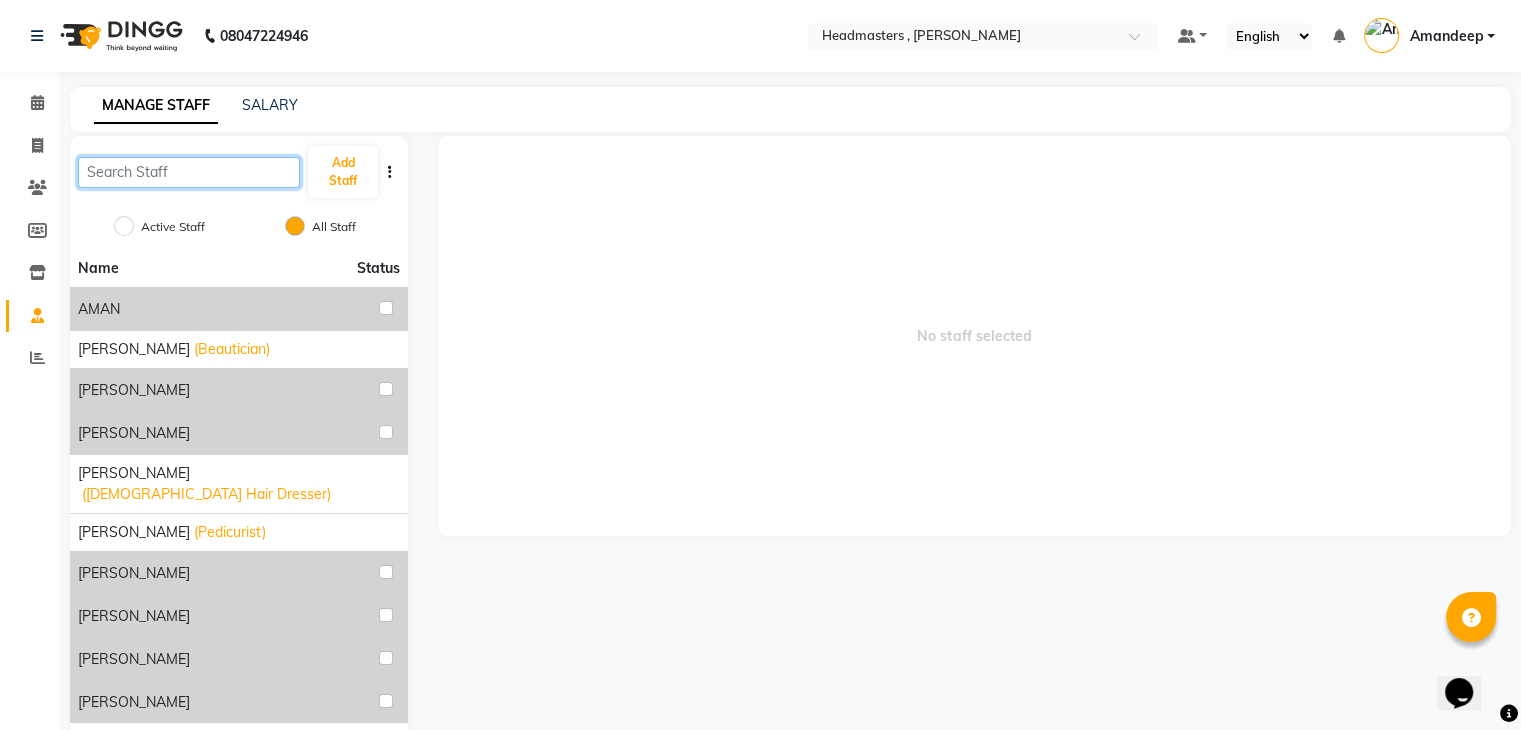 click 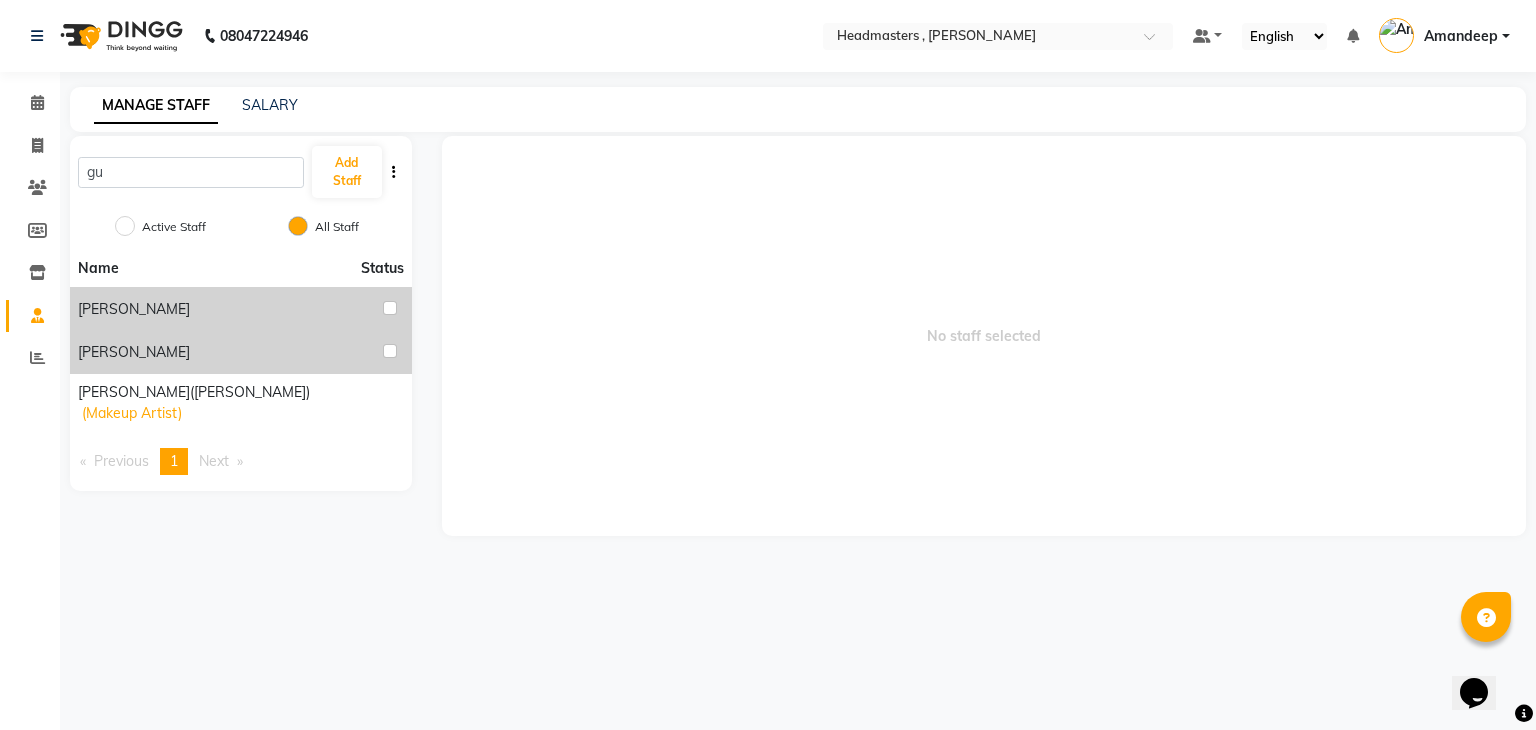 click on "MANAGE STAFF SALARY" 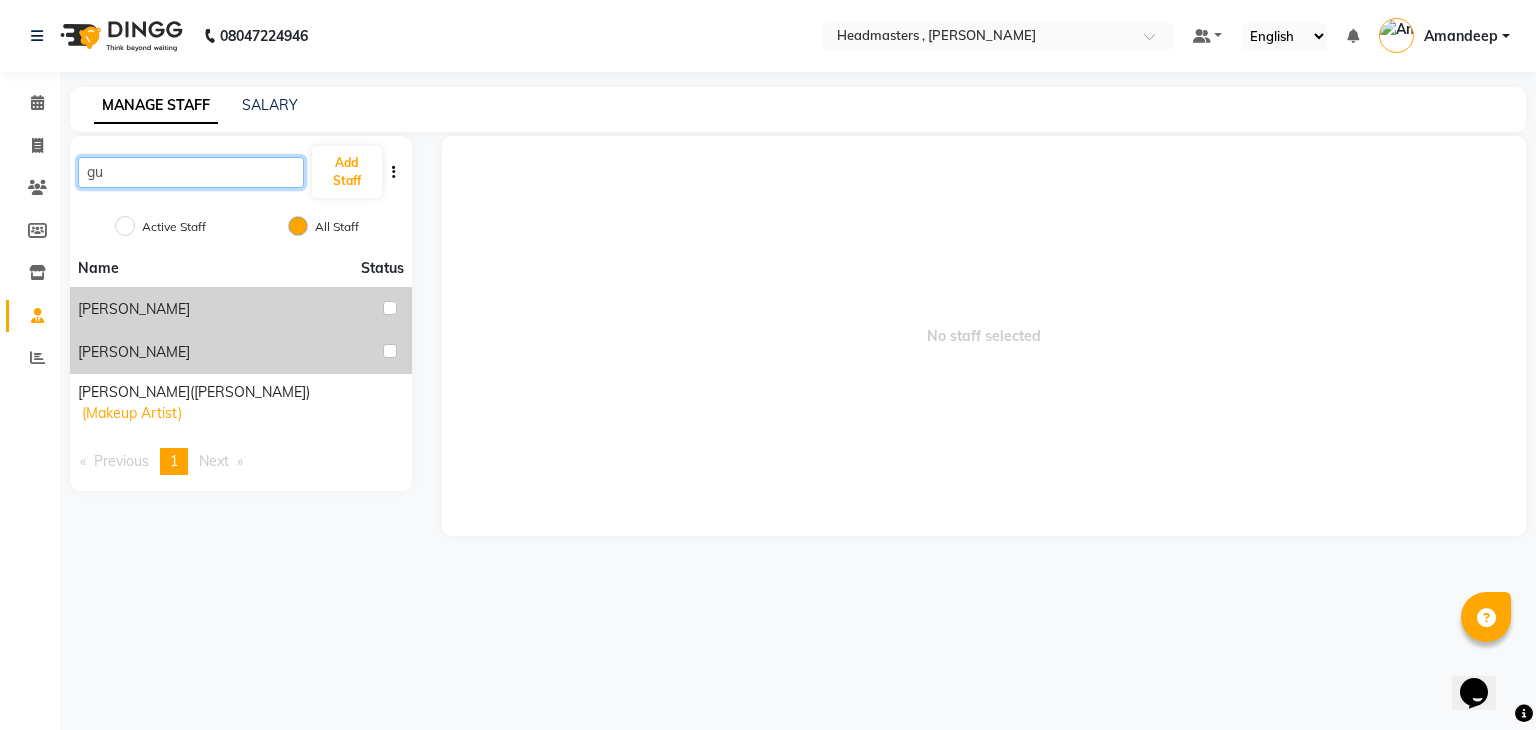 click on "gu" 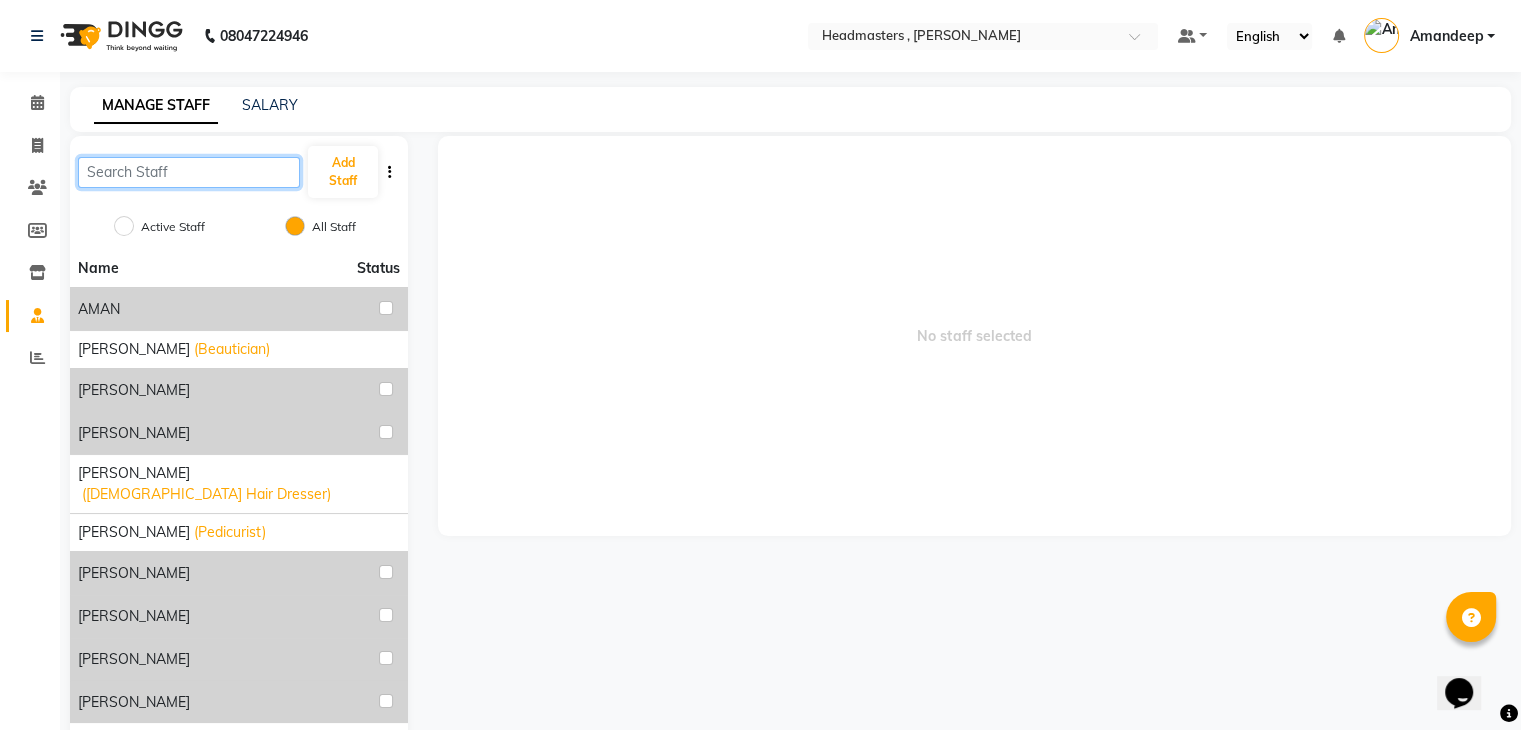 type 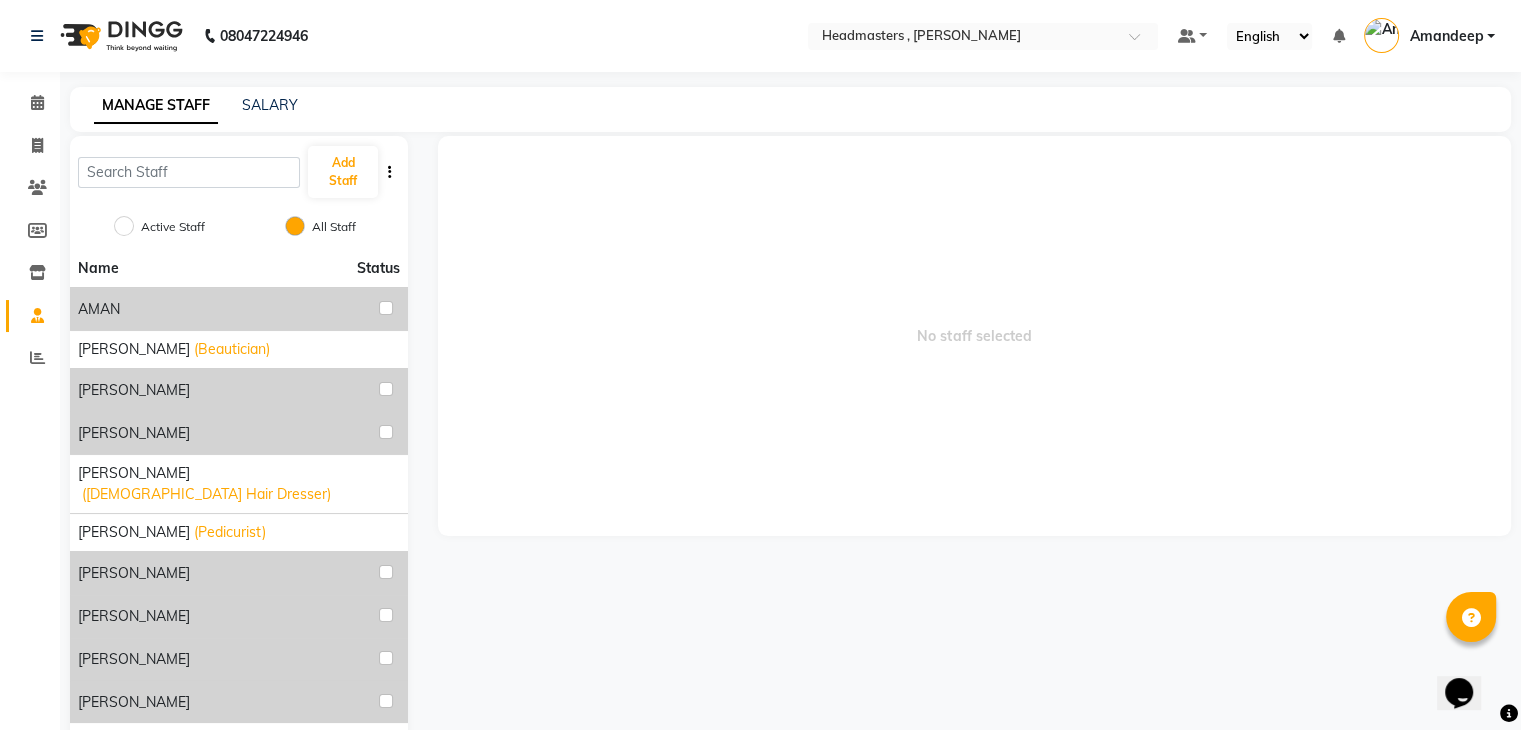 click on "08047224946 Select Location × Headmasters , Sri Muktsar Sahib Default Panel My Panel English ENGLISH Español العربية मराठी हिंदी ગુજરાતી தமிழ் 中文 Notifications nothing to show [PERSON_NAME] Manage Profile Change Password Sign out  Version:3.15.4" 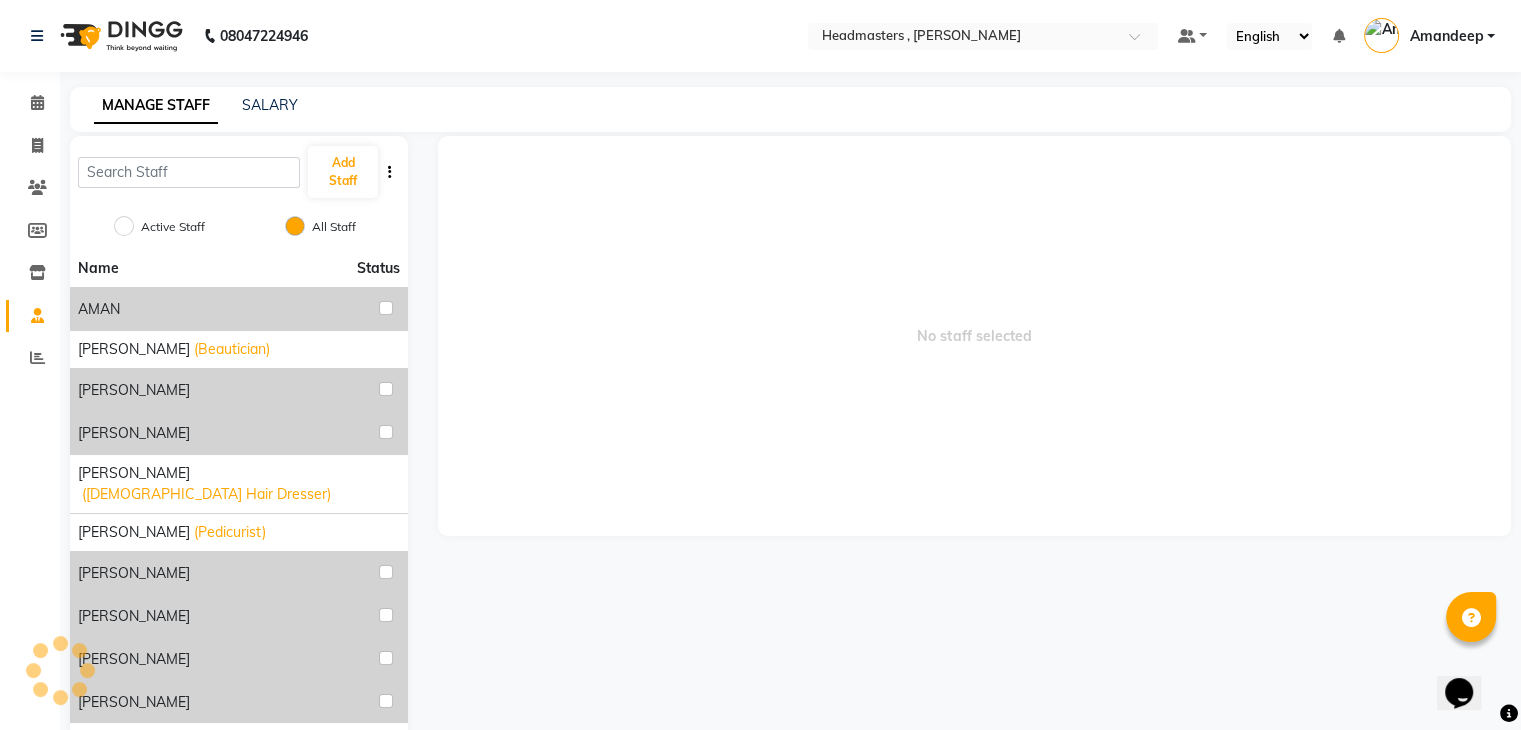 click on "08047224946 Select Location × Headmasters , Sri Muktsar Sahib Default Panel My Panel English ENGLISH Español العربية मराठी हिंदी ગુજરાતી தமிழ் 中文 Notifications nothing to show [PERSON_NAME] Manage Profile Change Password Sign out  Version:3.15.4" 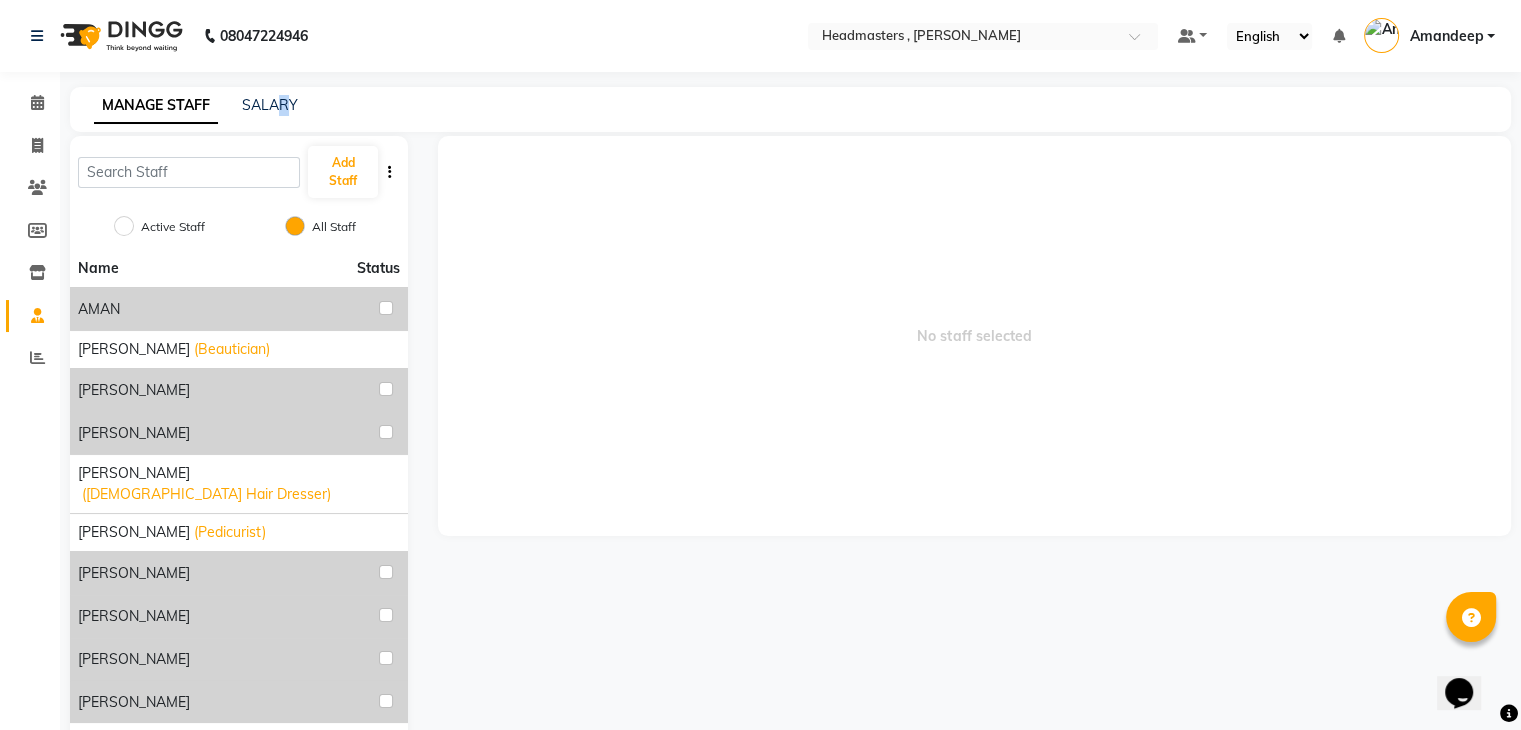 drag, startPoint x: 287, startPoint y: 122, endPoint x: 280, endPoint y: 93, distance: 29.832869 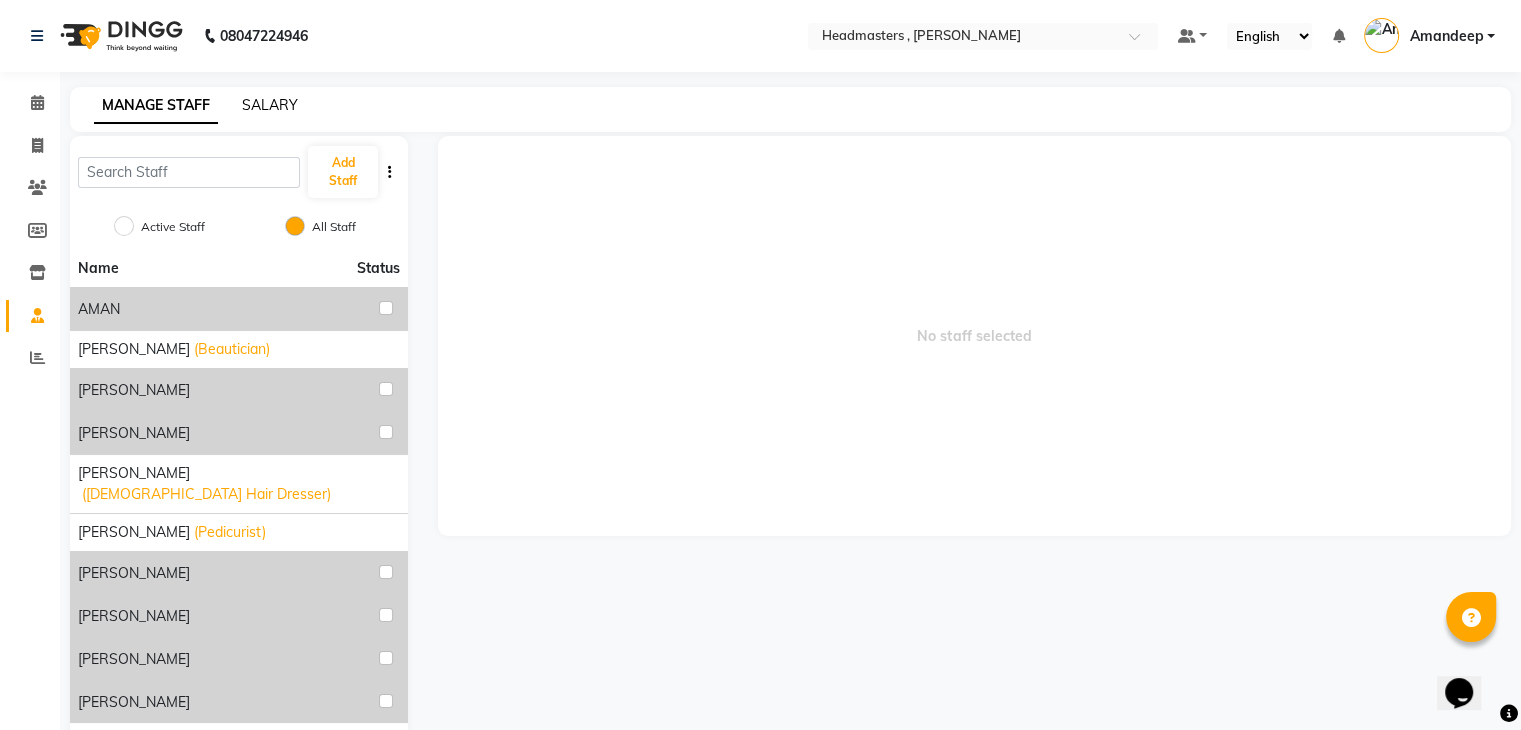 click on "SALARY" 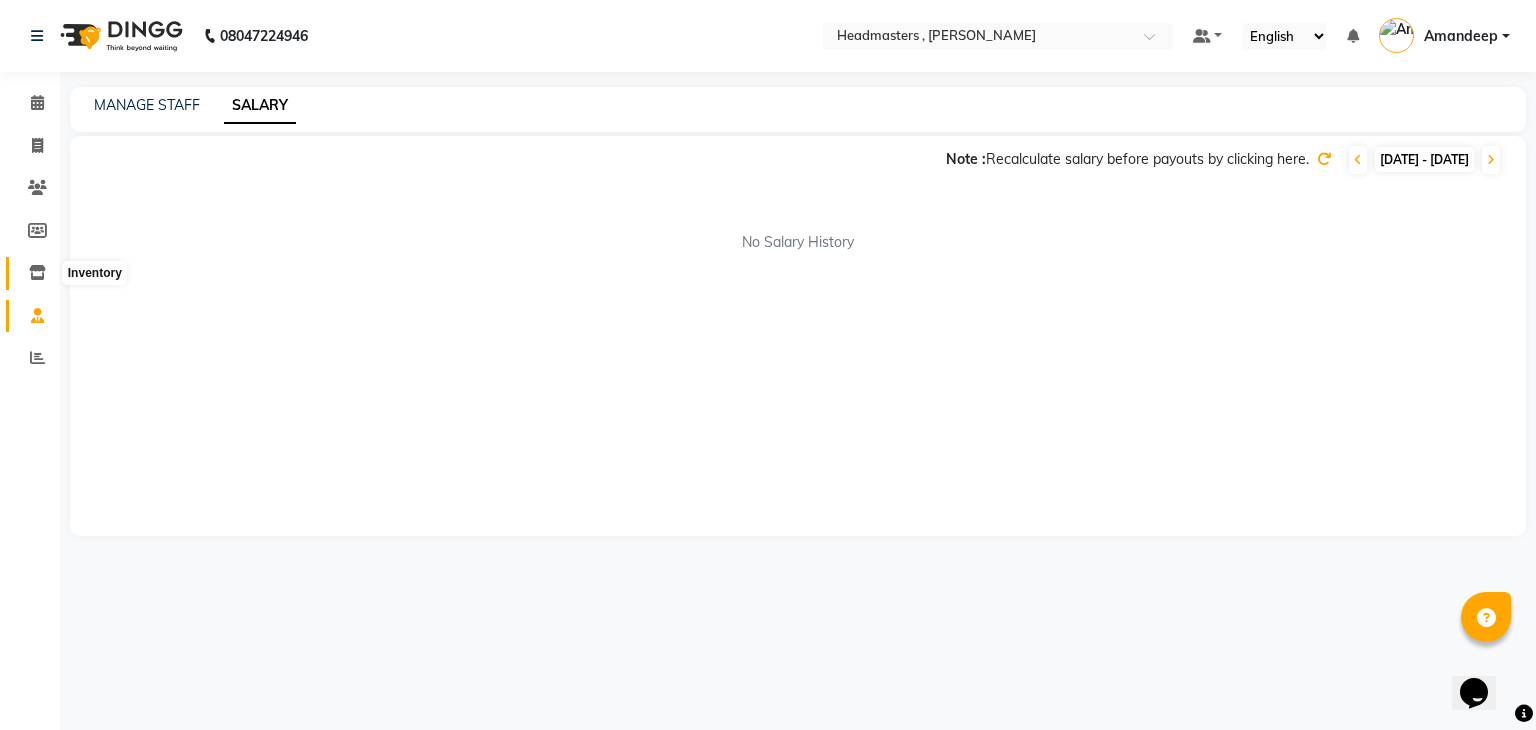 click 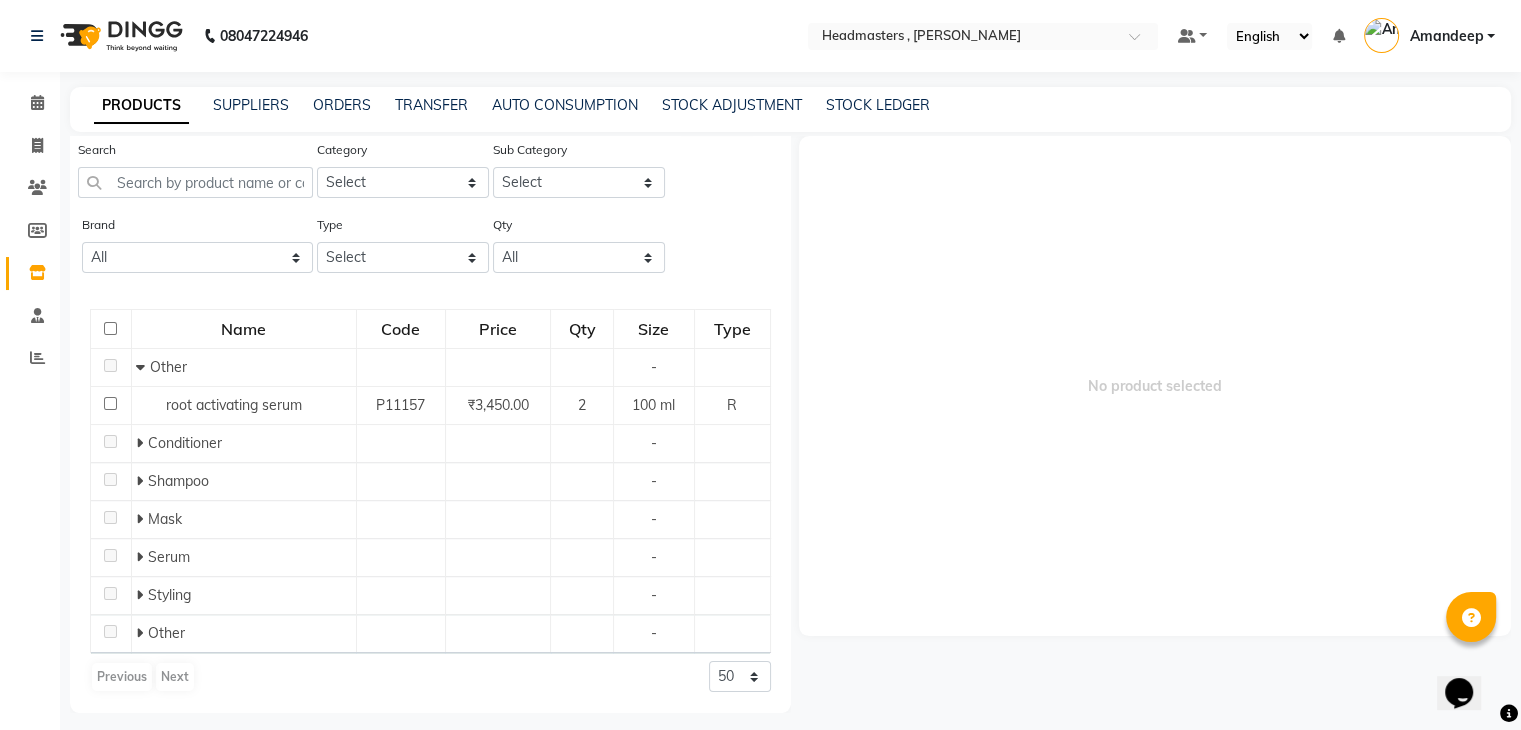 scroll, scrollTop: 0, scrollLeft: 0, axis: both 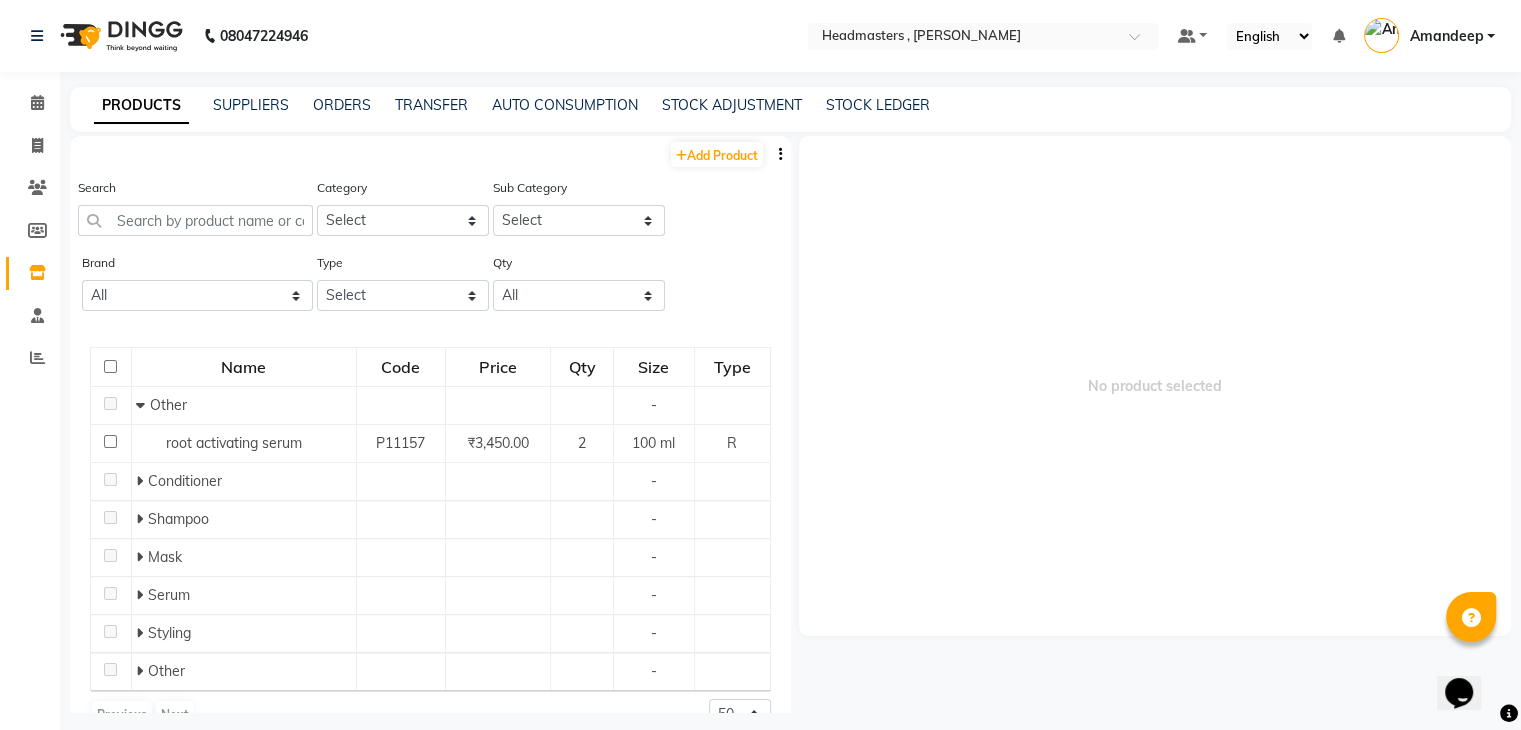 click on "08047224946 Select Location × Headmasters , Sri Muktsar Sahib Default Panel My Panel English ENGLISH Español العربية मराठी हिंदी ગુજરાતી தமிழ் 中文 Notifications nothing to show [PERSON_NAME] Manage Profile Change Password Sign out  Version:3.15.4" 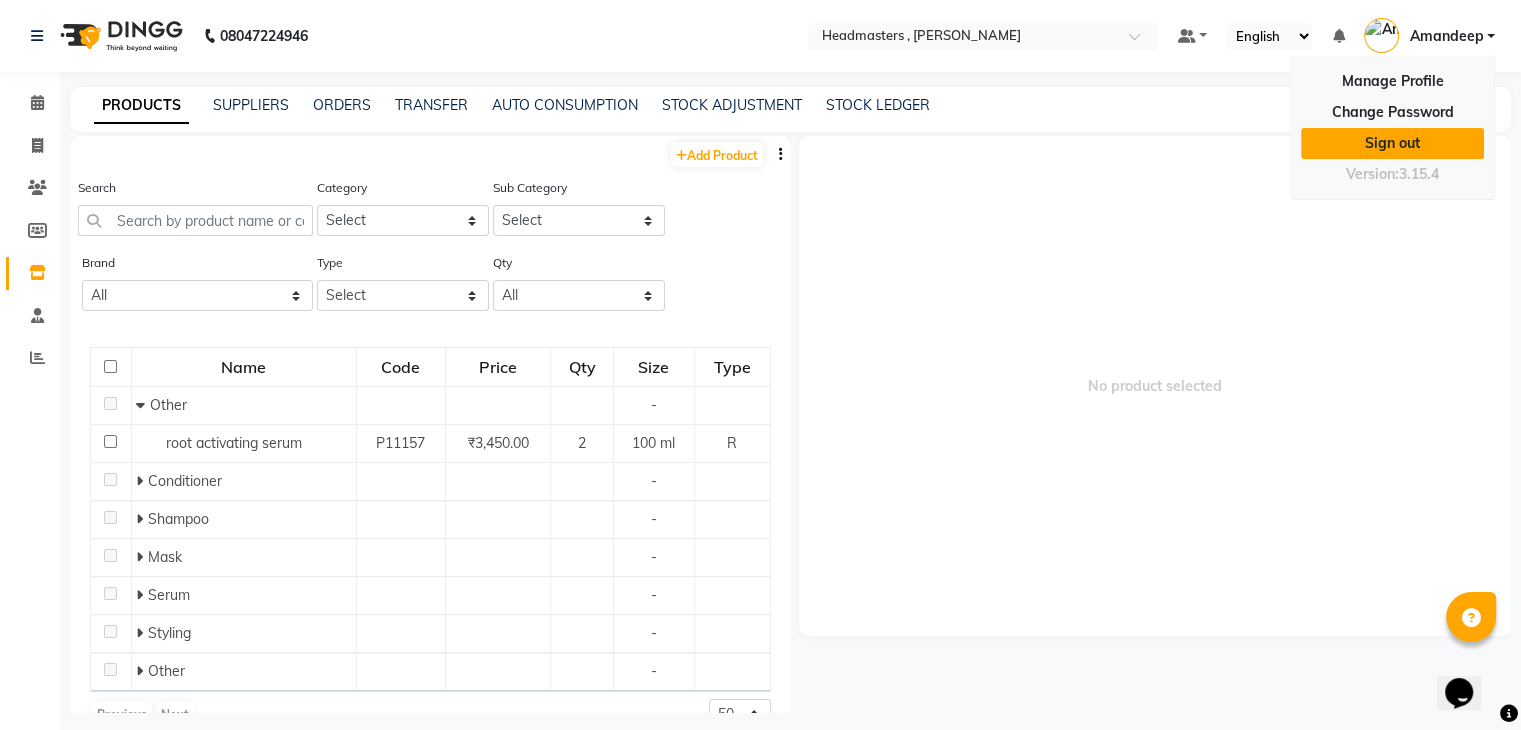 click on "Sign out" at bounding box center [1392, 143] 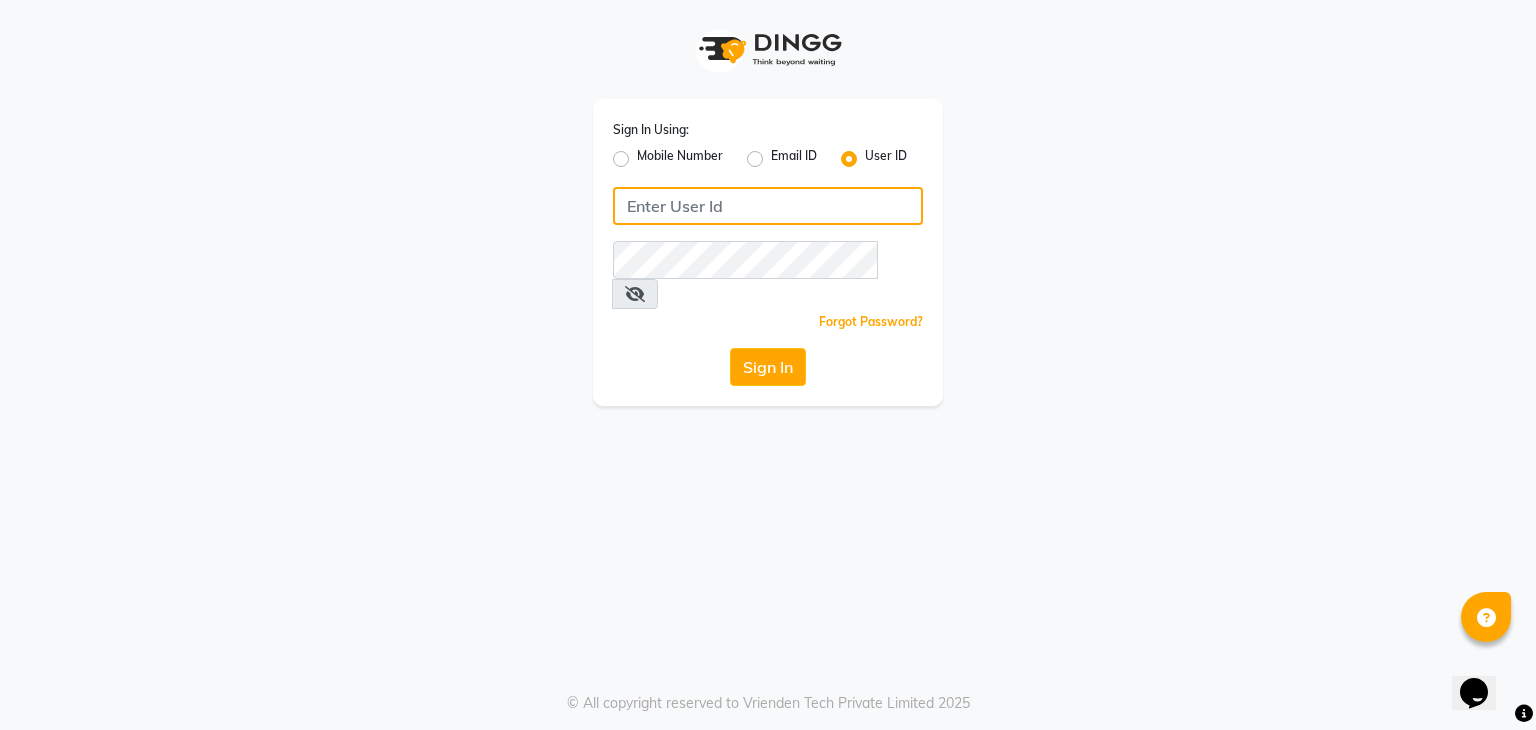 click 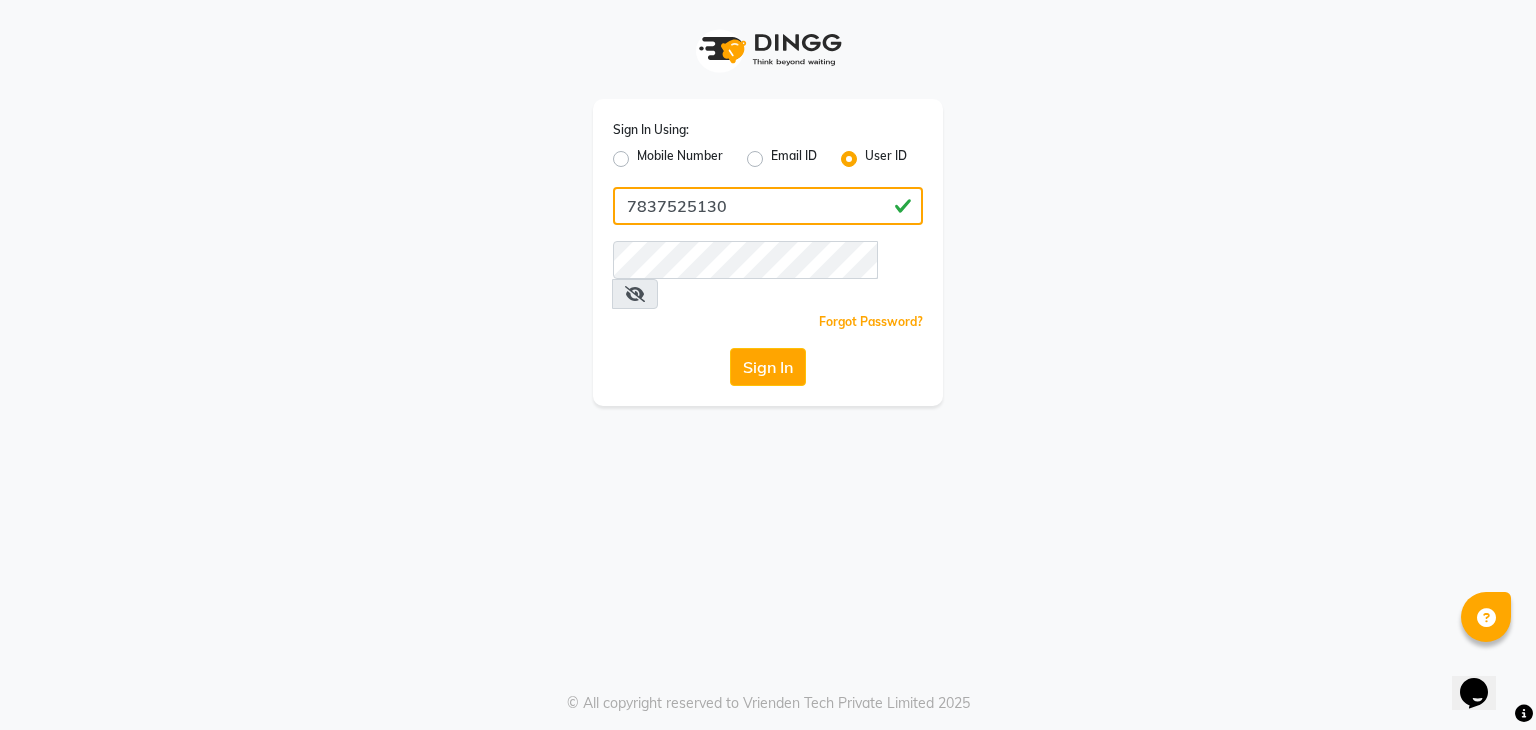 type on "7837525130" 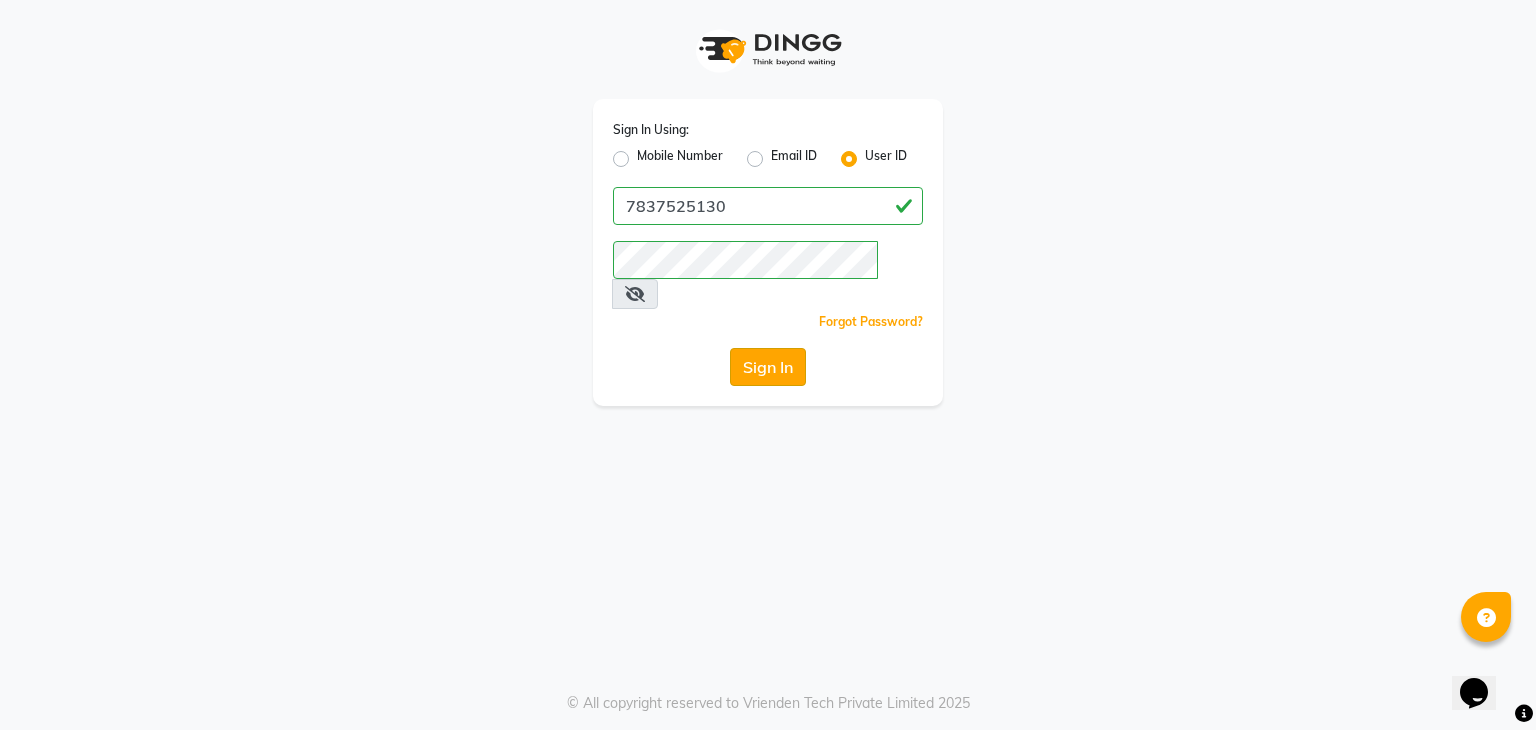 click on "Sign In" 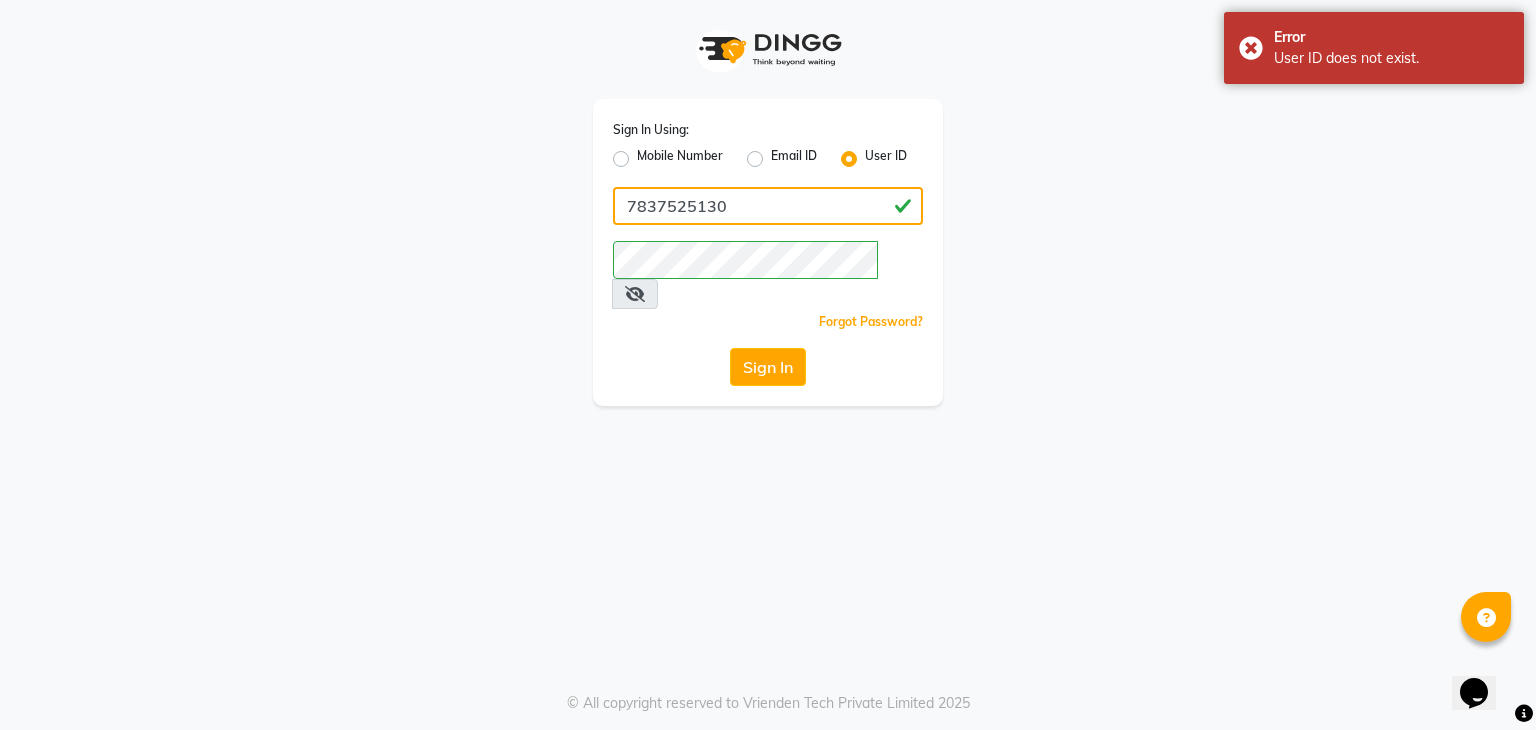 click on "7837525130" 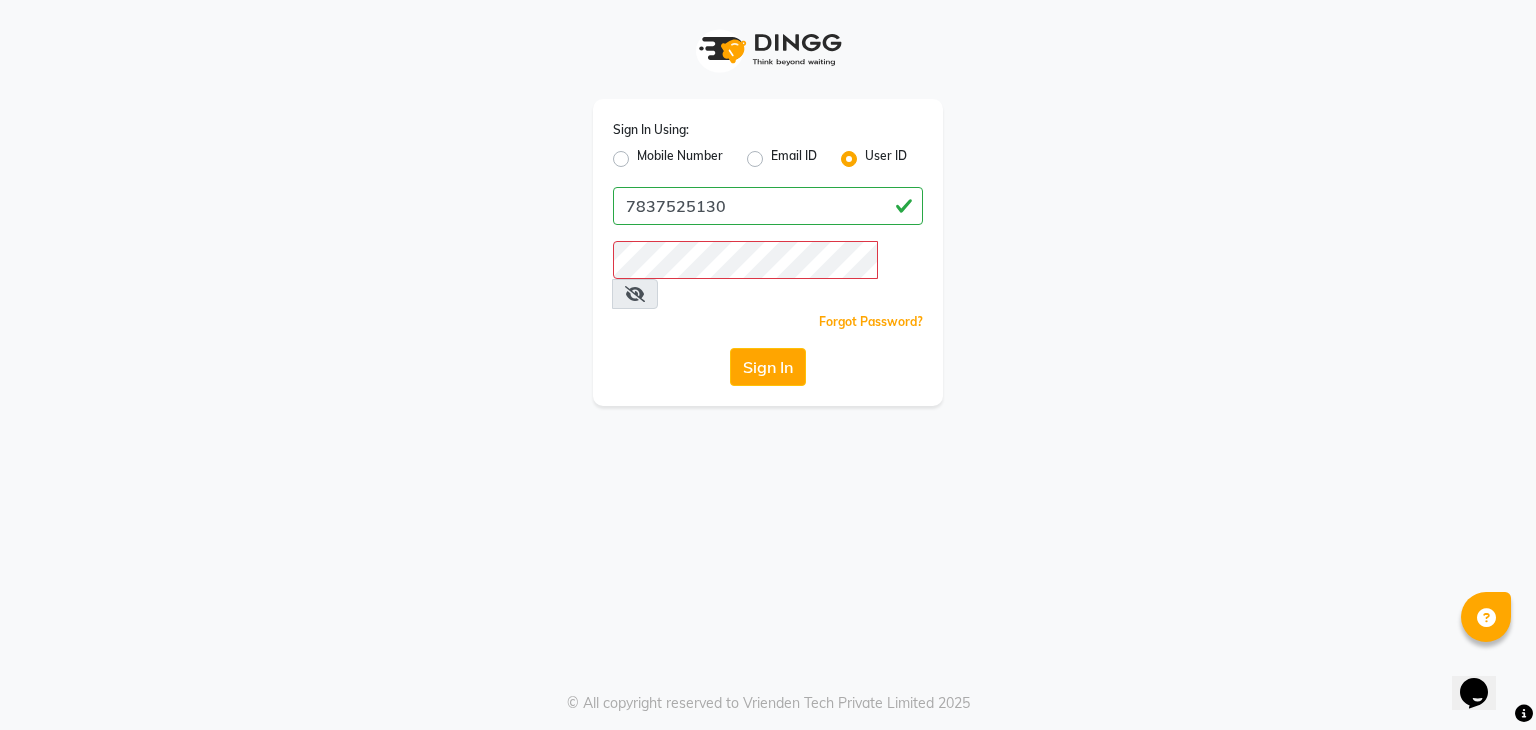 click on "Mobile Number" 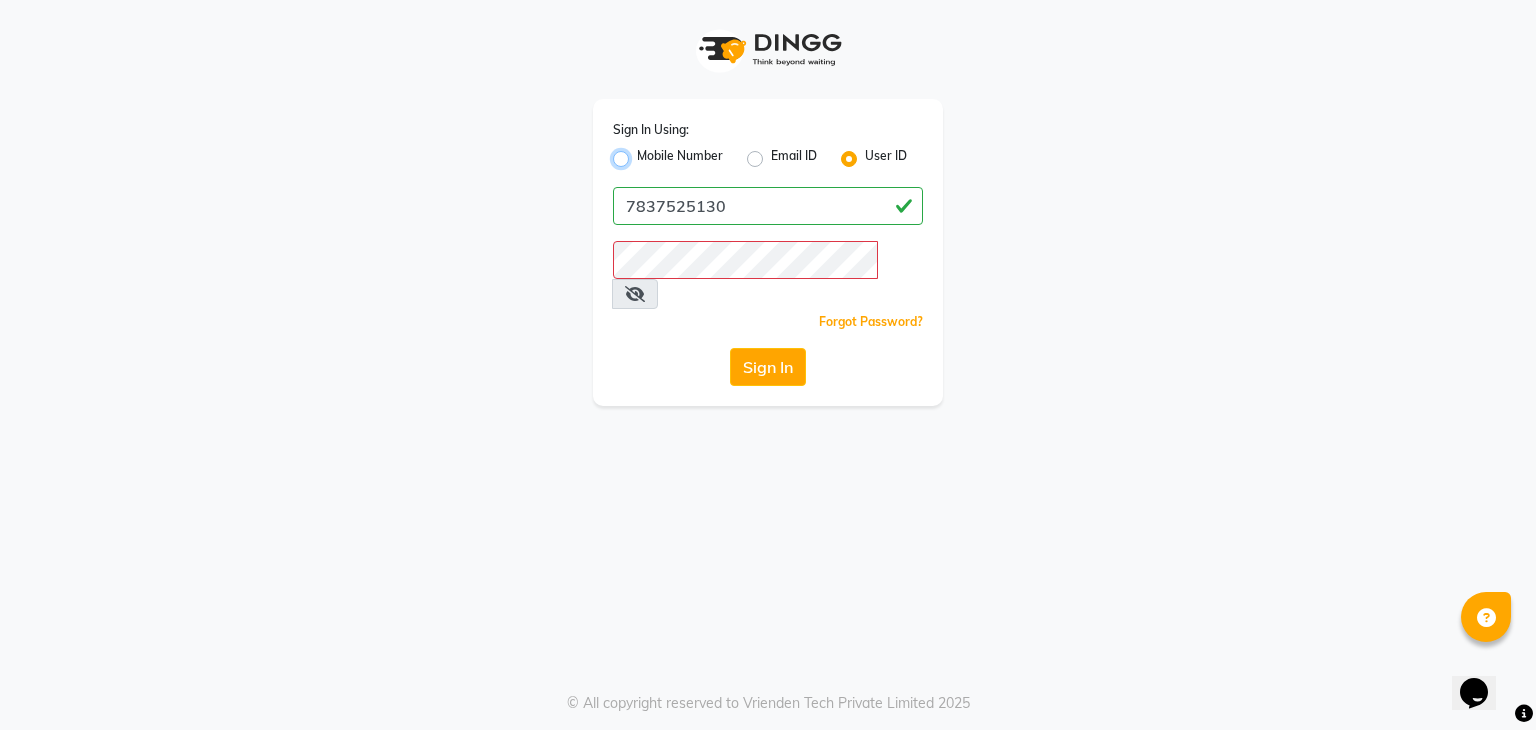 click on "Mobile Number" at bounding box center (643, 153) 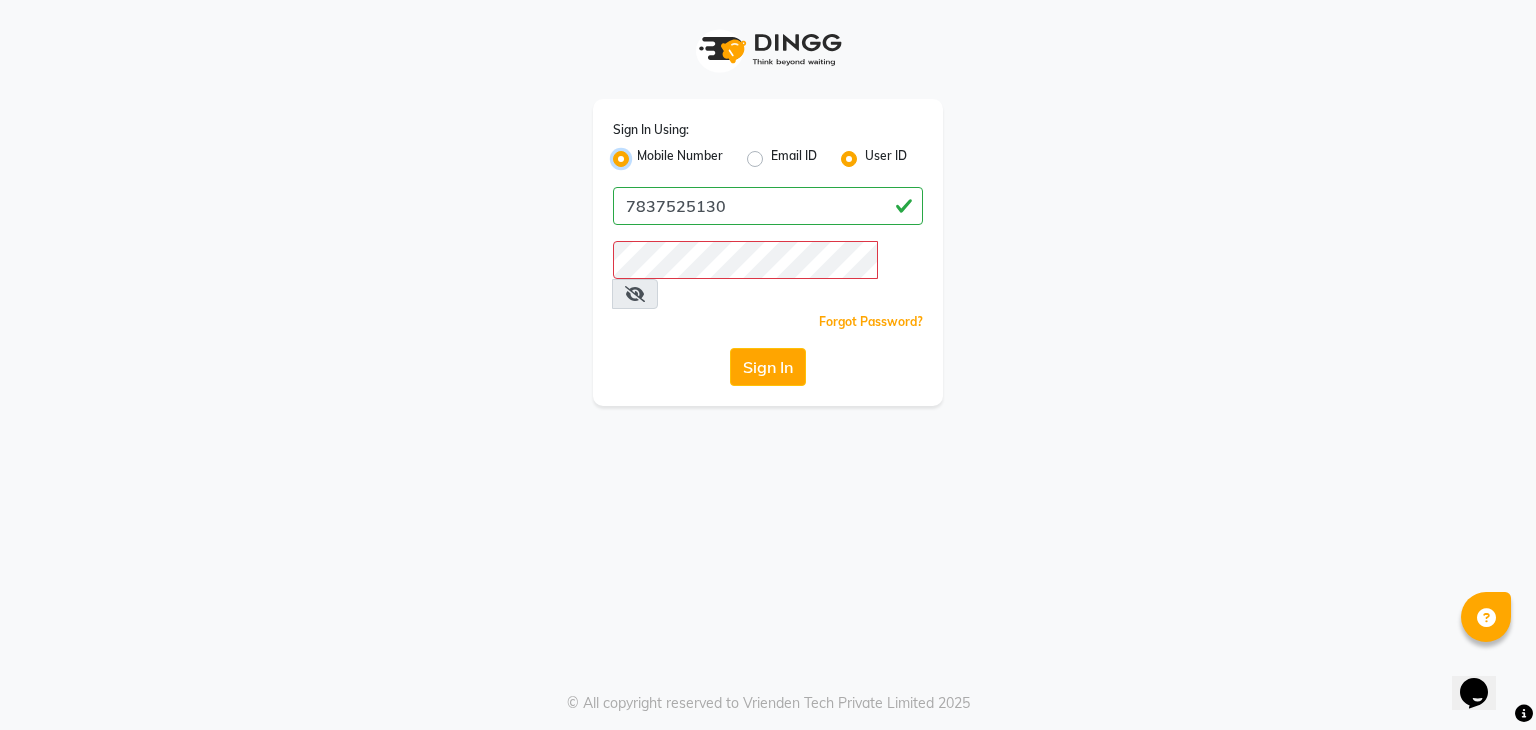 radio on "false" 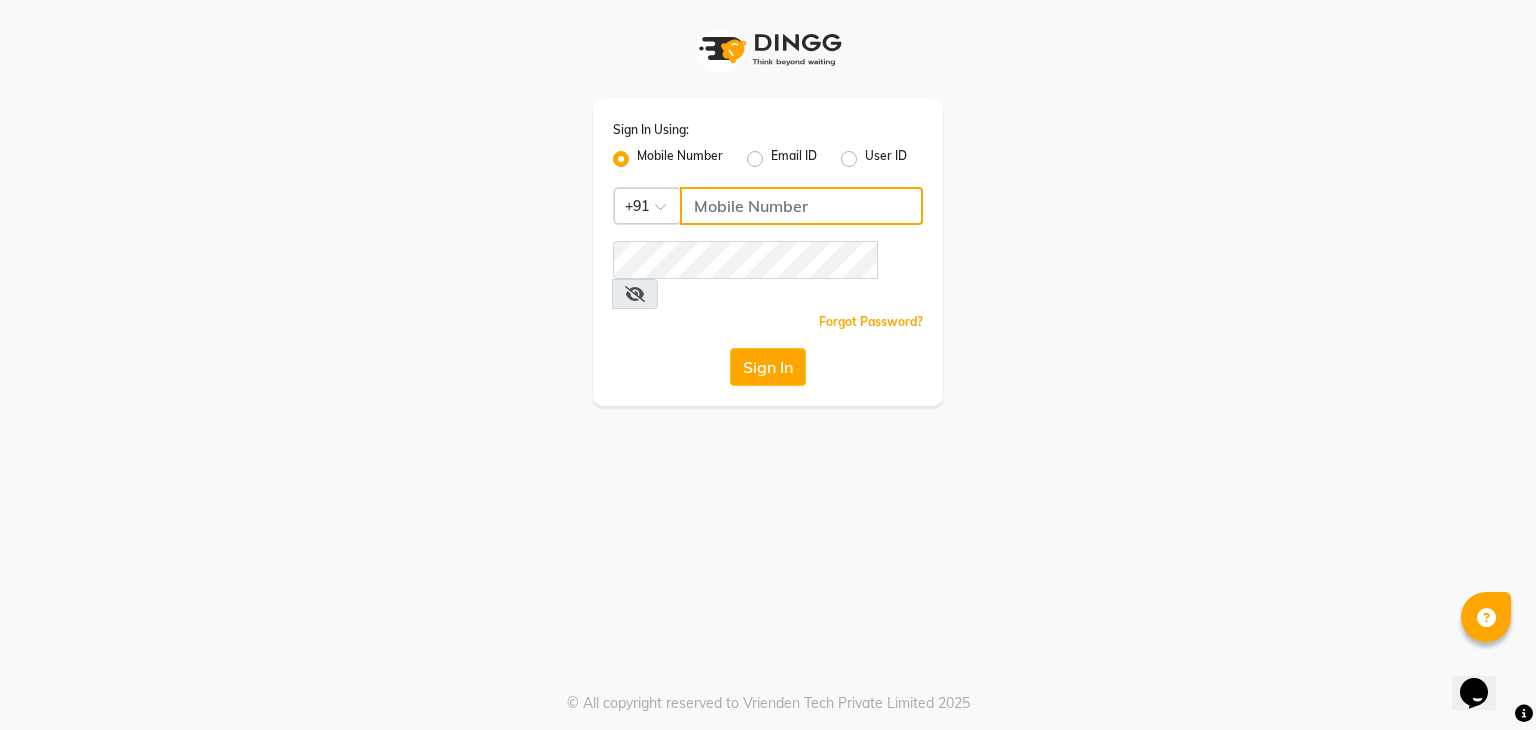 click 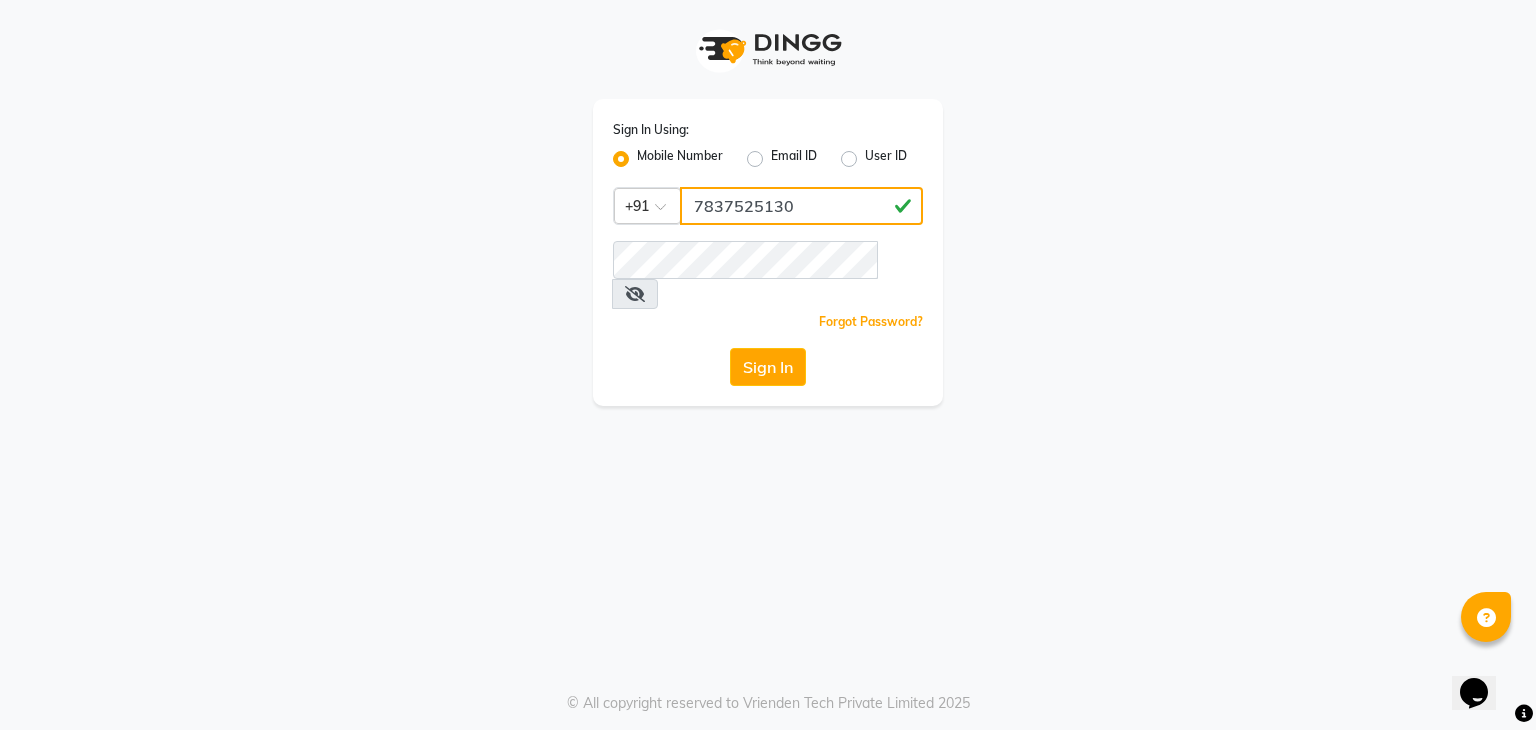 type on "7837525130" 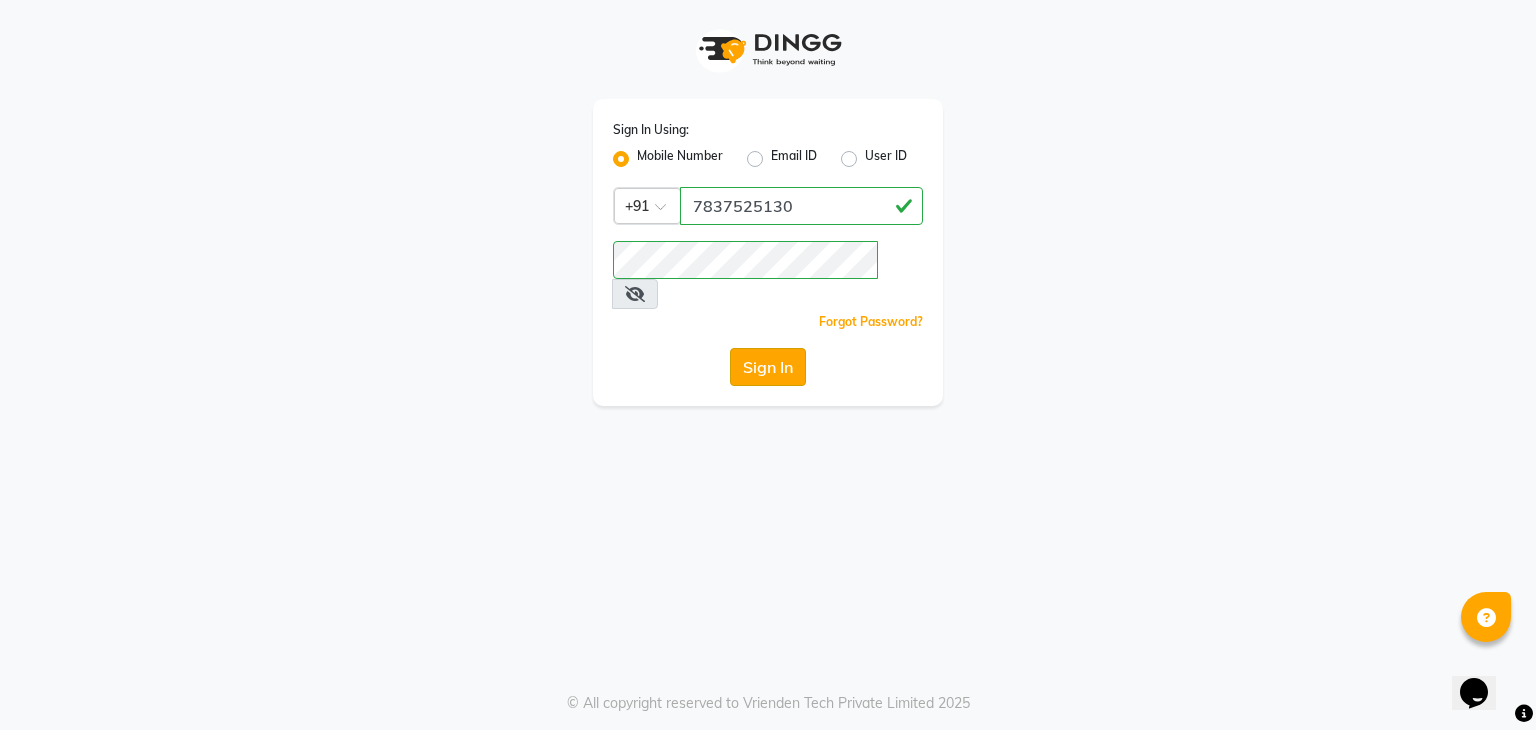 click on "Sign In" 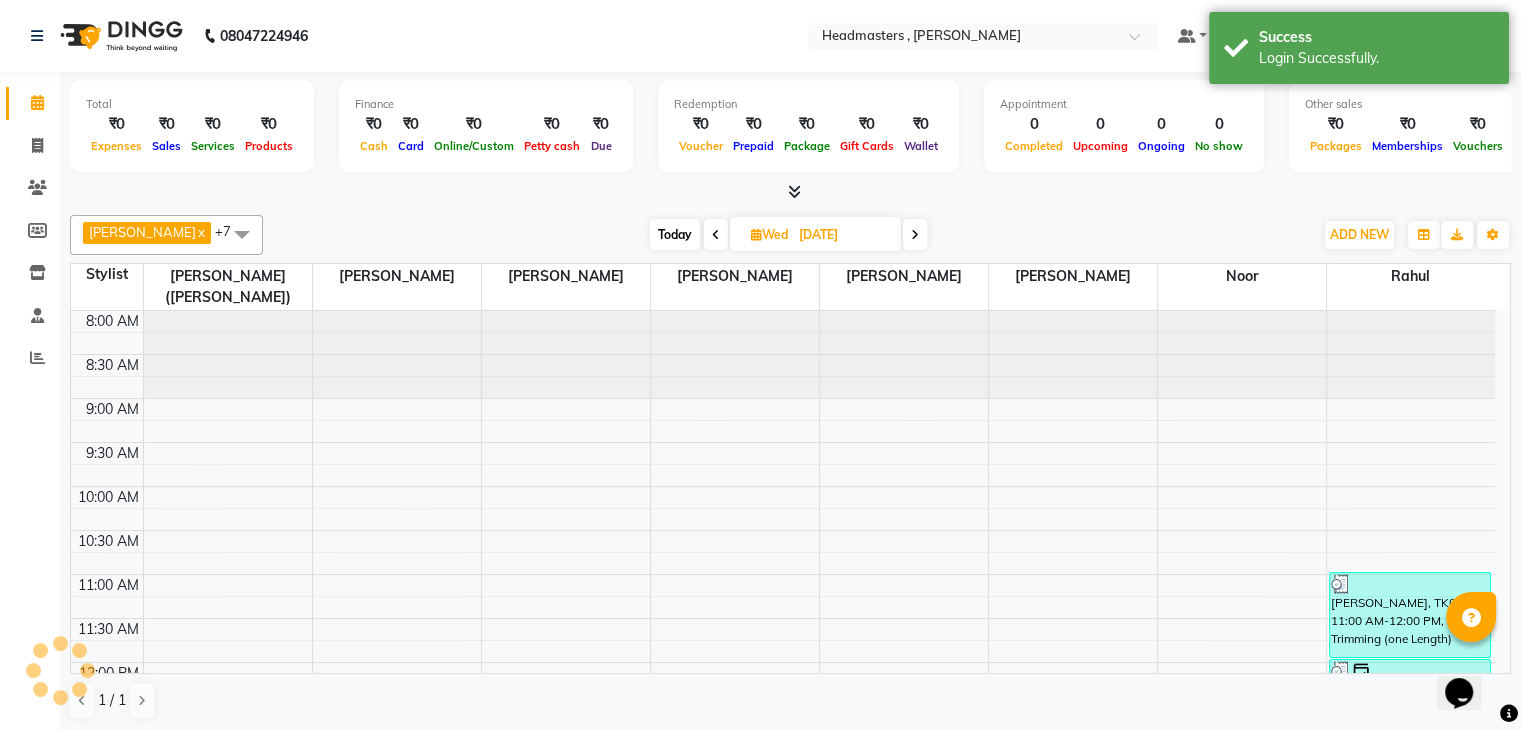 scroll, scrollTop: 0, scrollLeft: 0, axis: both 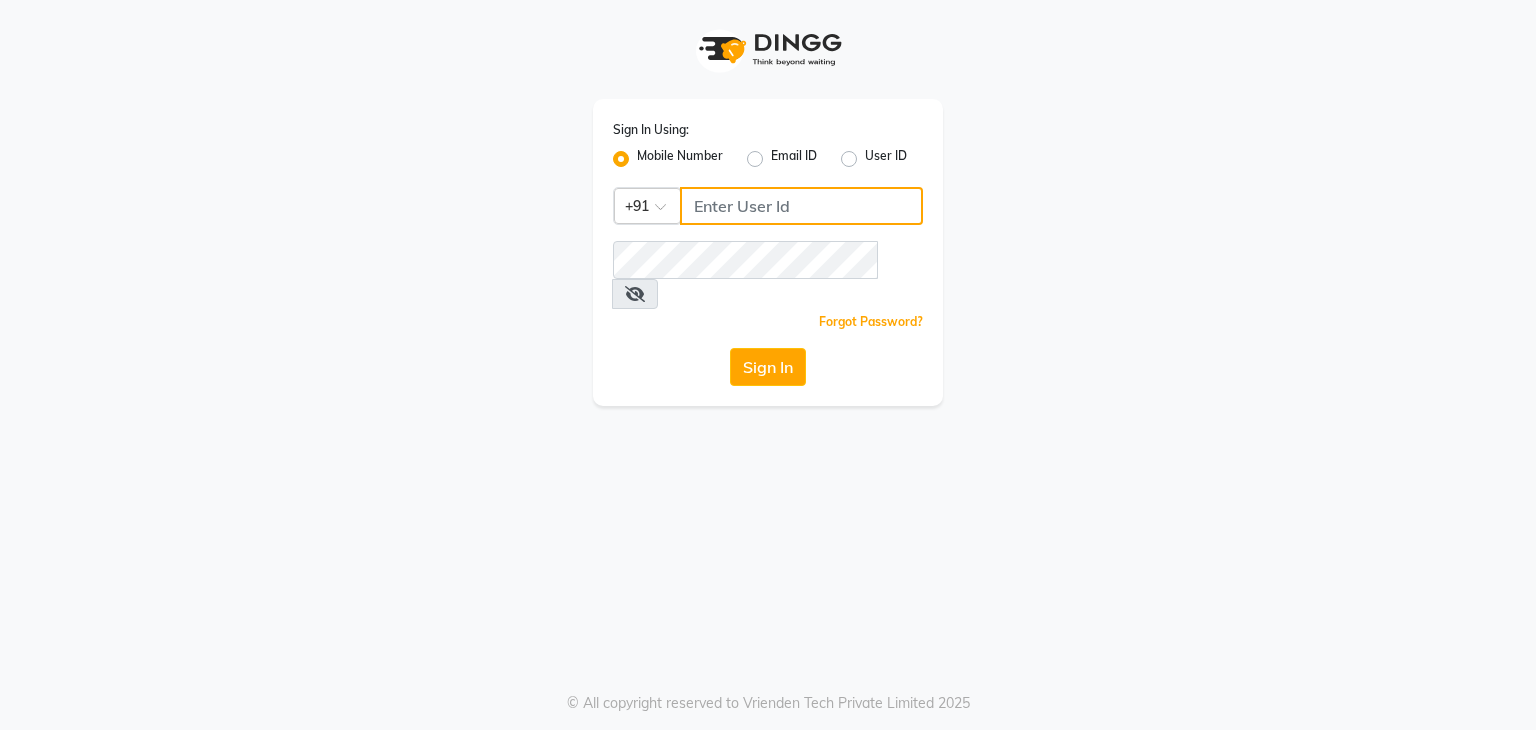 click 